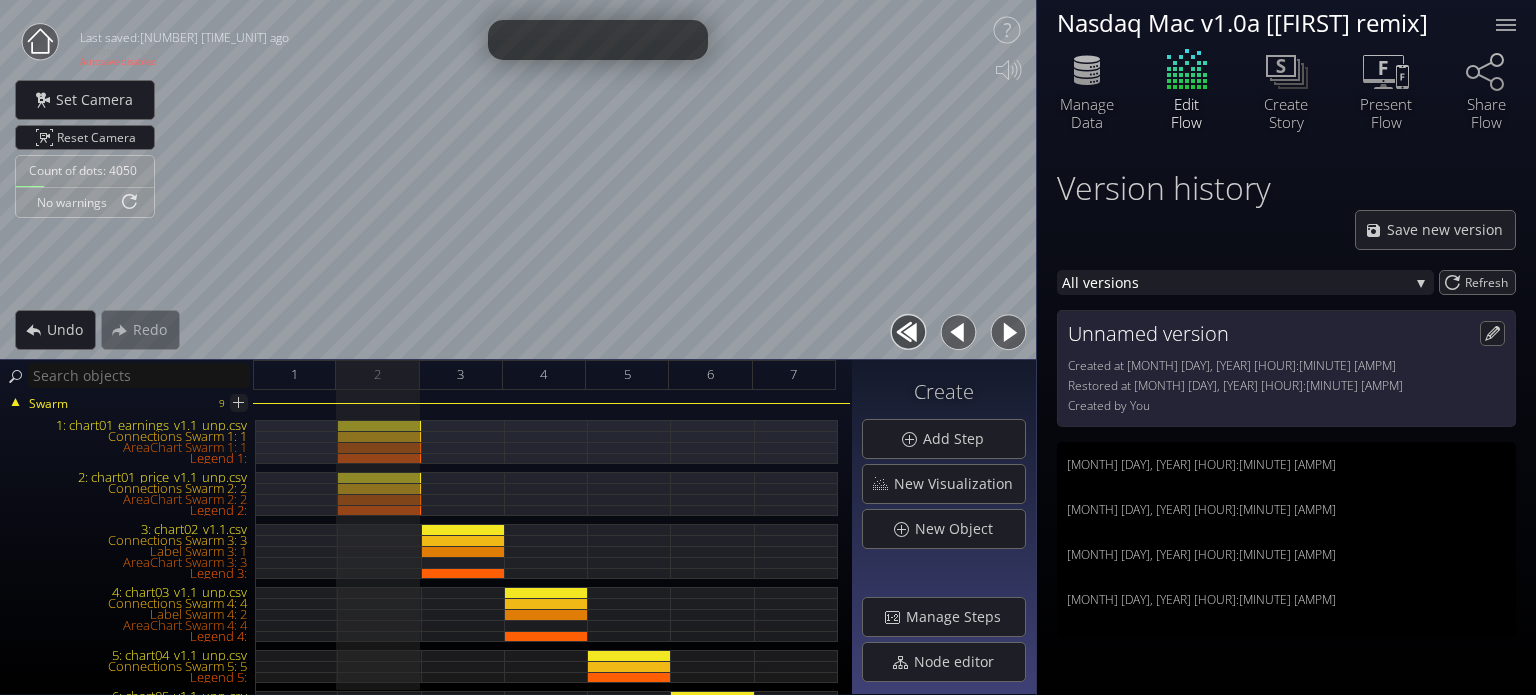 scroll, scrollTop: 0, scrollLeft: 0, axis: both 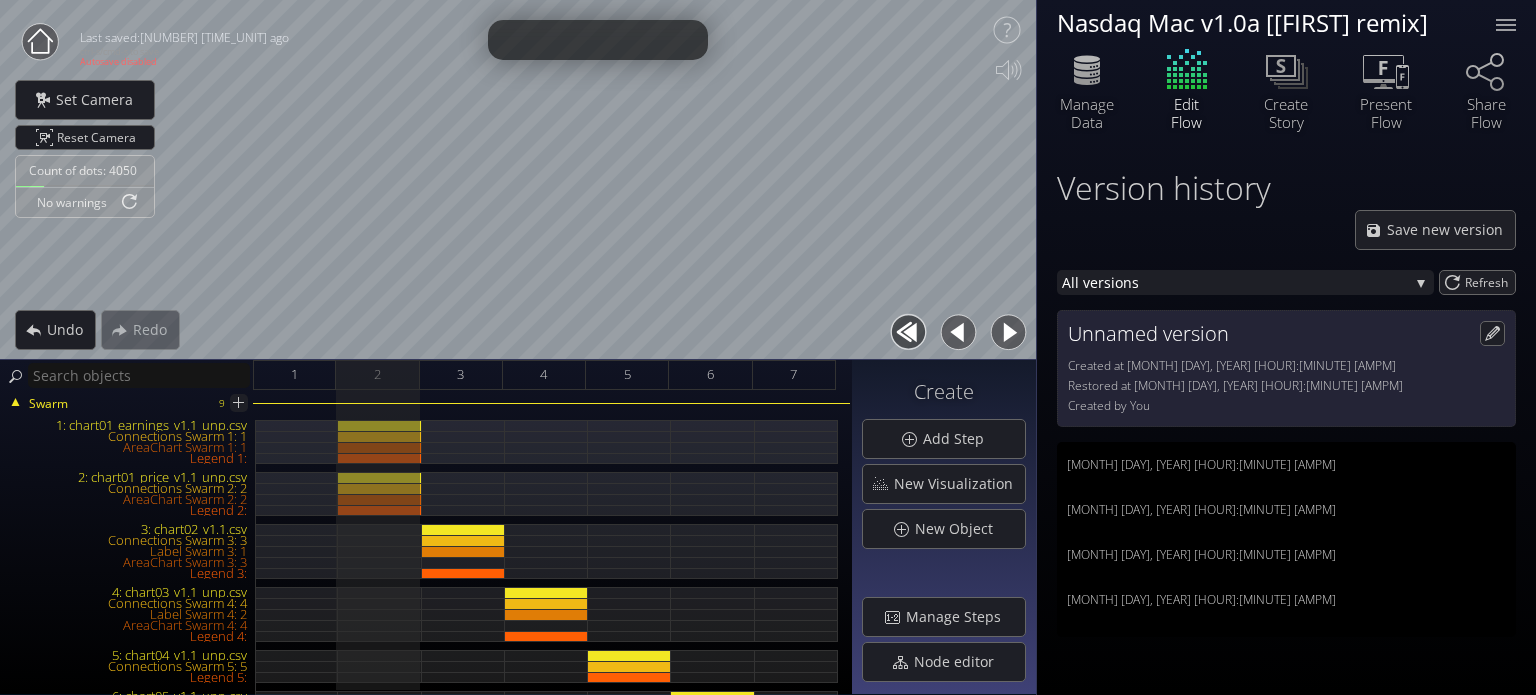 click at bounding box center (1008, 332) 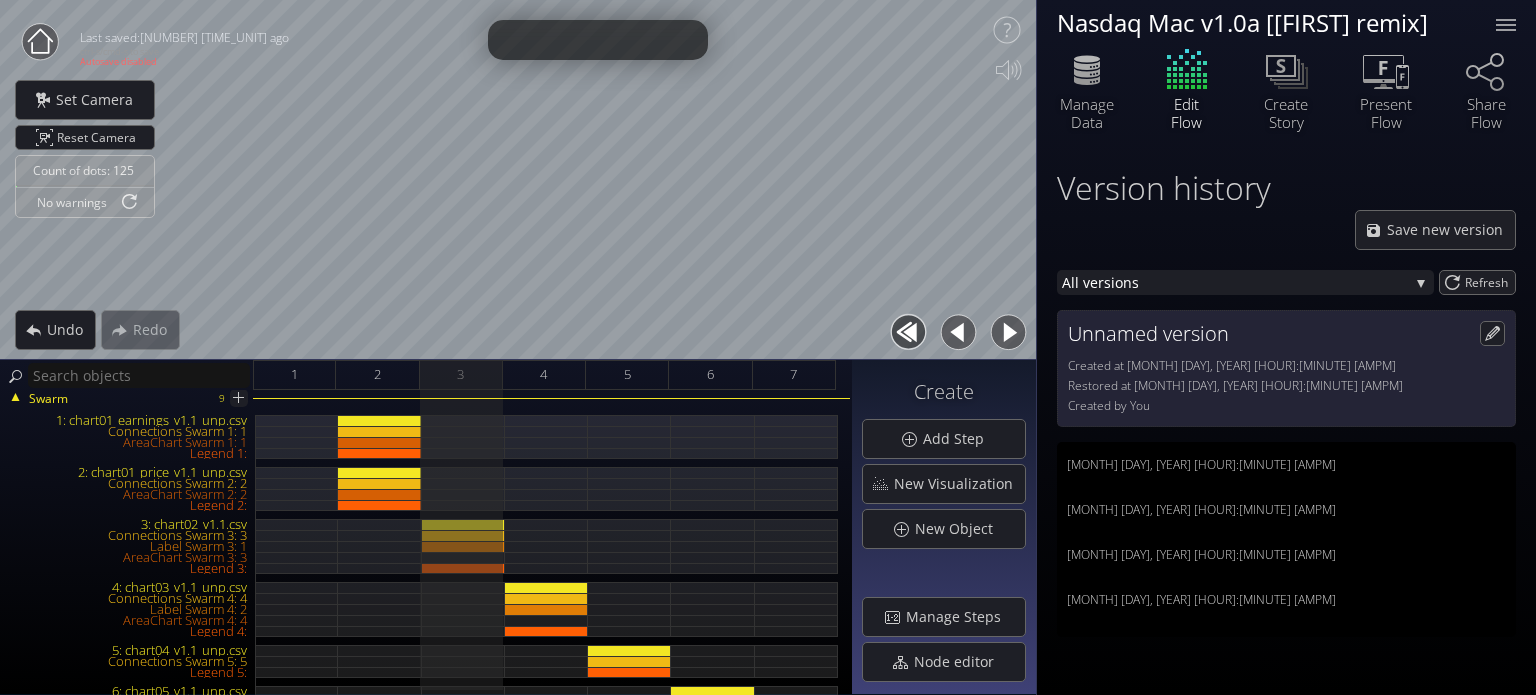 scroll, scrollTop: 0, scrollLeft: 0, axis: both 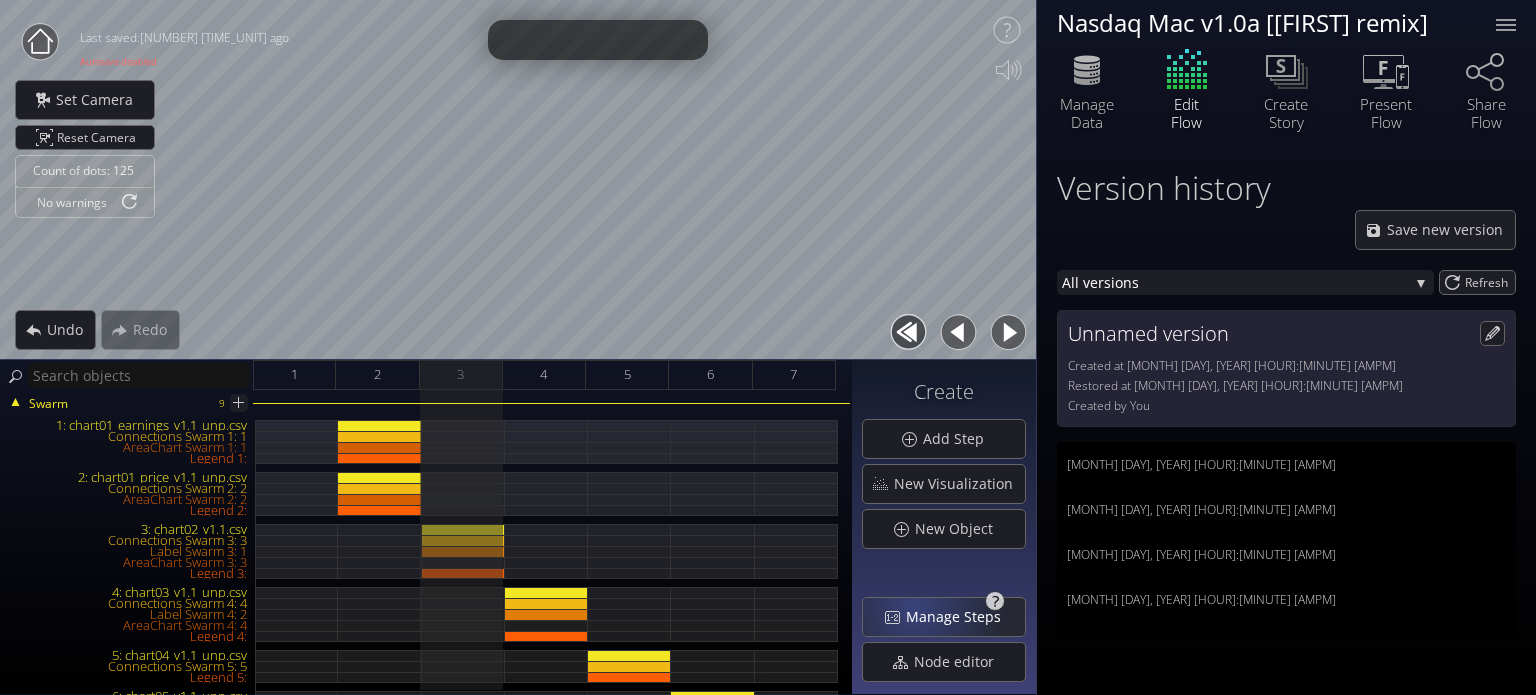 click on "Manage Steps" at bounding box center [959, 617] 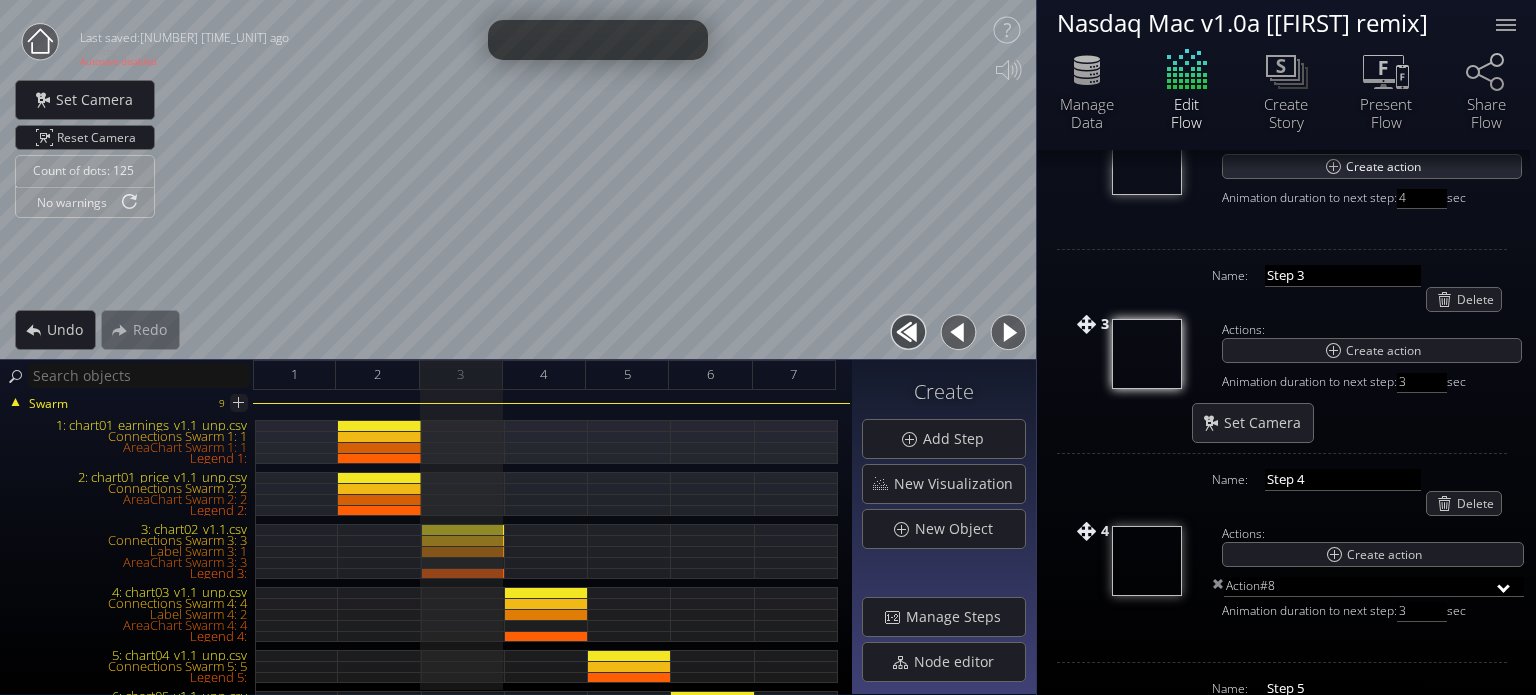 scroll, scrollTop: 500, scrollLeft: 0, axis: vertical 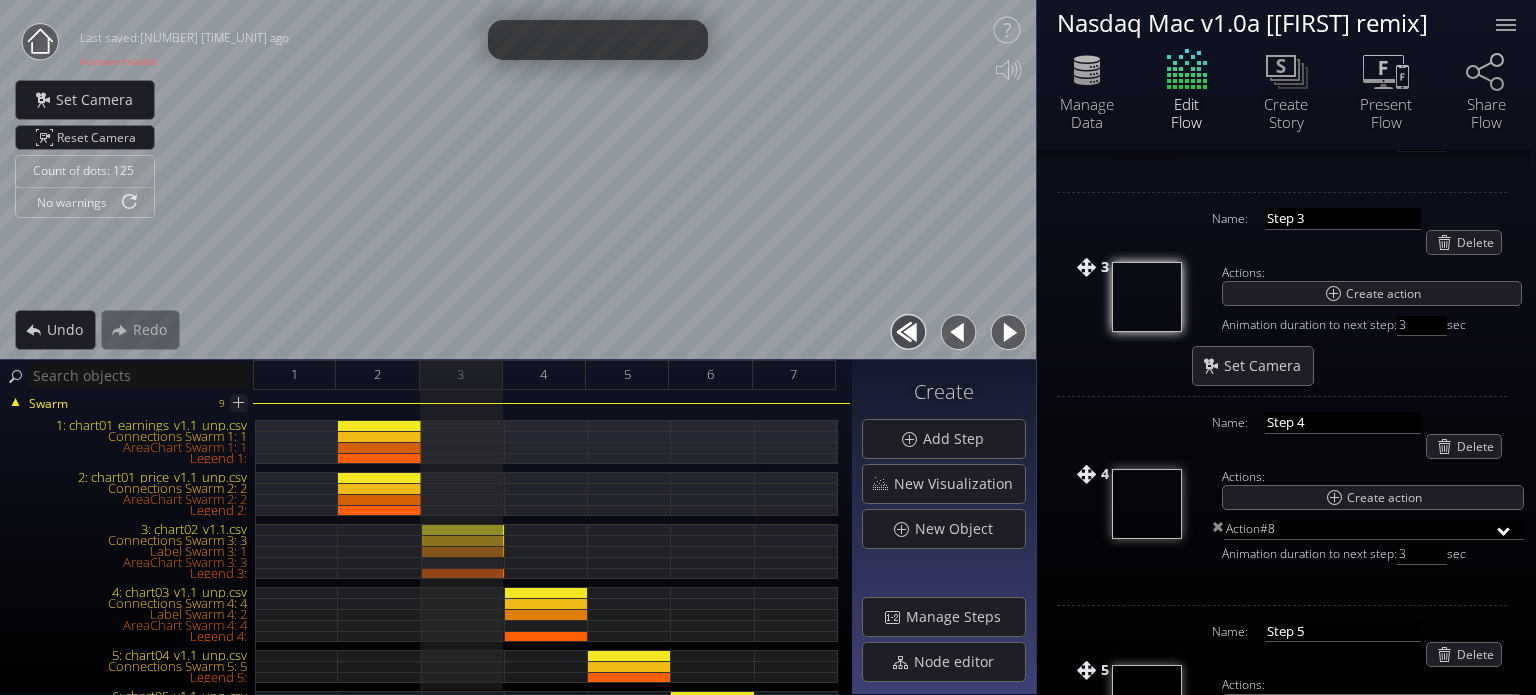 click at bounding box center (958, 332) 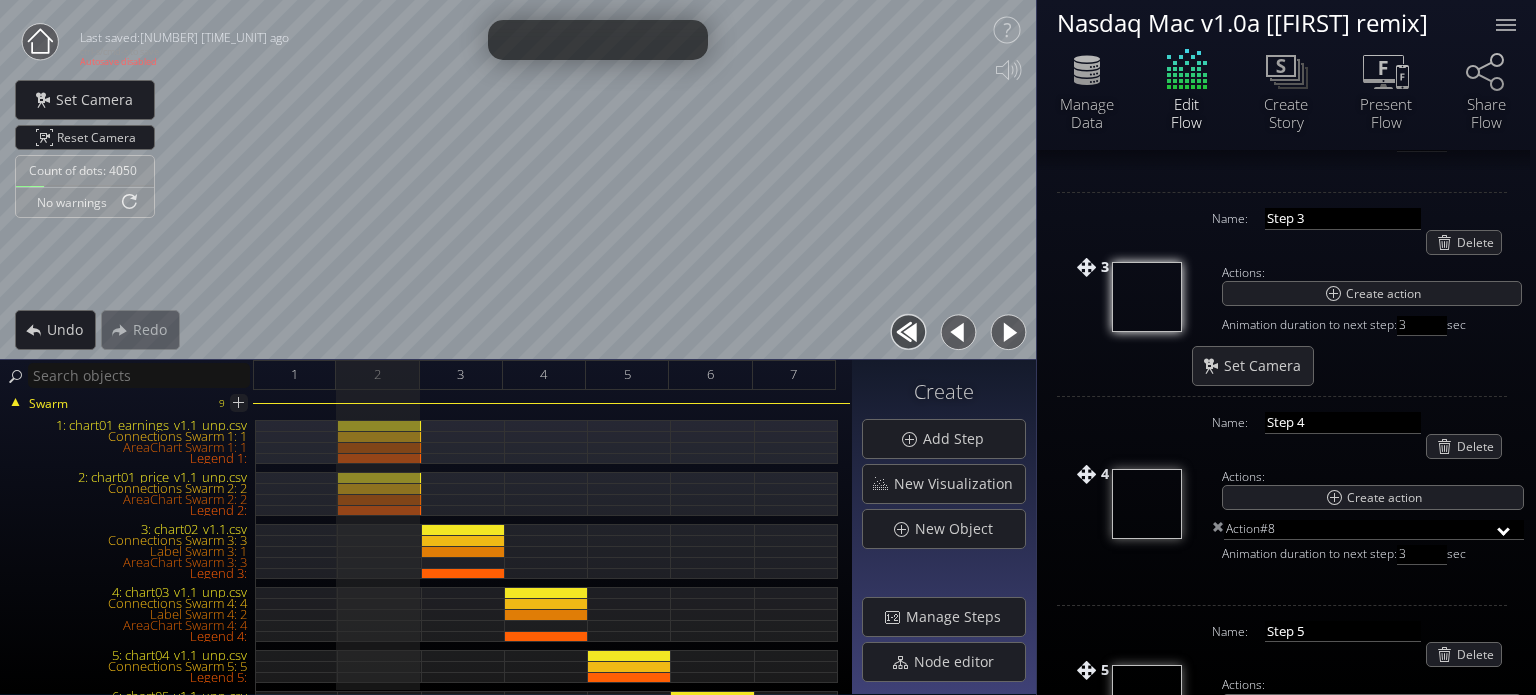 click 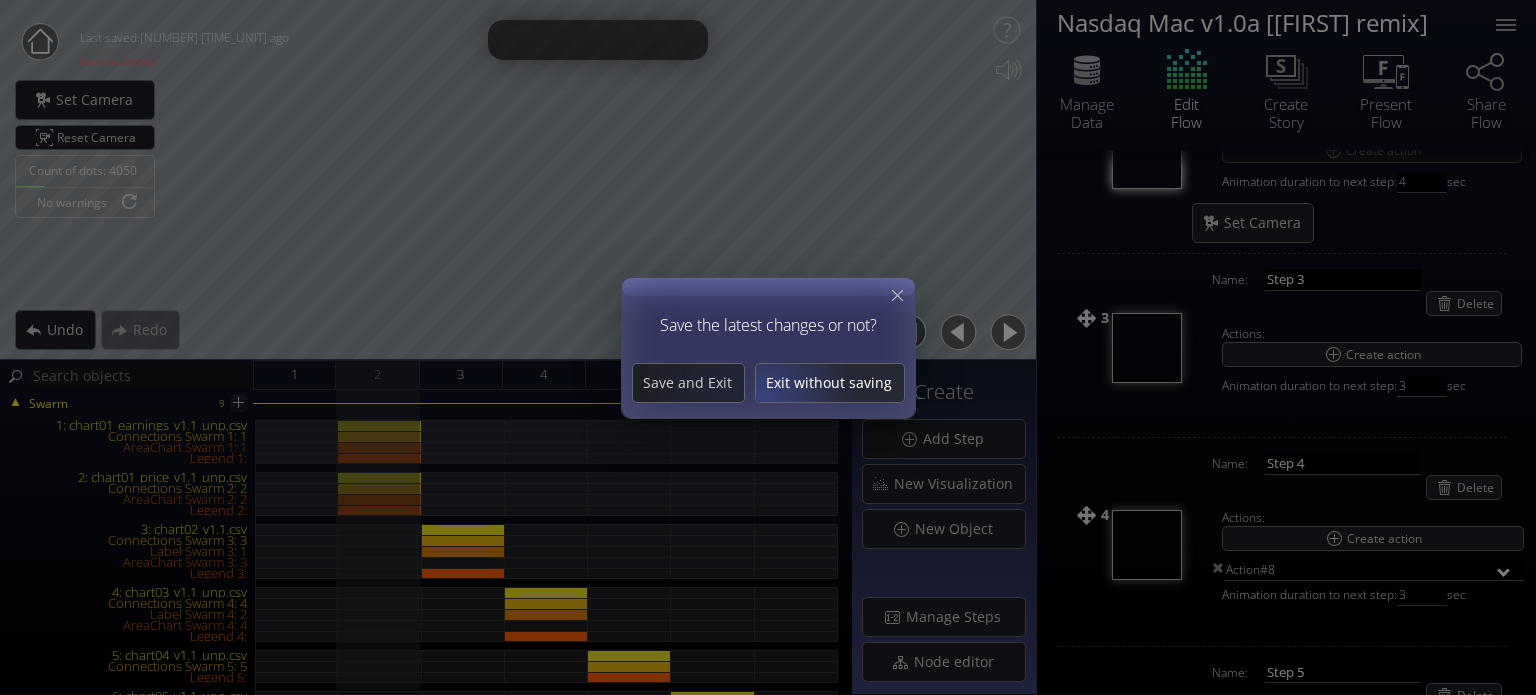 scroll, scrollTop: 412, scrollLeft: 0, axis: vertical 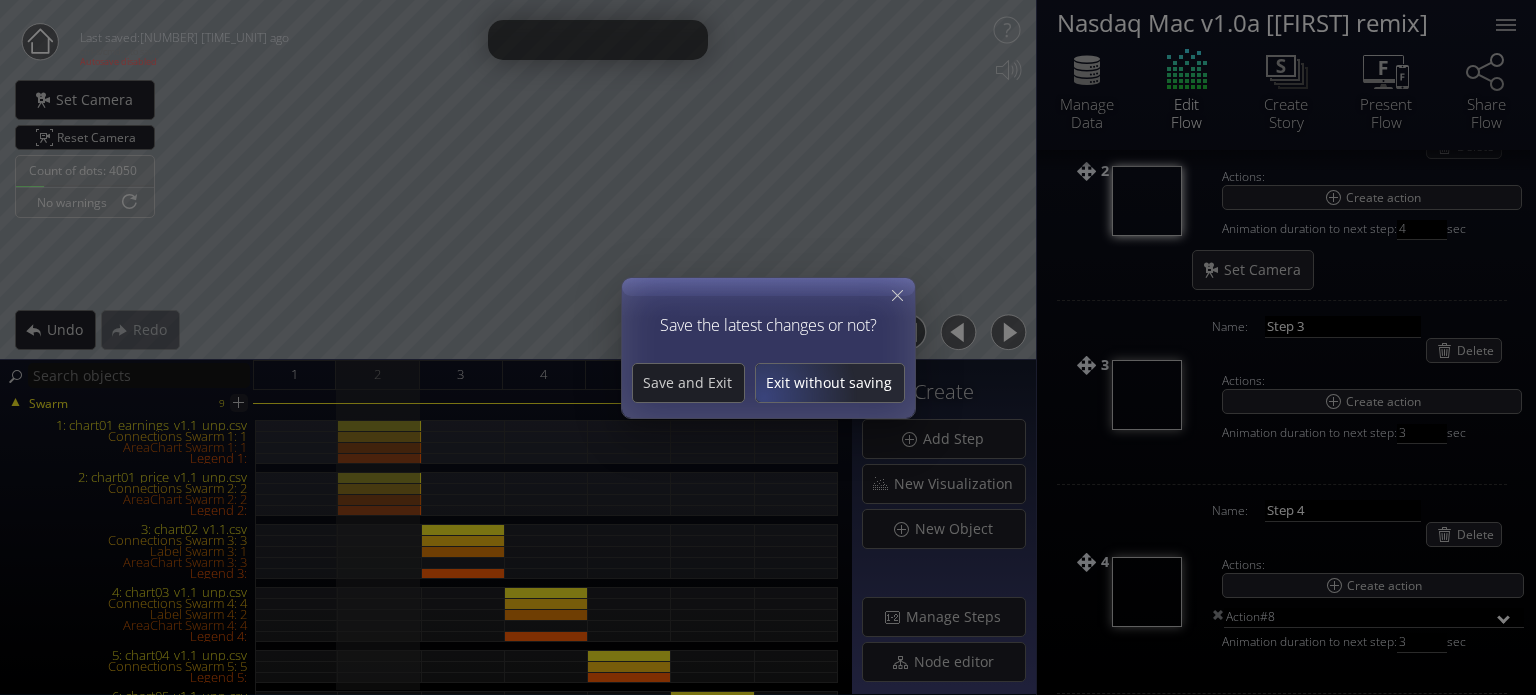click on "Exit without saving" at bounding box center (830, 383) 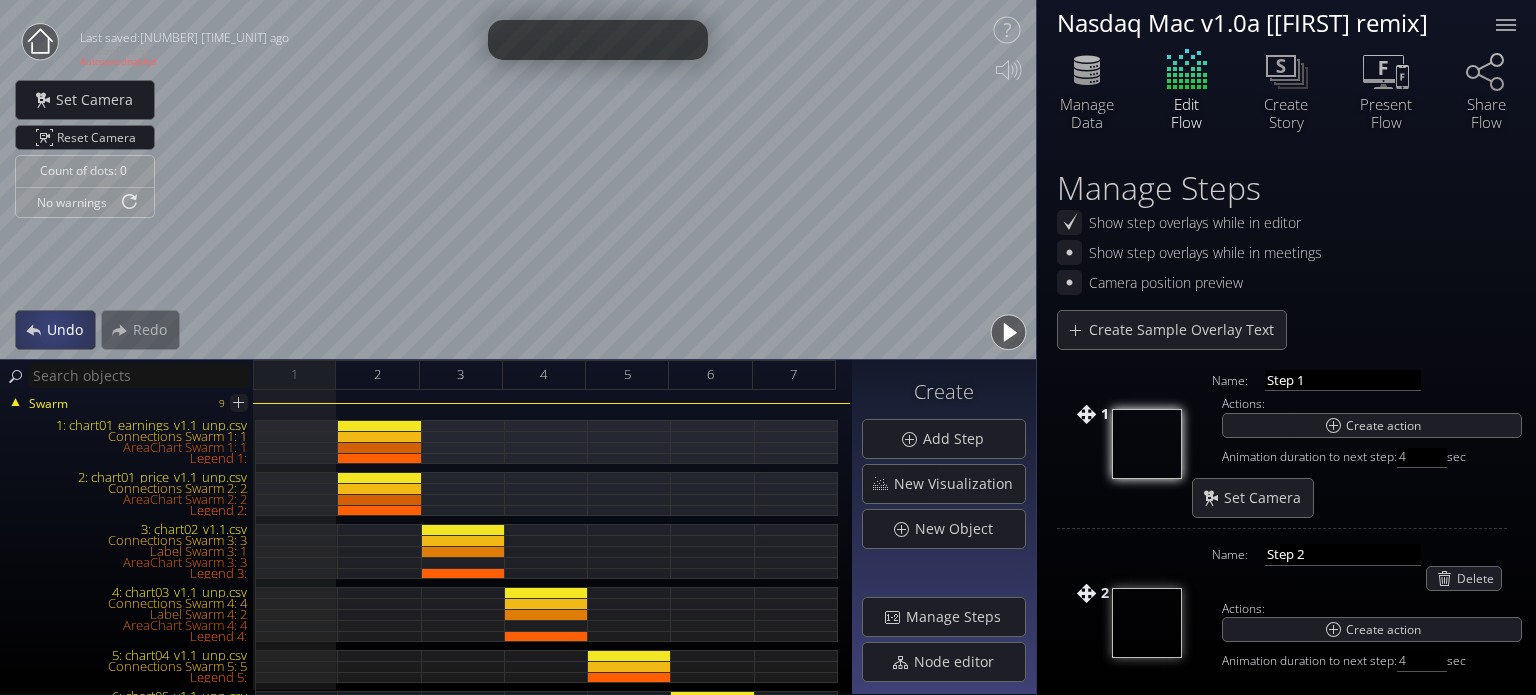click on "Undo" at bounding box center (55, 330) 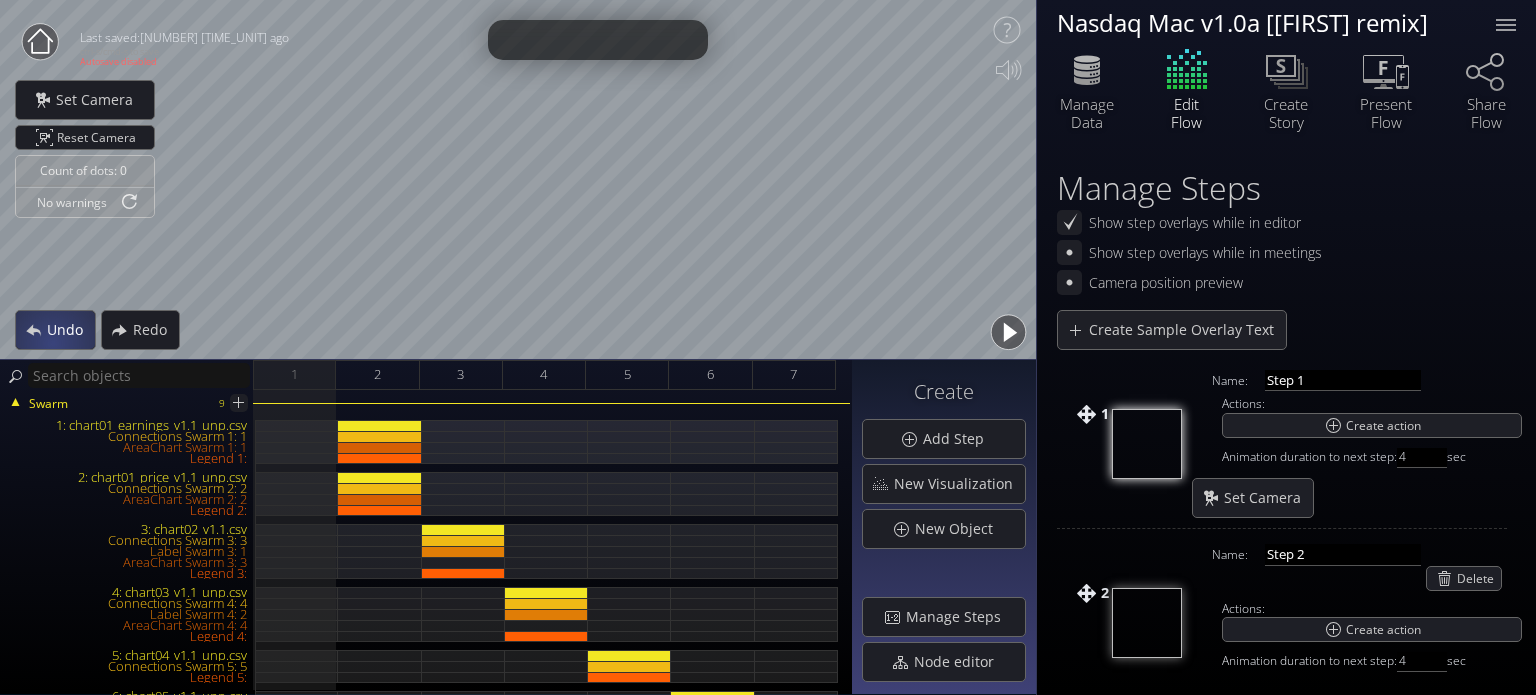 click on "Undo" at bounding box center (55, 330) 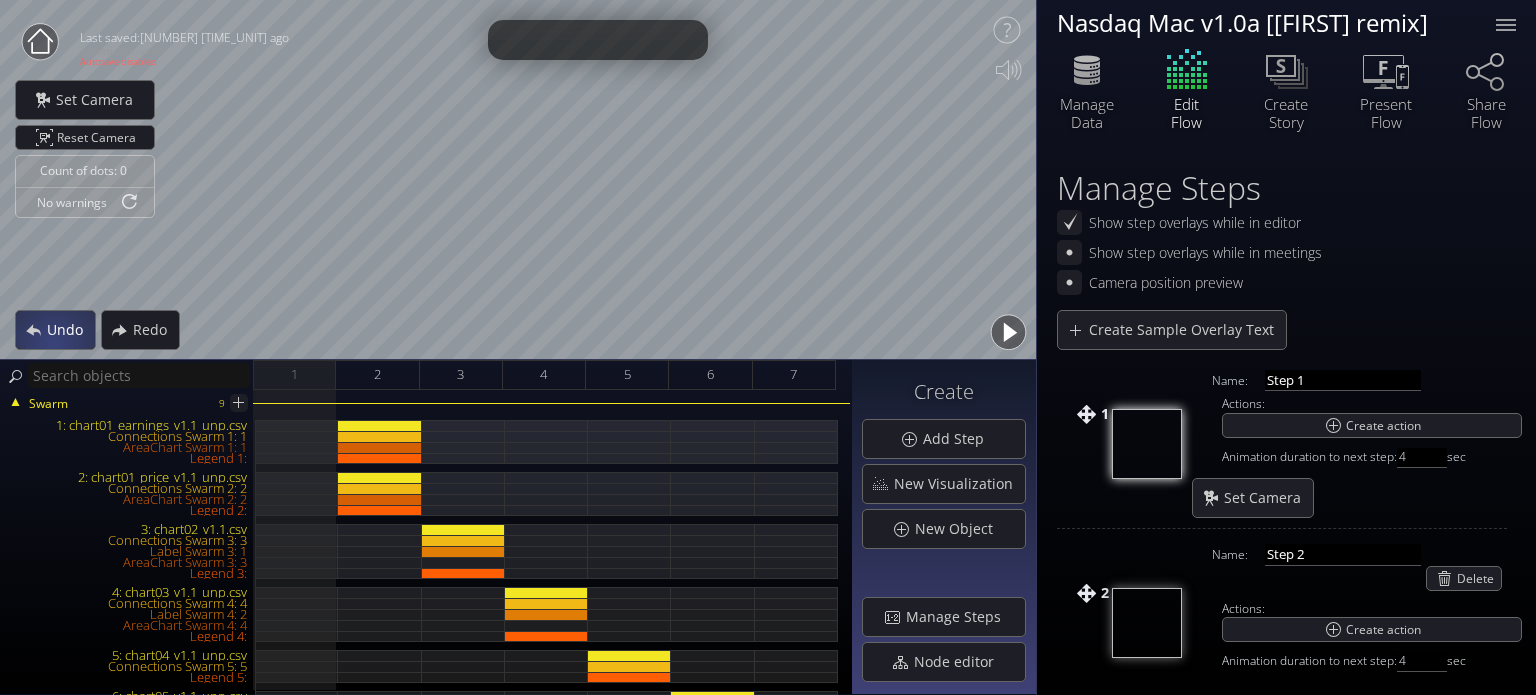 click on "Undo" at bounding box center (55, 330) 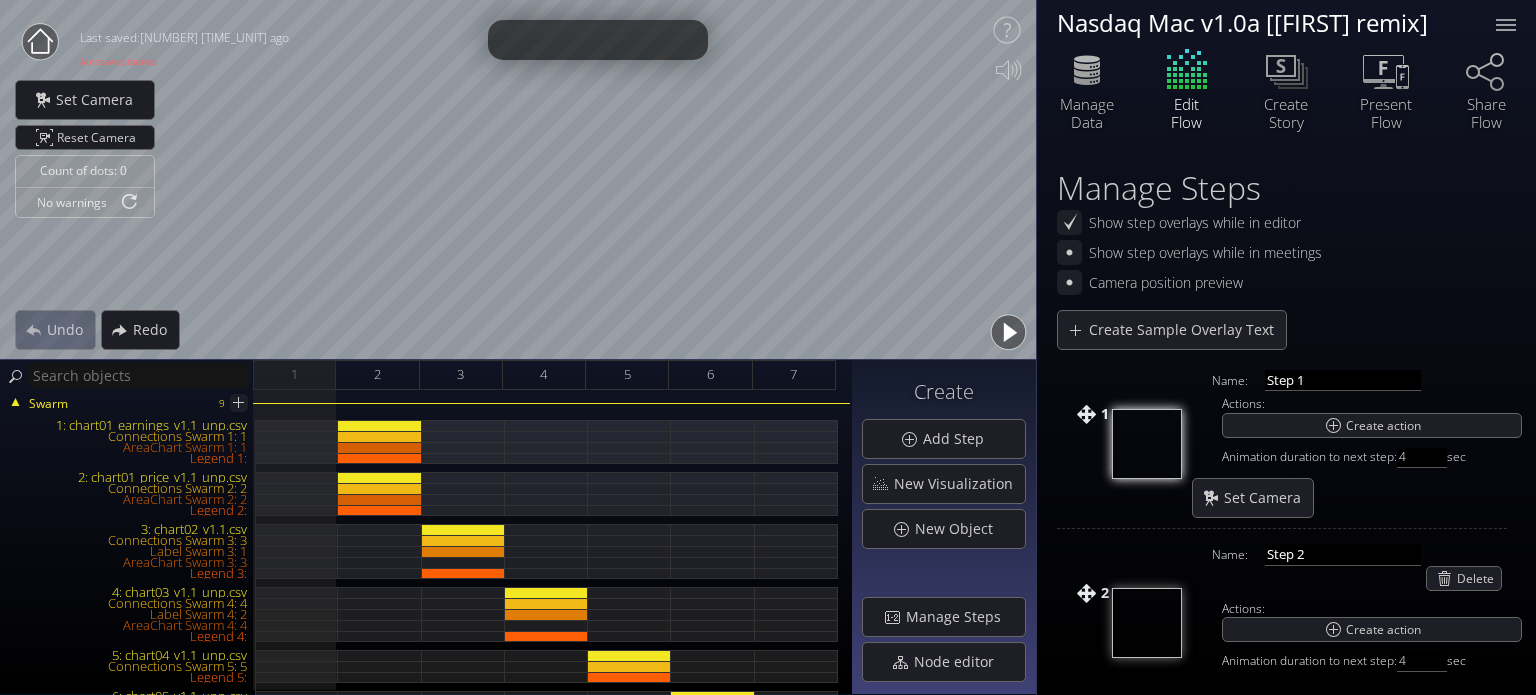 click on "Undo" at bounding box center (55, 330) 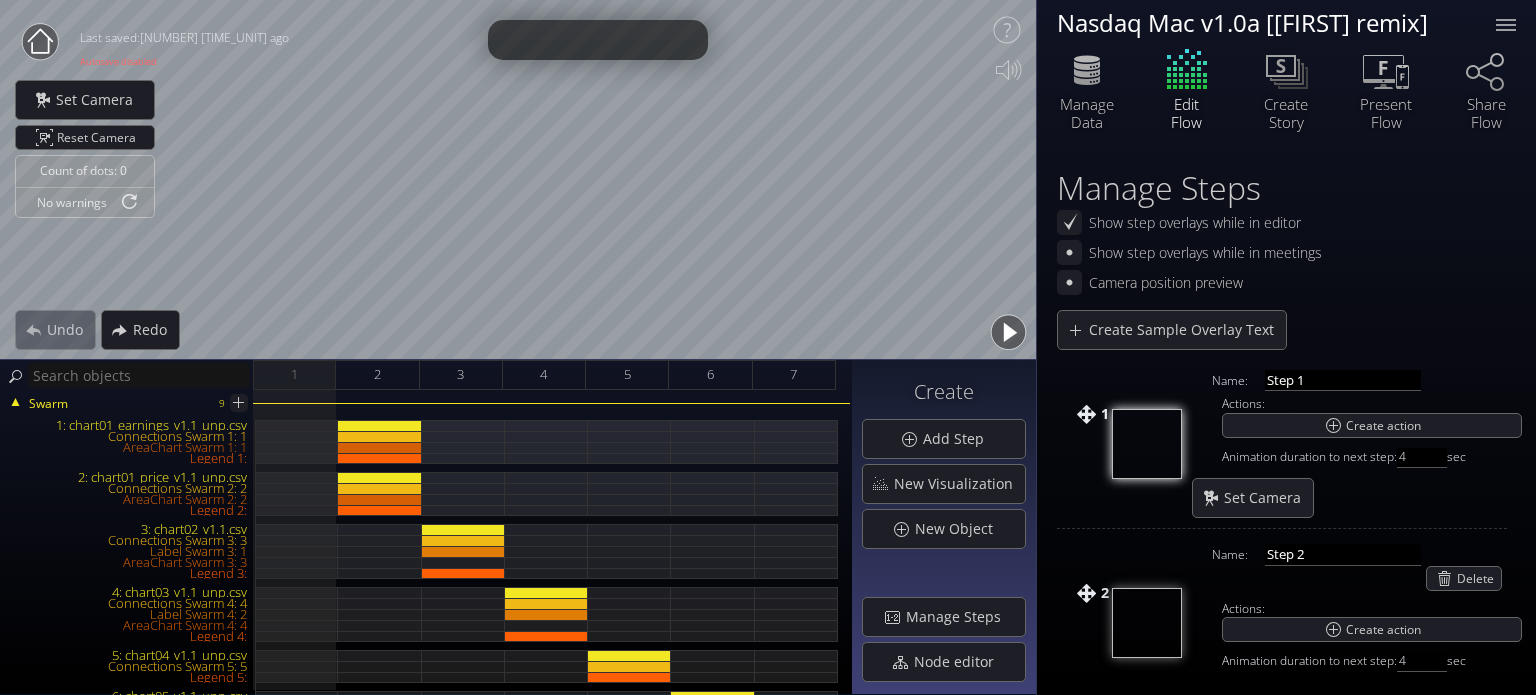 click on "Undo" at bounding box center (55, 330) 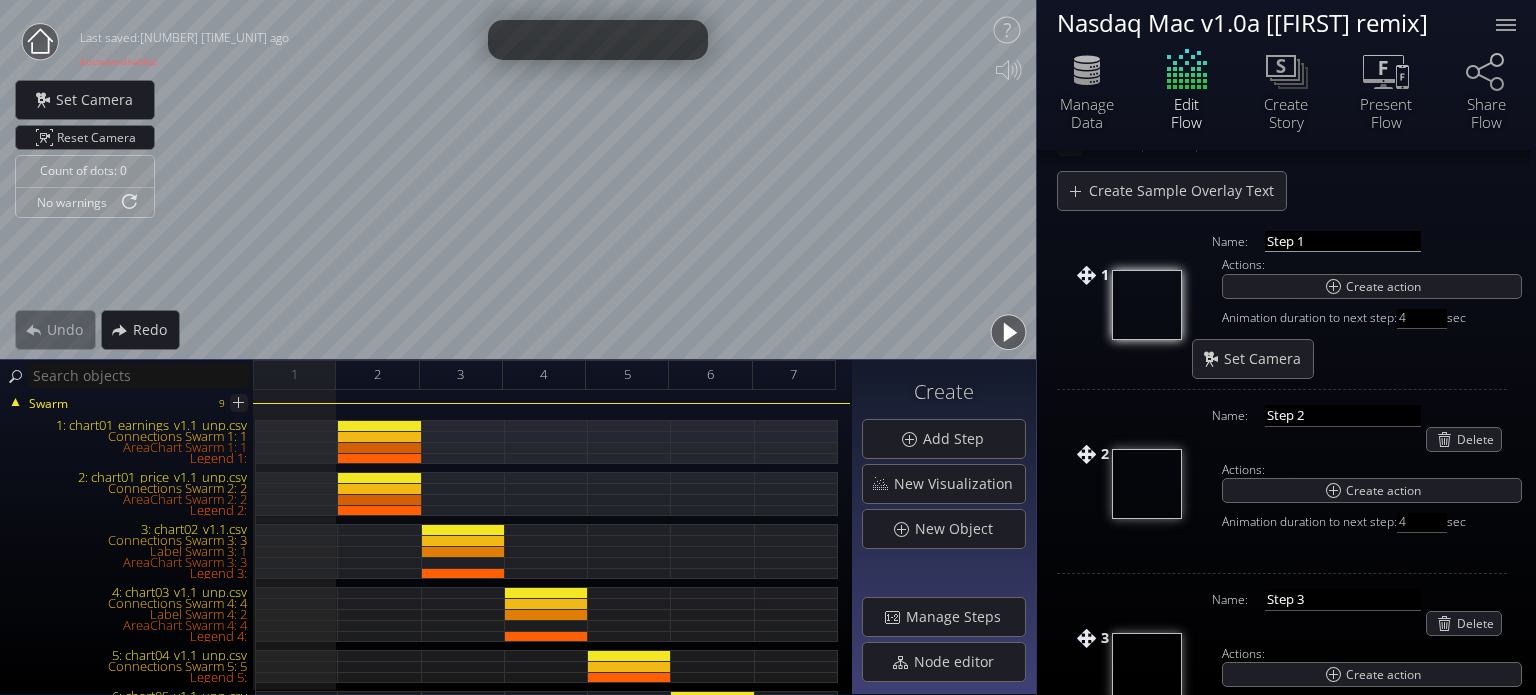 scroll, scrollTop: 100, scrollLeft: 0, axis: vertical 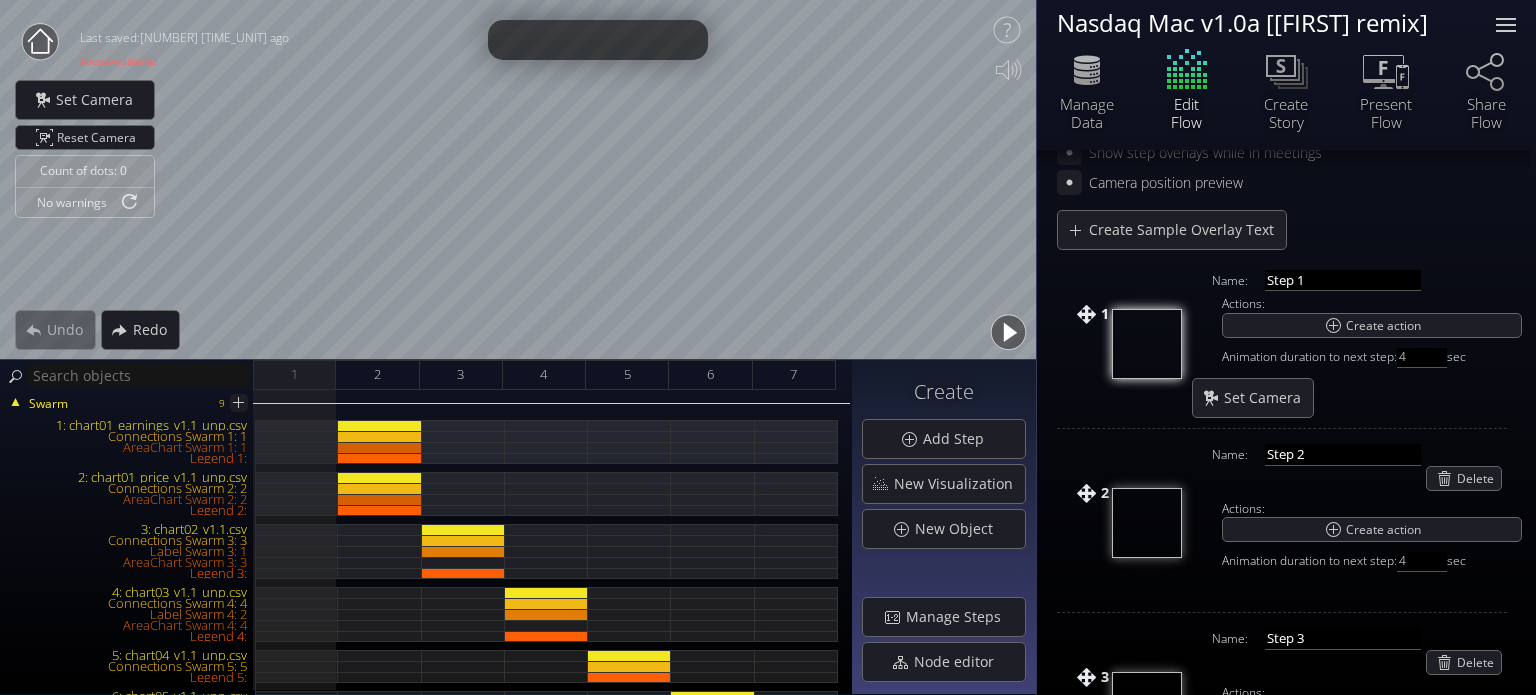click at bounding box center [1506, 25] 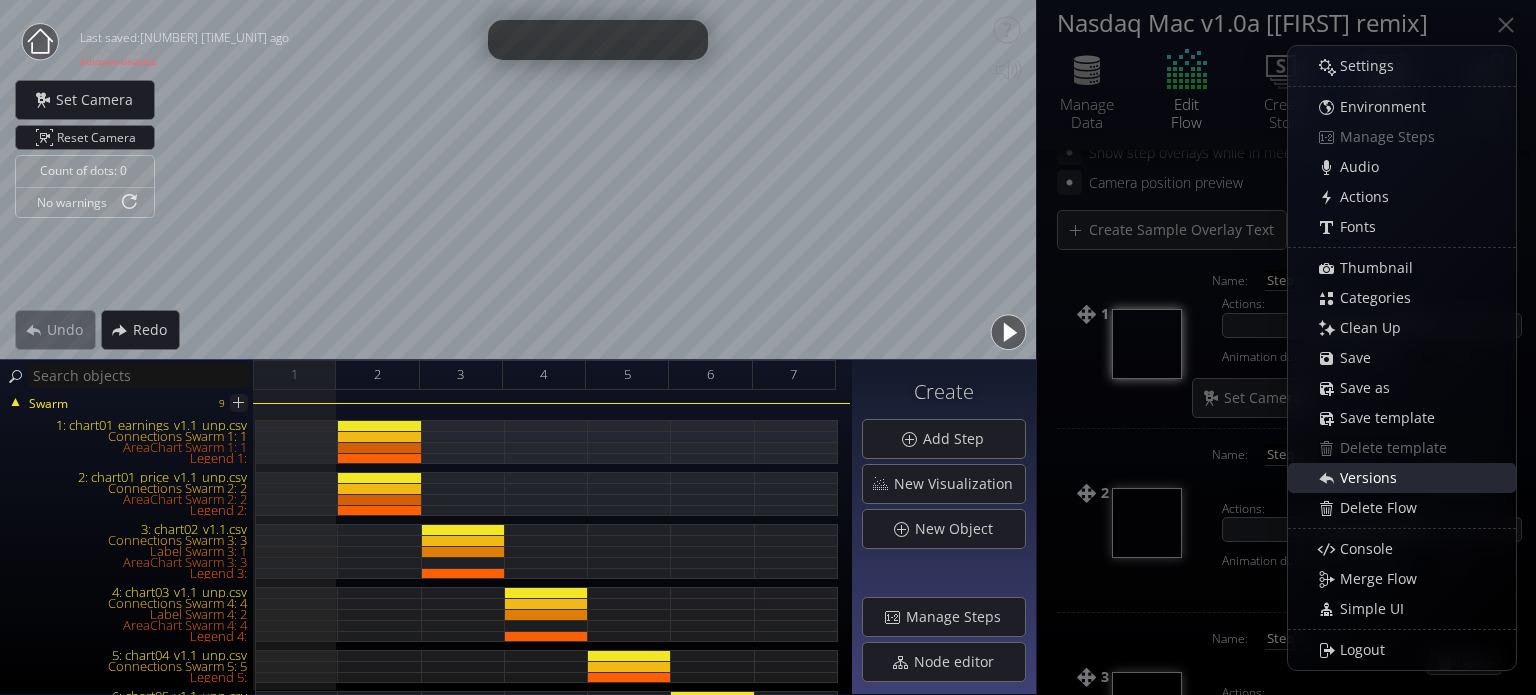 click on "Versions" at bounding box center [1374, 478] 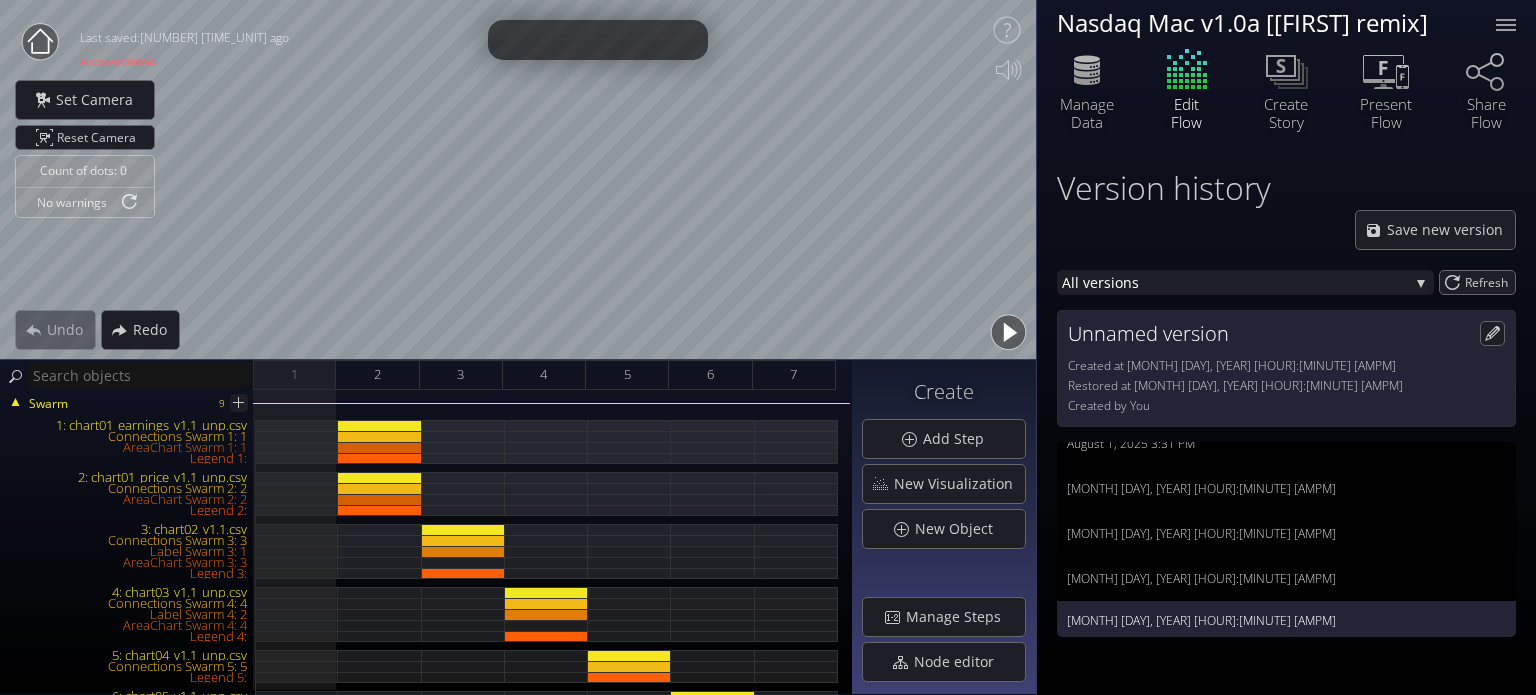 scroll, scrollTop: 340, scrollLeft: 0, axis: vertical 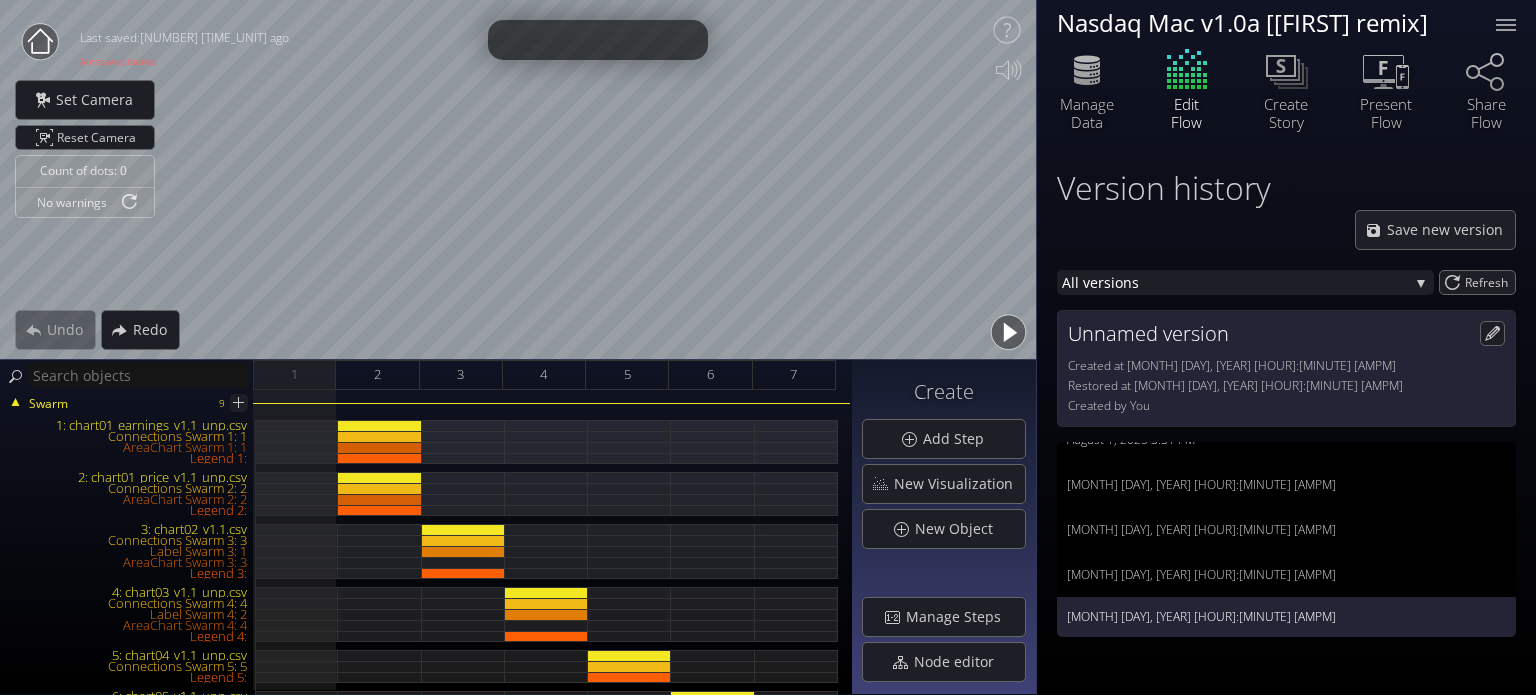 click on "[MONTH] 1, 2025 [TIME]" at bounding box center (1286, 617) 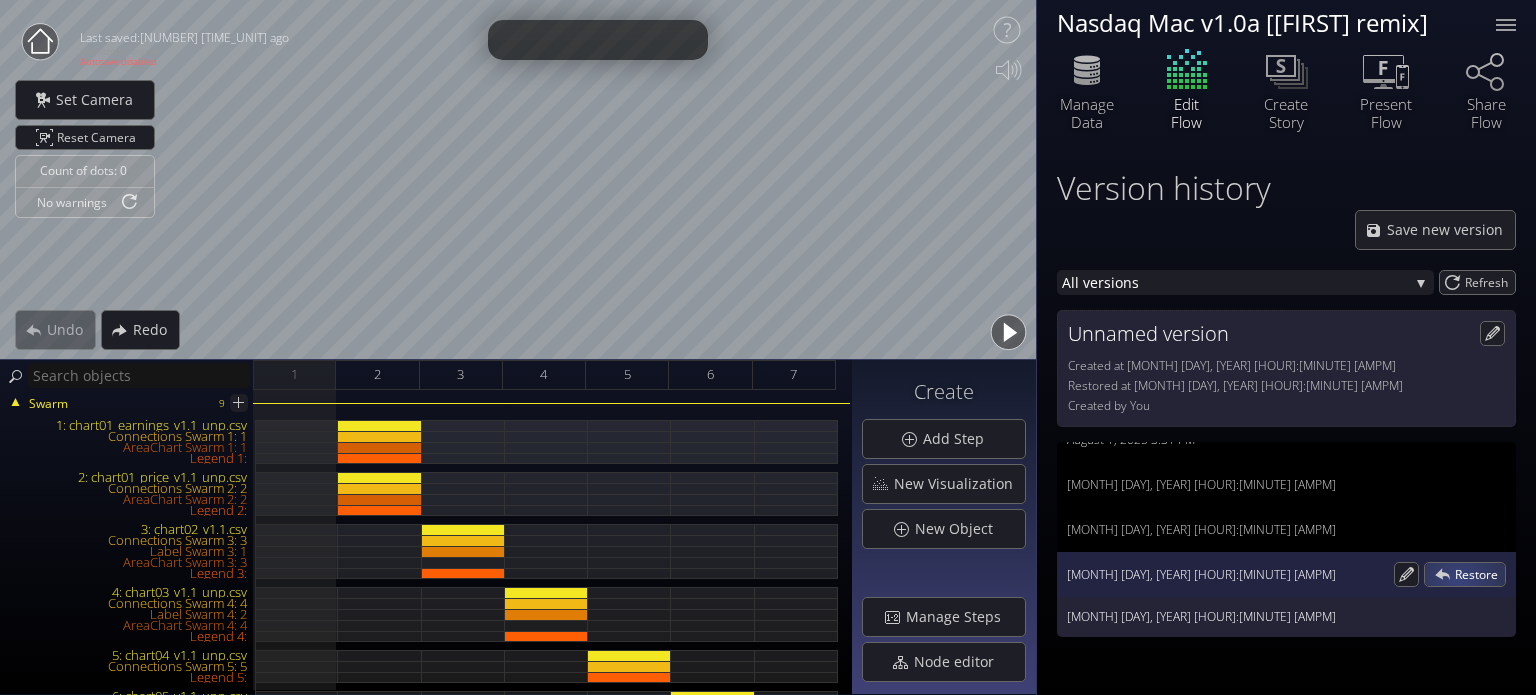 click on "Restore" at bounding box center (1480, 574) 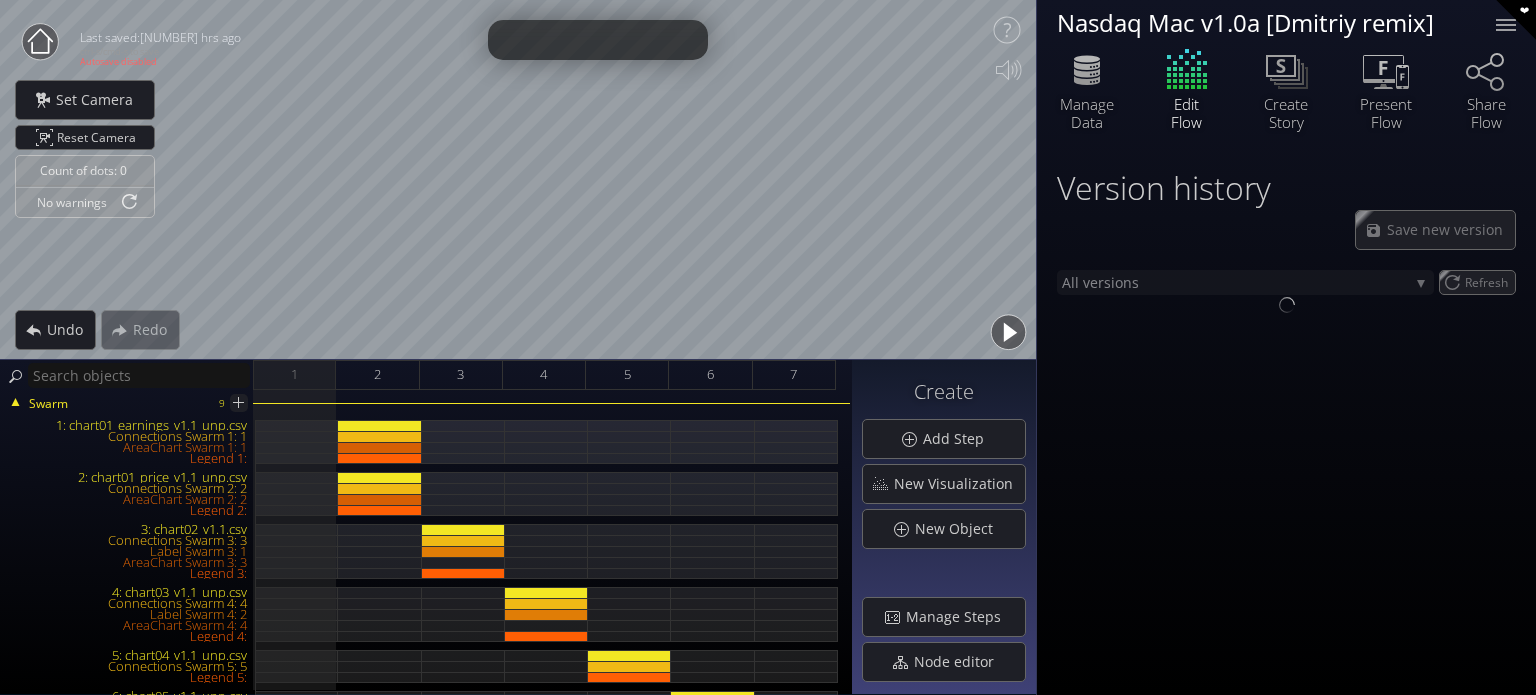 scroll, scrollTop: 0, scrollLeft: 0, axis: both 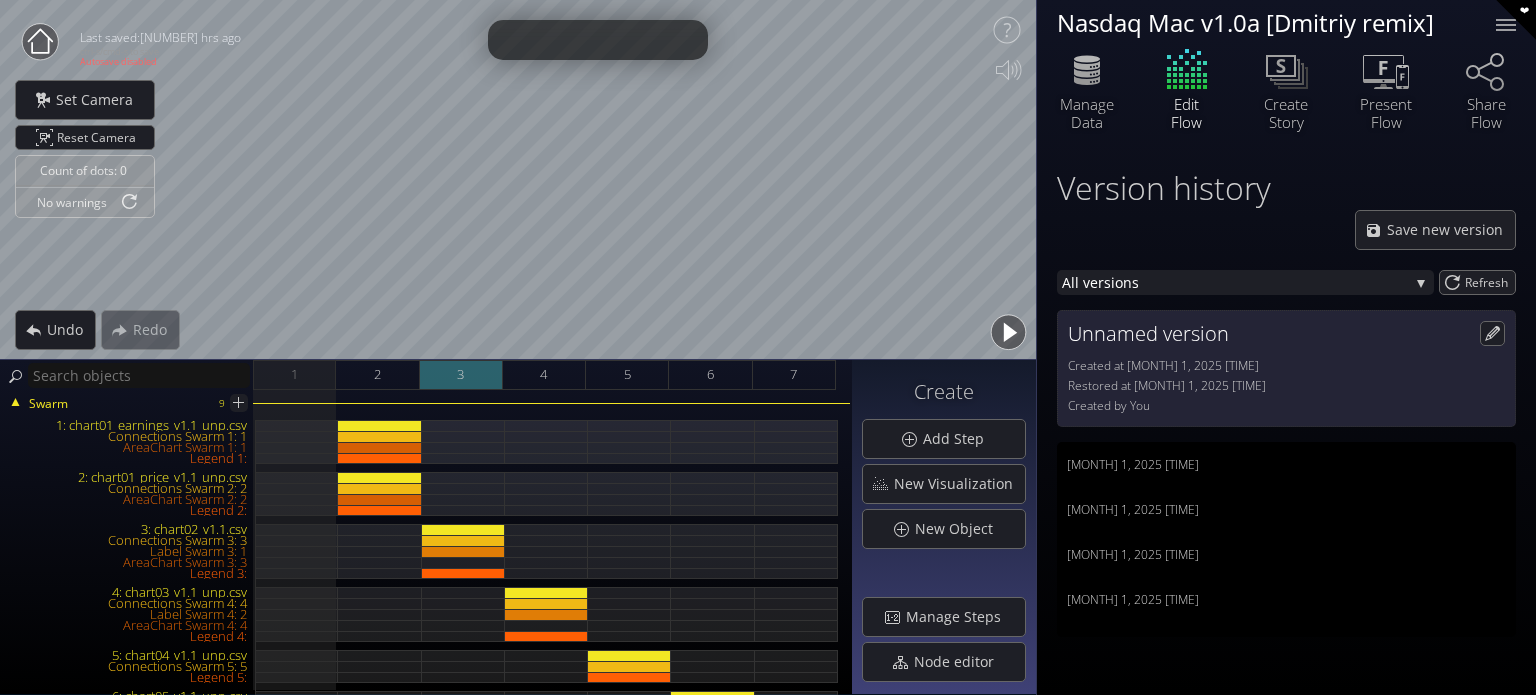 click on "3" at bounding box center (461, 375) 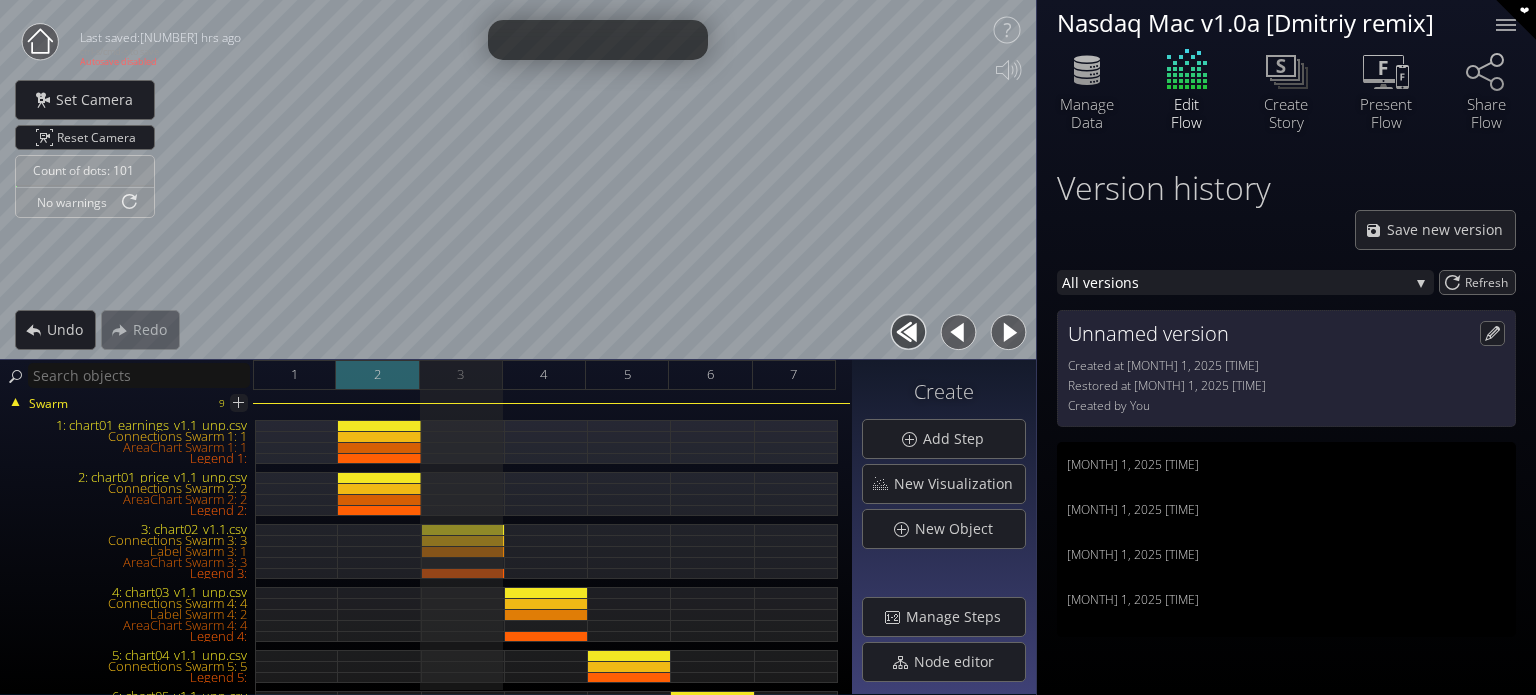 drag, startPoint x: 422, startPoint y: 363, endPoint x: 386, endPoint y: 363, distance: 36 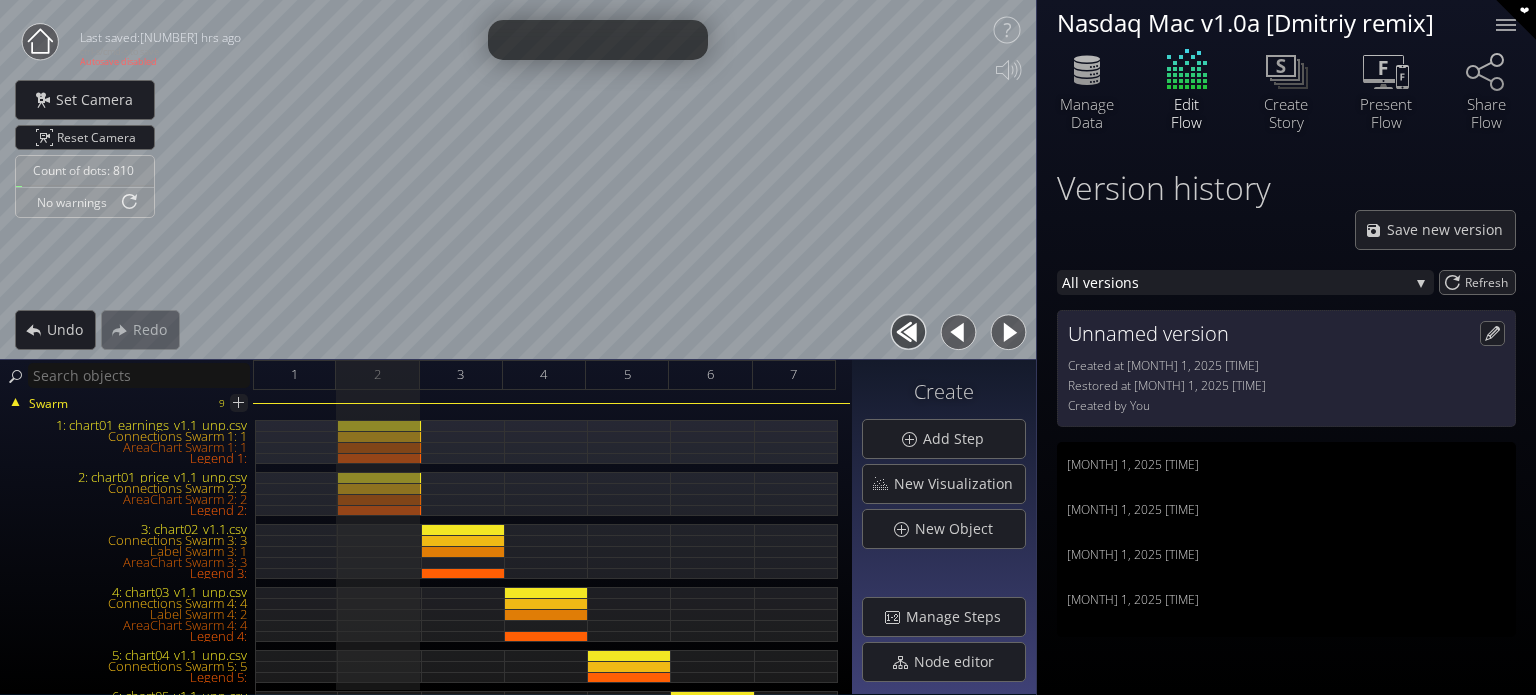 click at bounding box center (1008, 332) 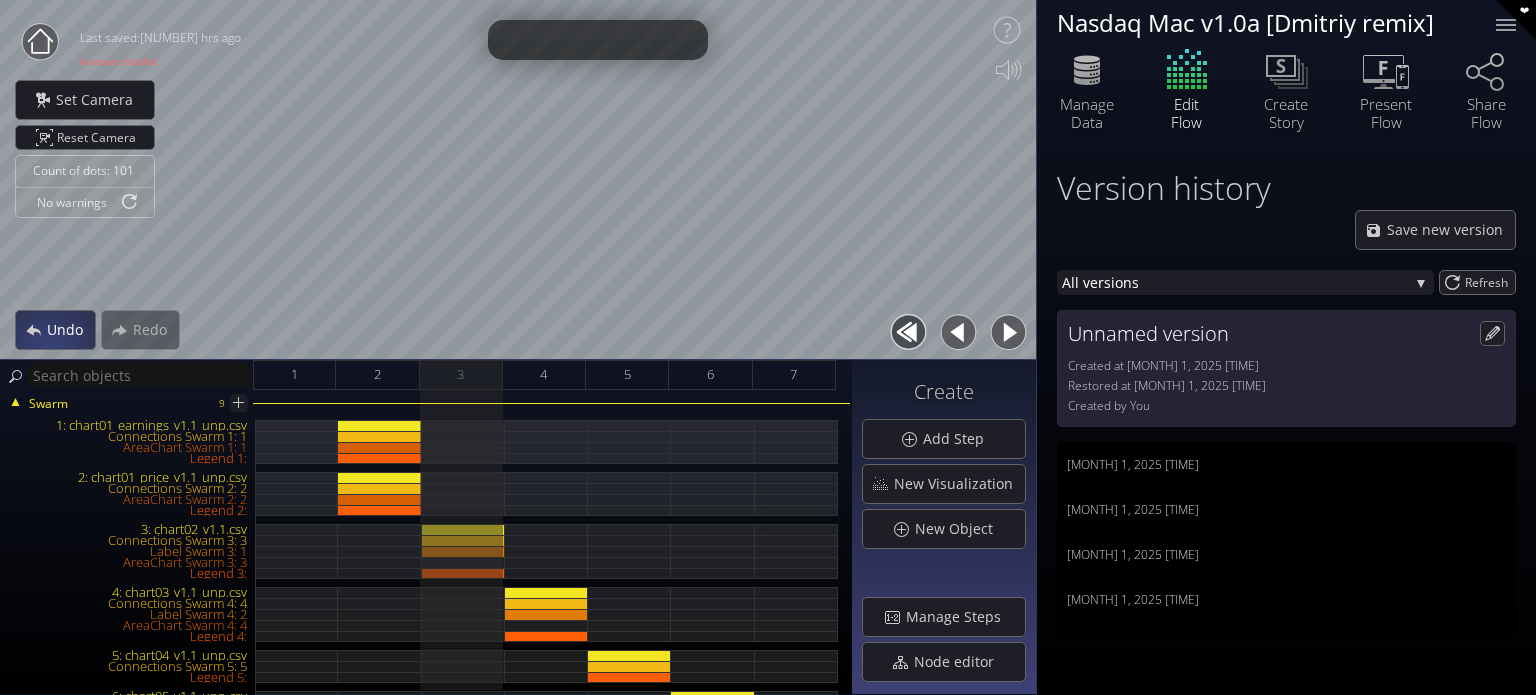 click on "Undo" at bounding box center (55, 330) 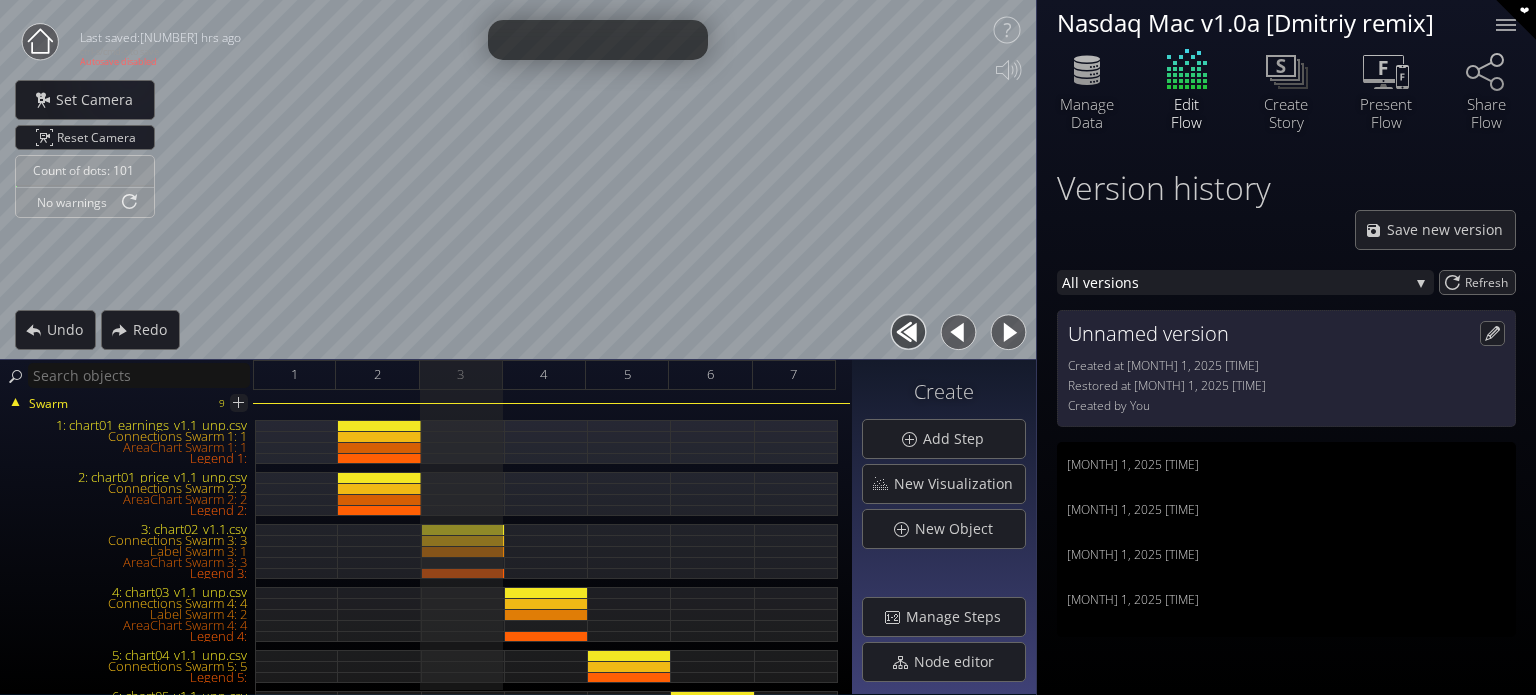 click 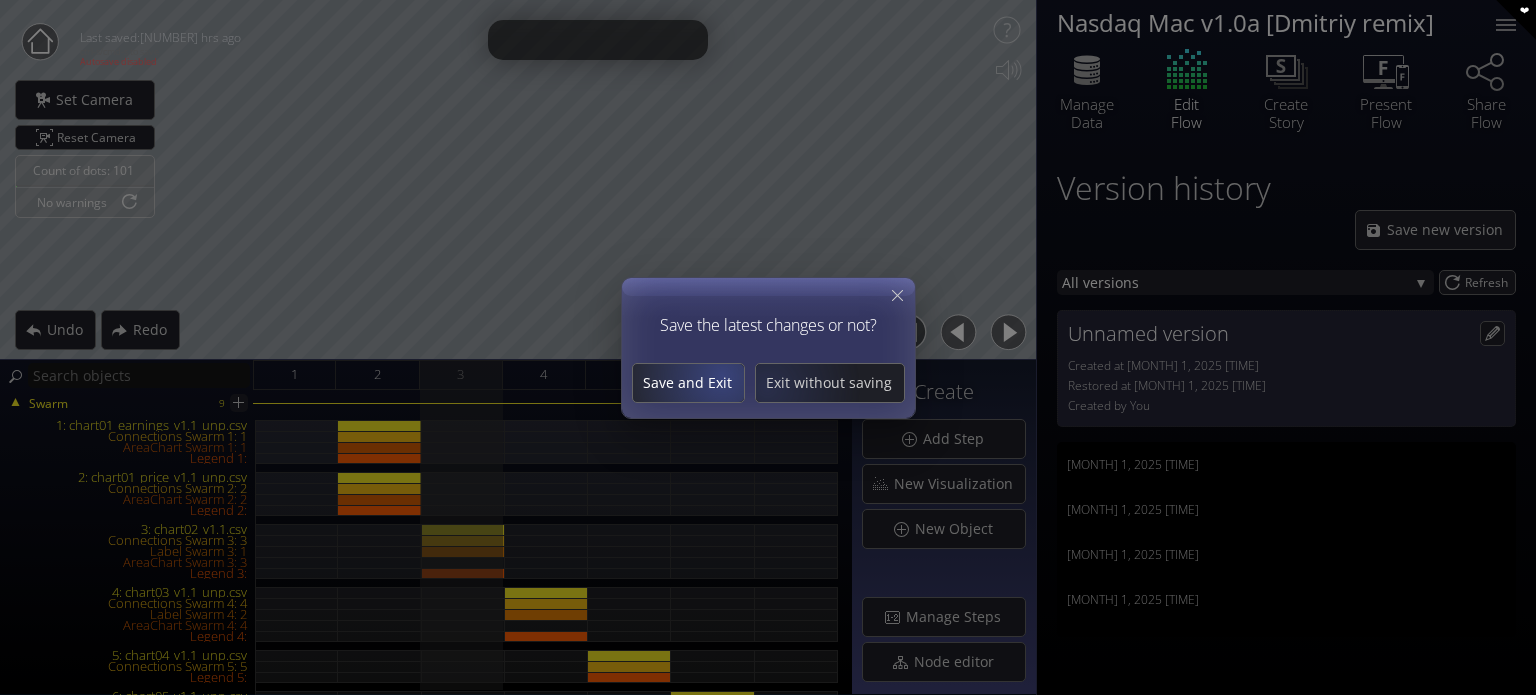 click on "Save and Exit" at bounding box center (688, 383) 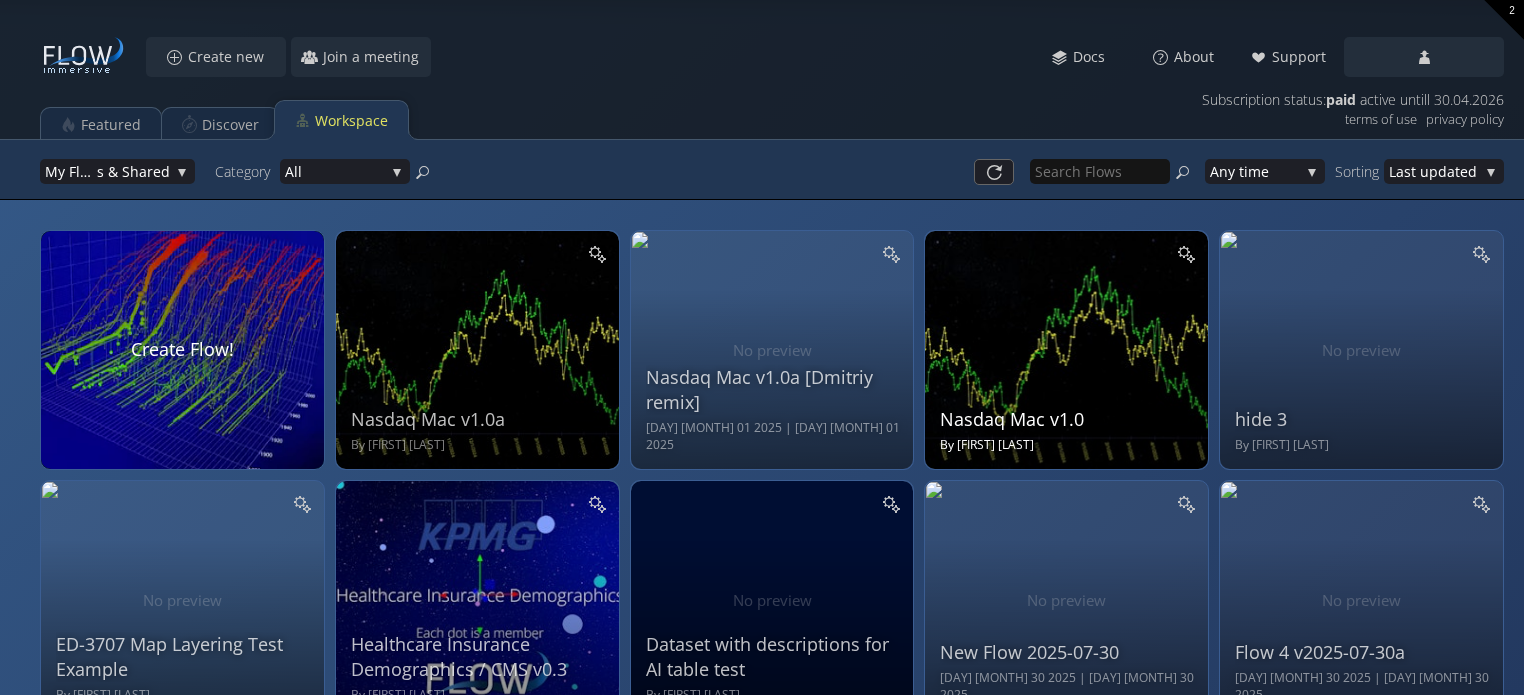 click on "Nasdaq Mac v1.0
By [FIRST] [LAST]" at bounding box center [1069, 347] 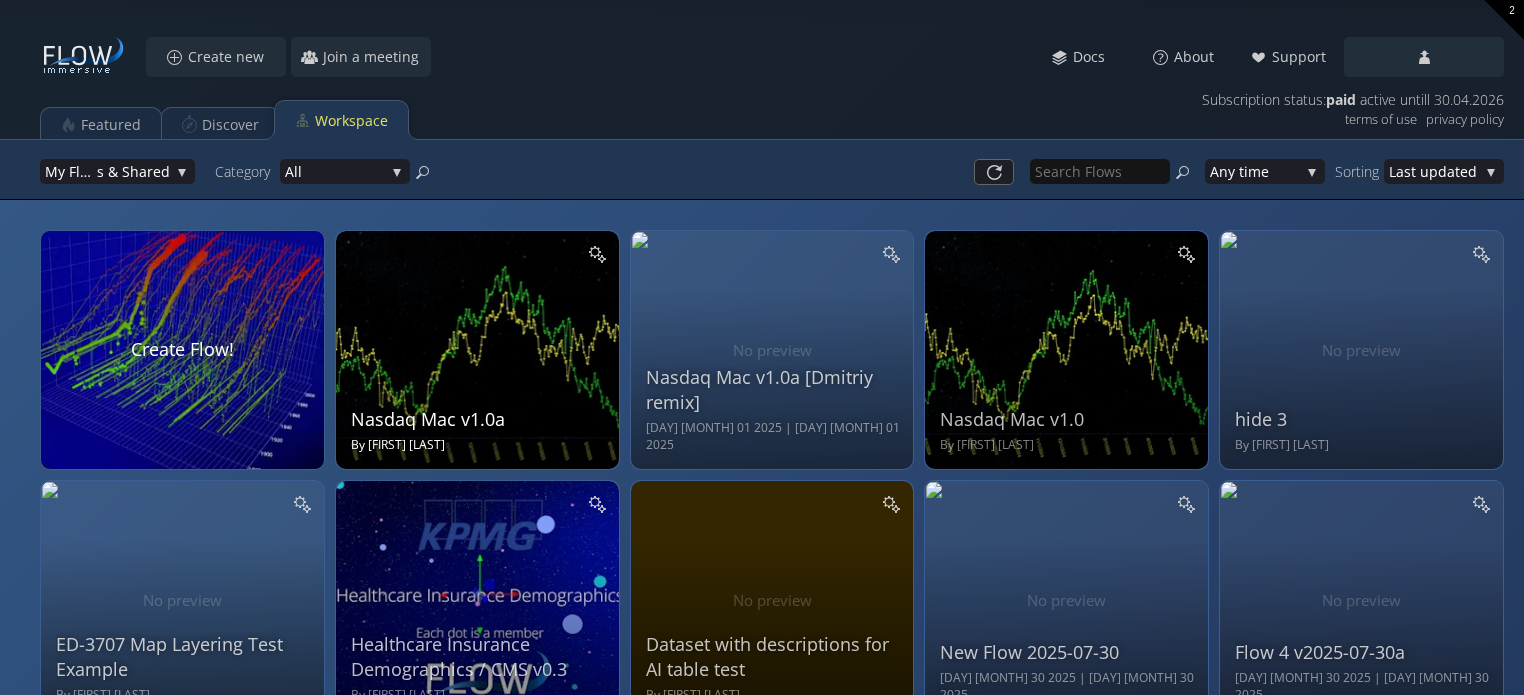 click on "Nasdaq Mac v1.0a
By [FIRST] [LAST]" at bounding box center [480, 347] 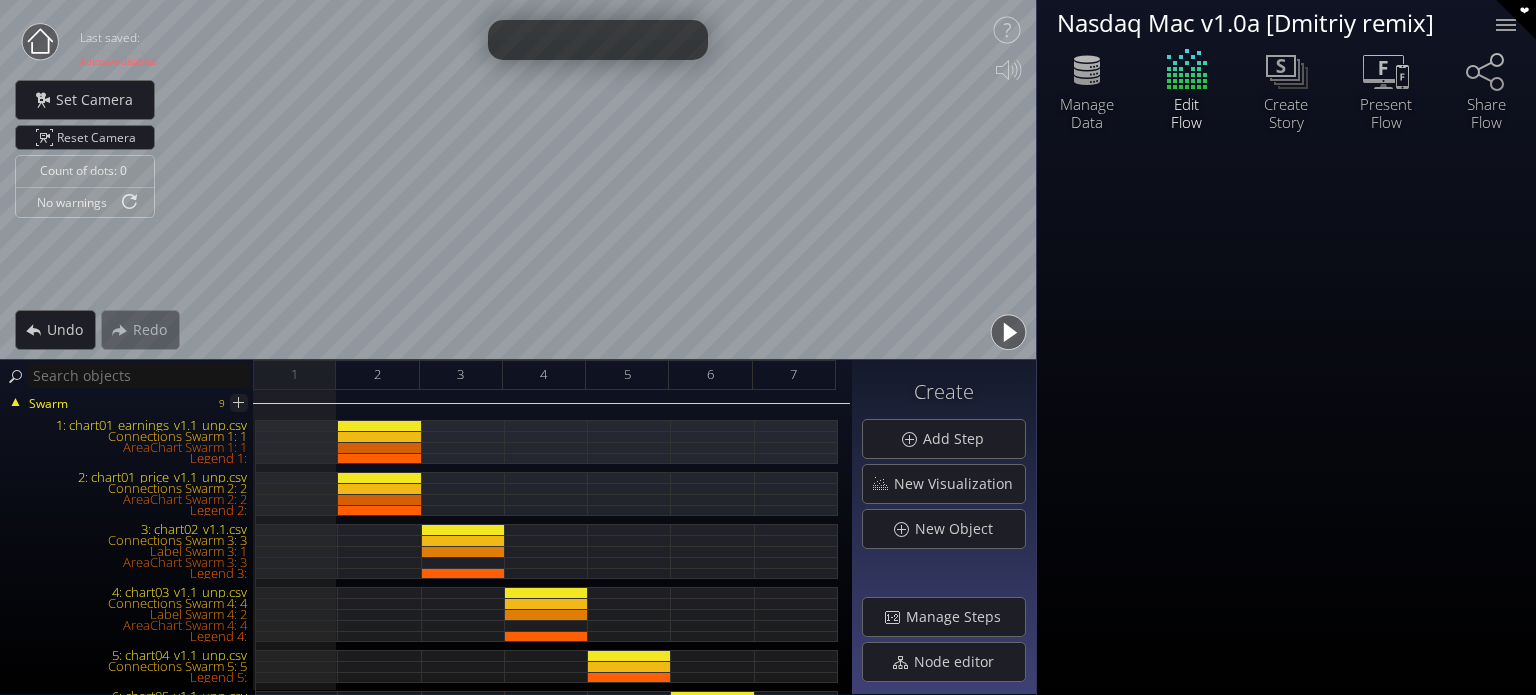 scroll, scrollTop: 0, scrollLeft: 0, axis: both 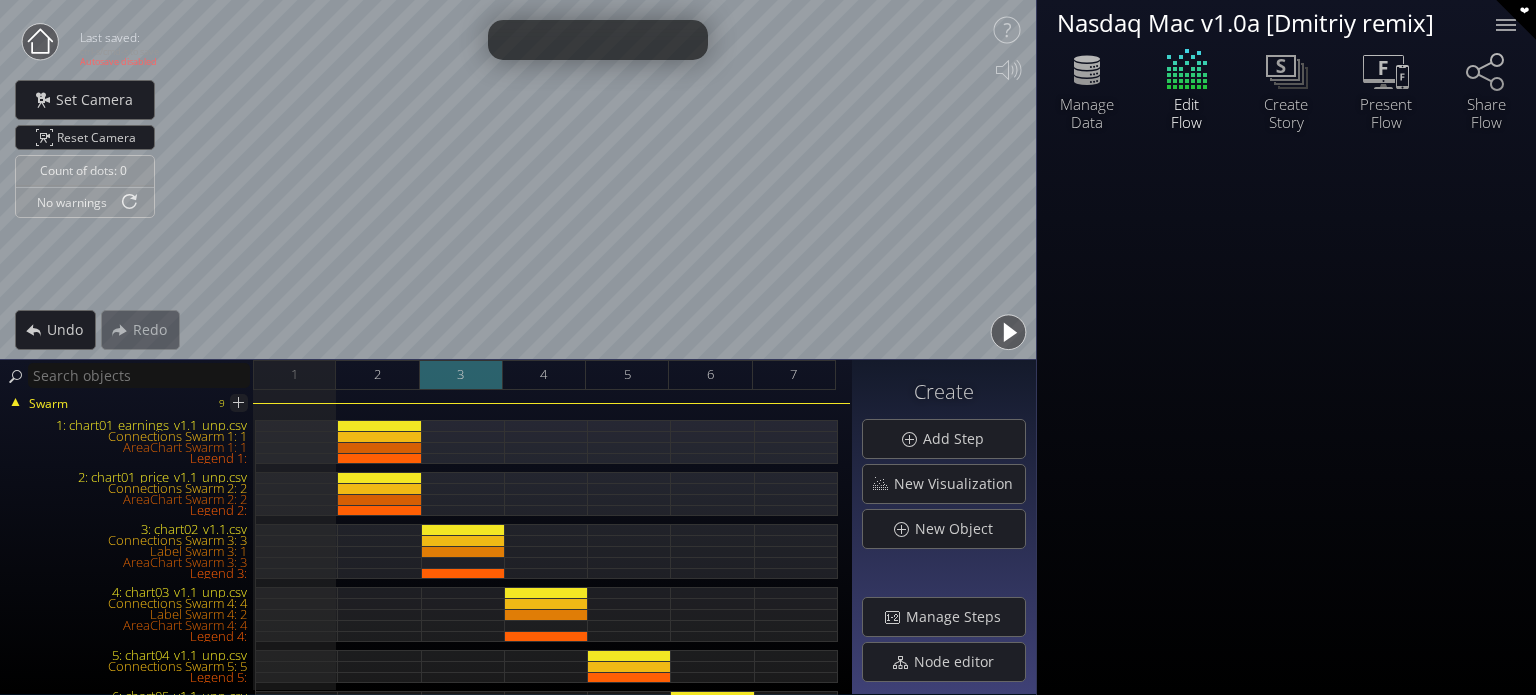 click on "3" at bounding box center (460, 374) 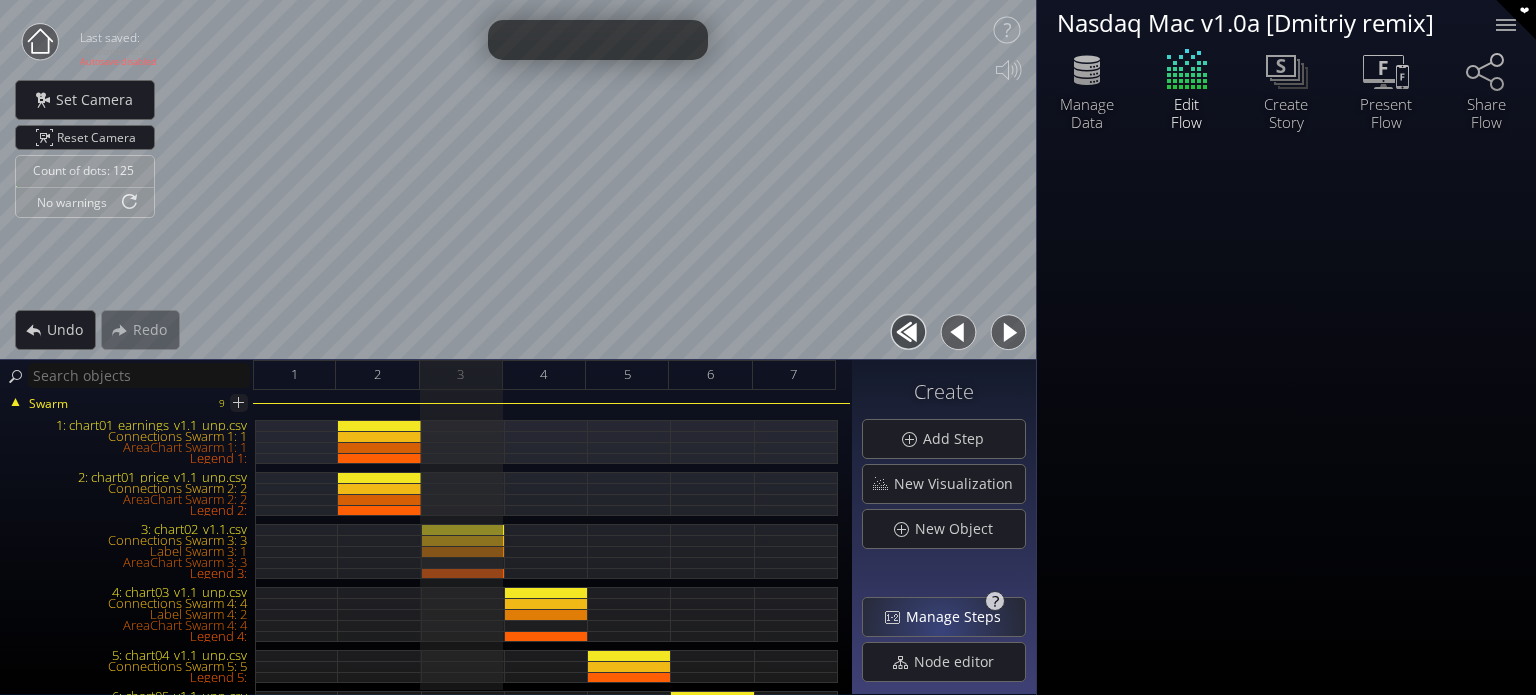 click on "Manage Steps" at bounding box center [959, 617] 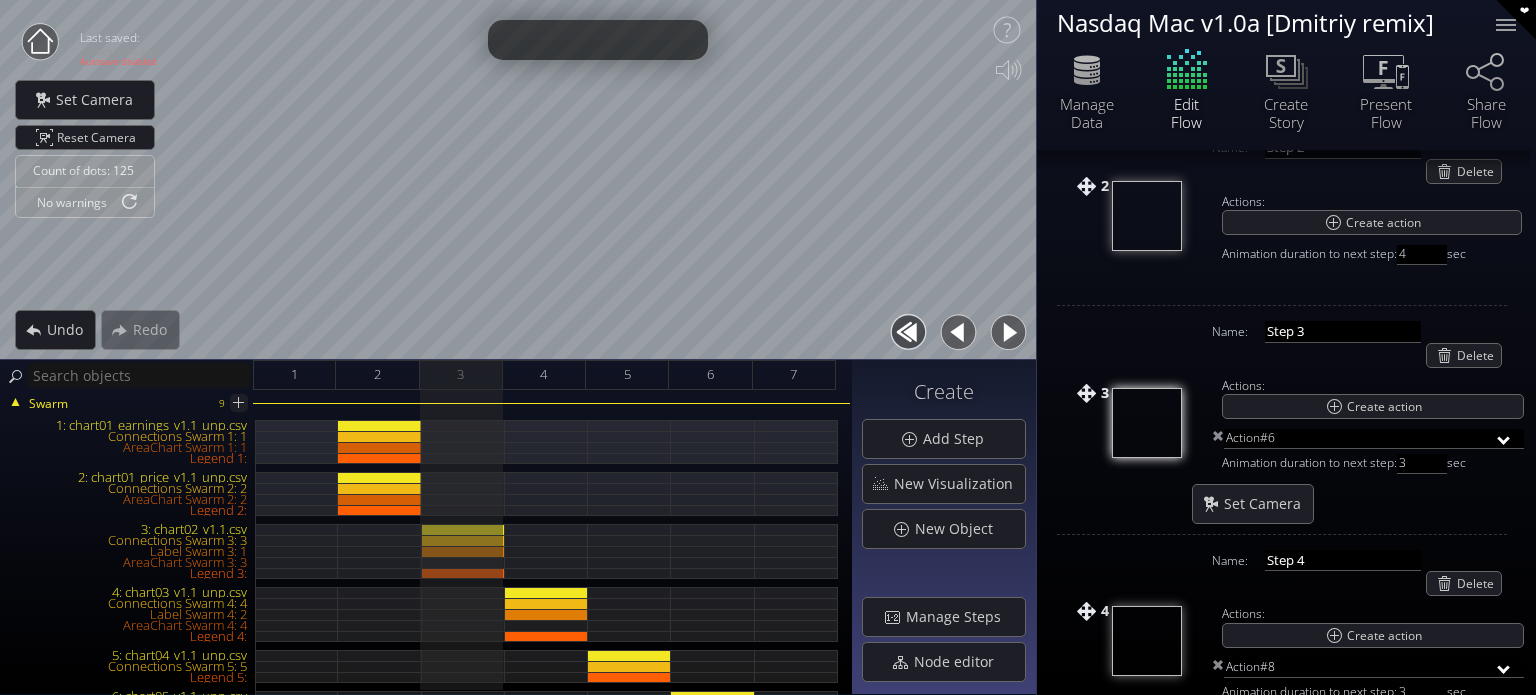 scroll, scrollTop: 400, scrollLeft: 0, axis: vertical 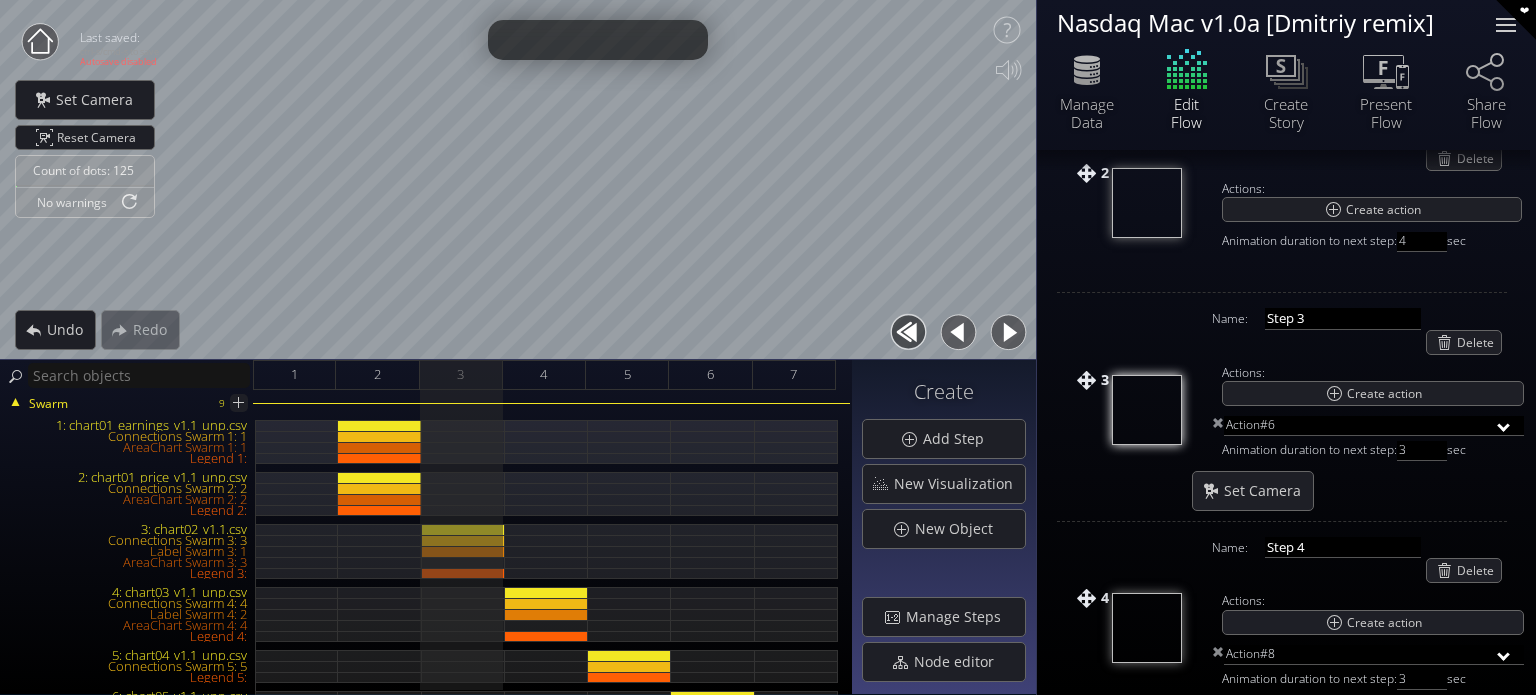 click at bounding box center (1506, 25) 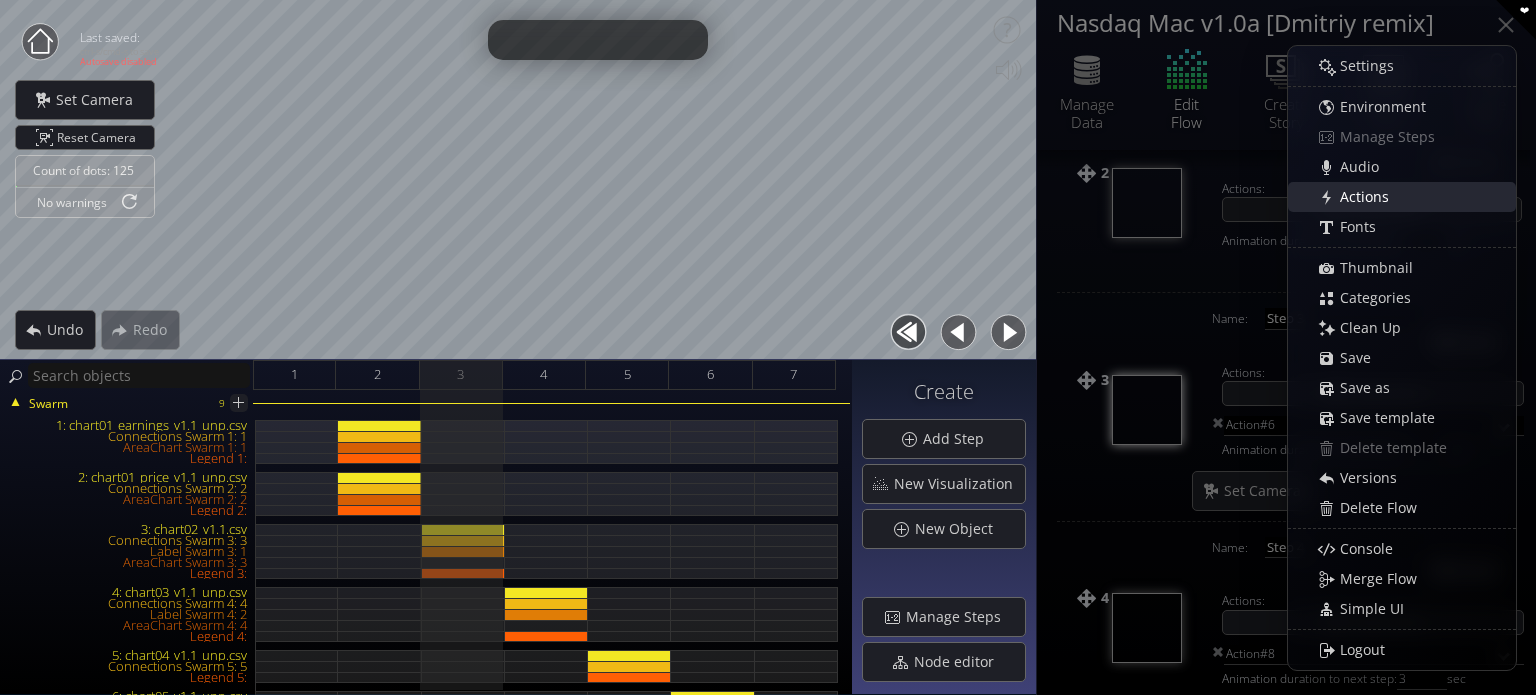 click on "Actions" at bounding box center [1412, 197] 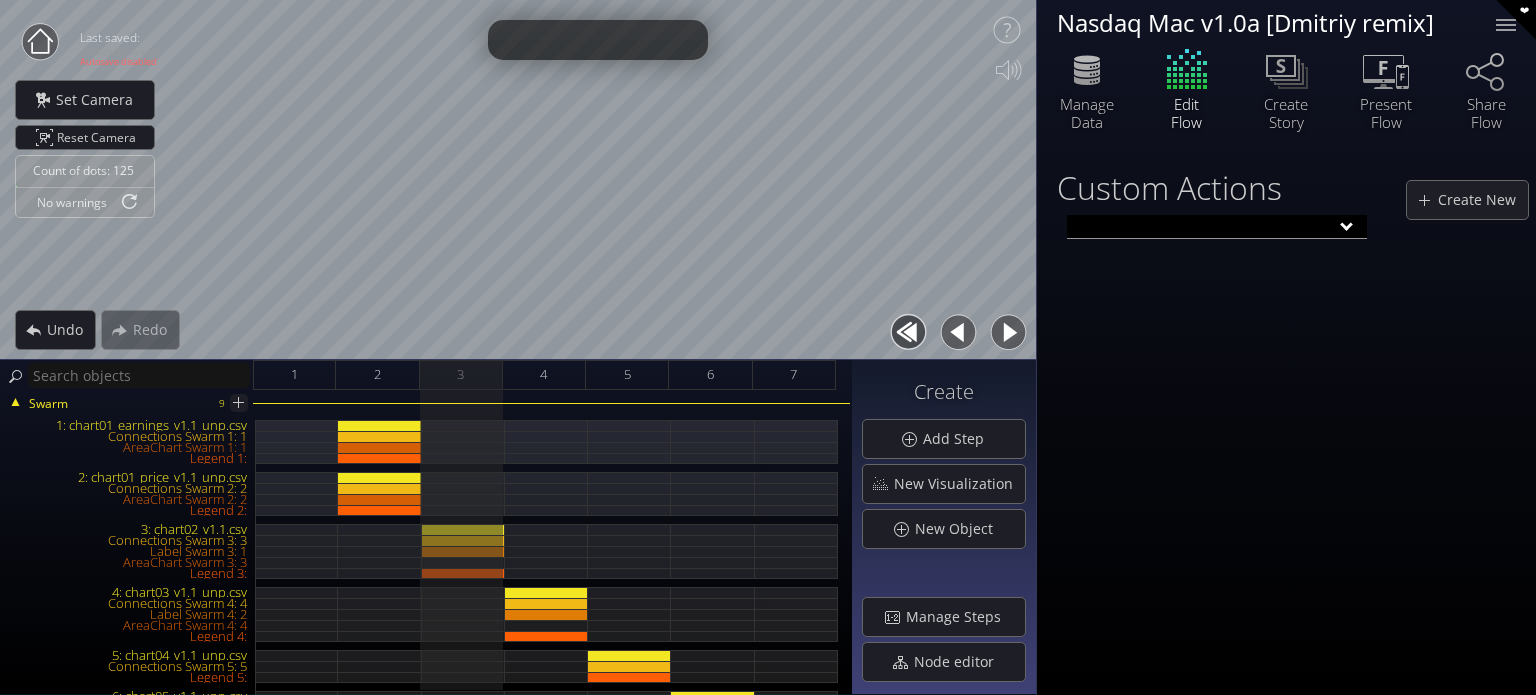 click at bounding box center [1217, 227] 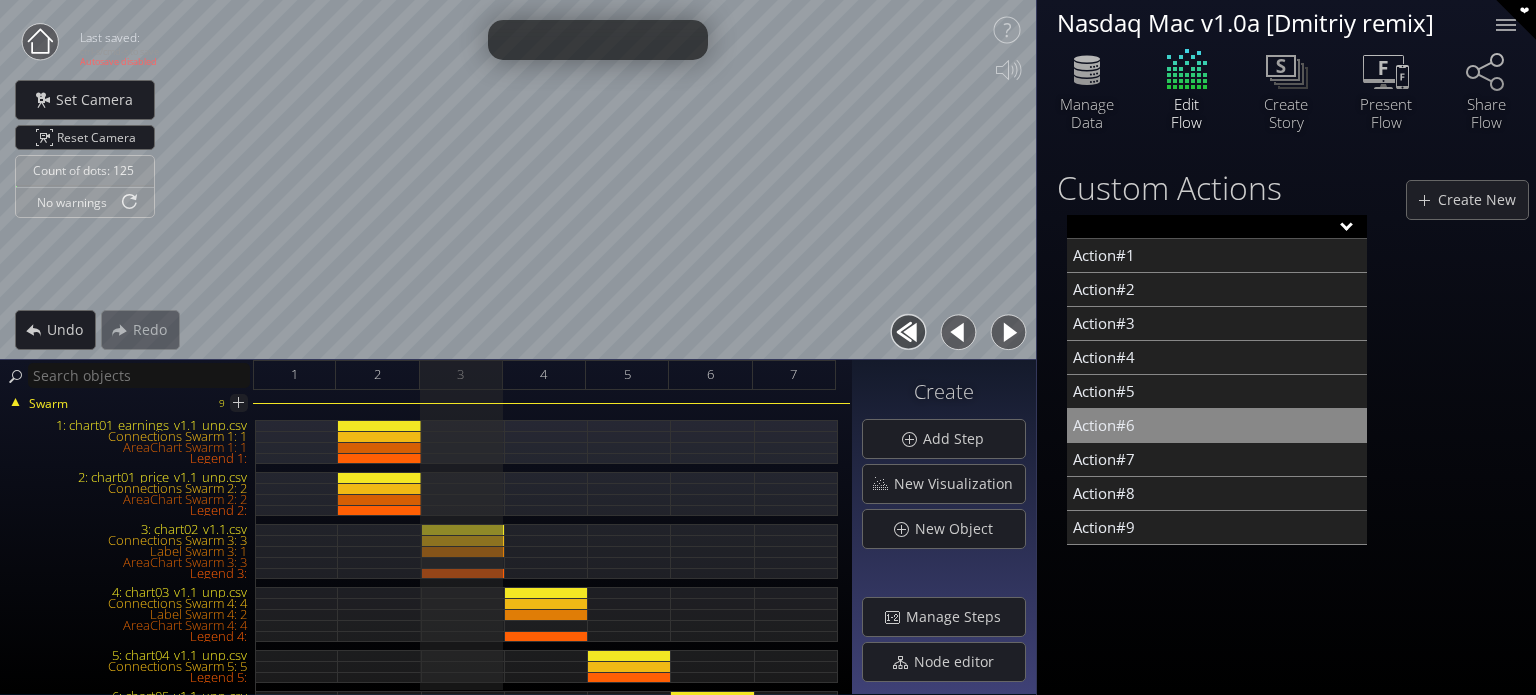 click on "Action#6" at bounding box center [1217, 426] 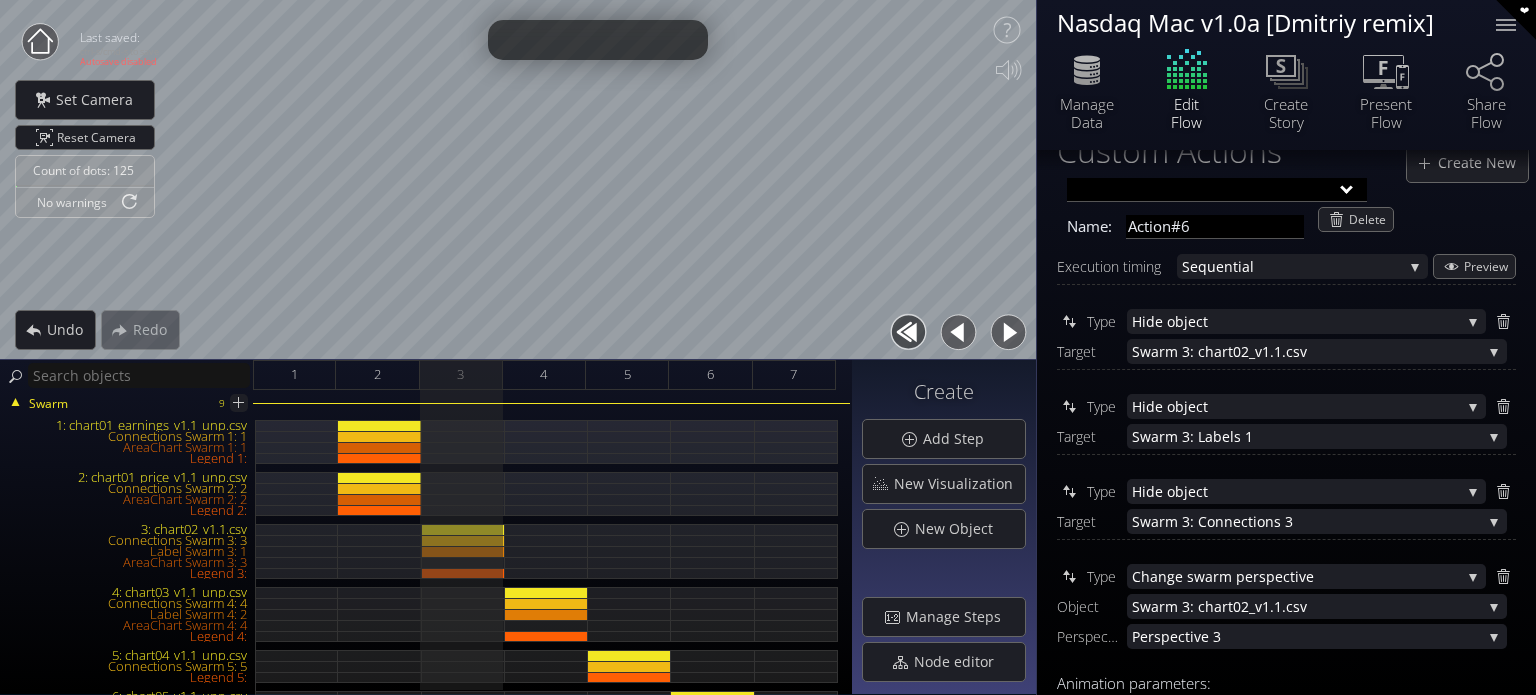 scroll, scrollTop: 100, scrollLeft: 0, axis: vertical 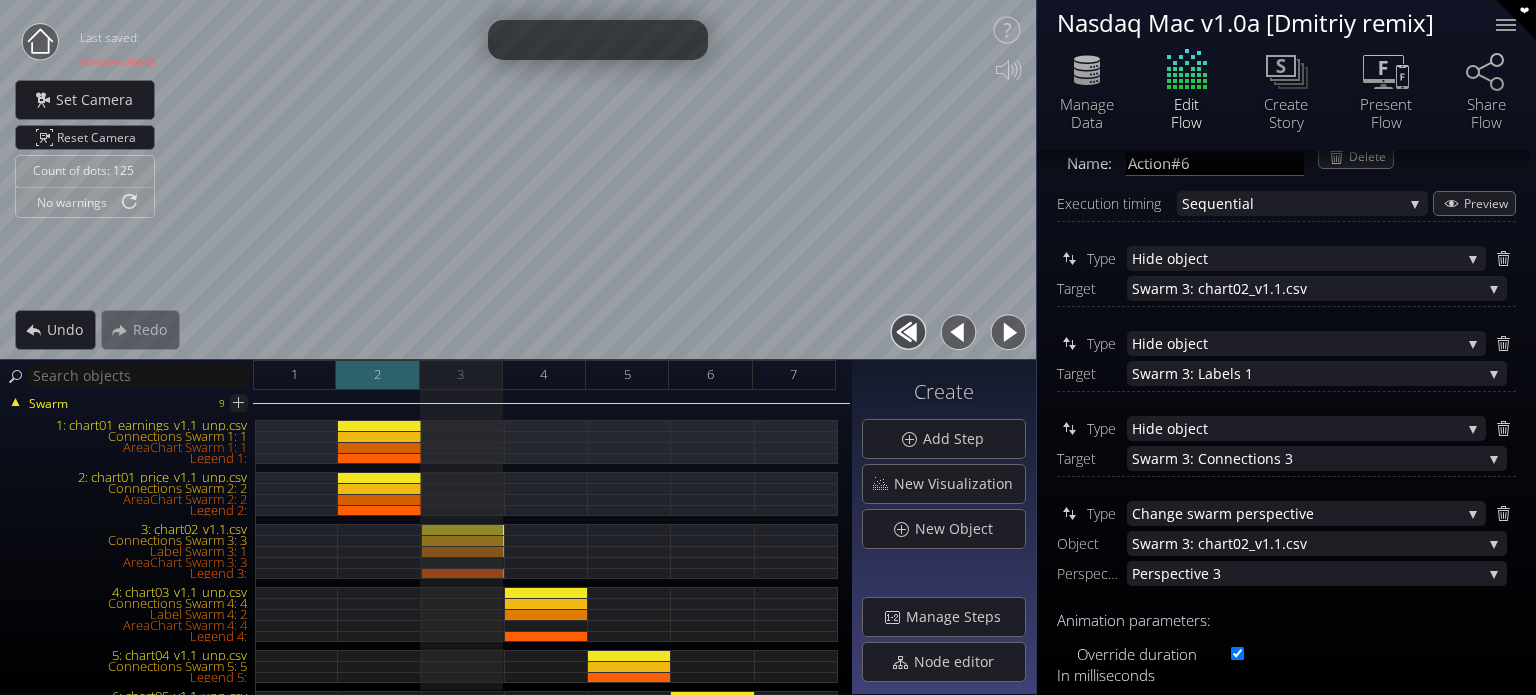click on "2" at bounding box center [377, 375] 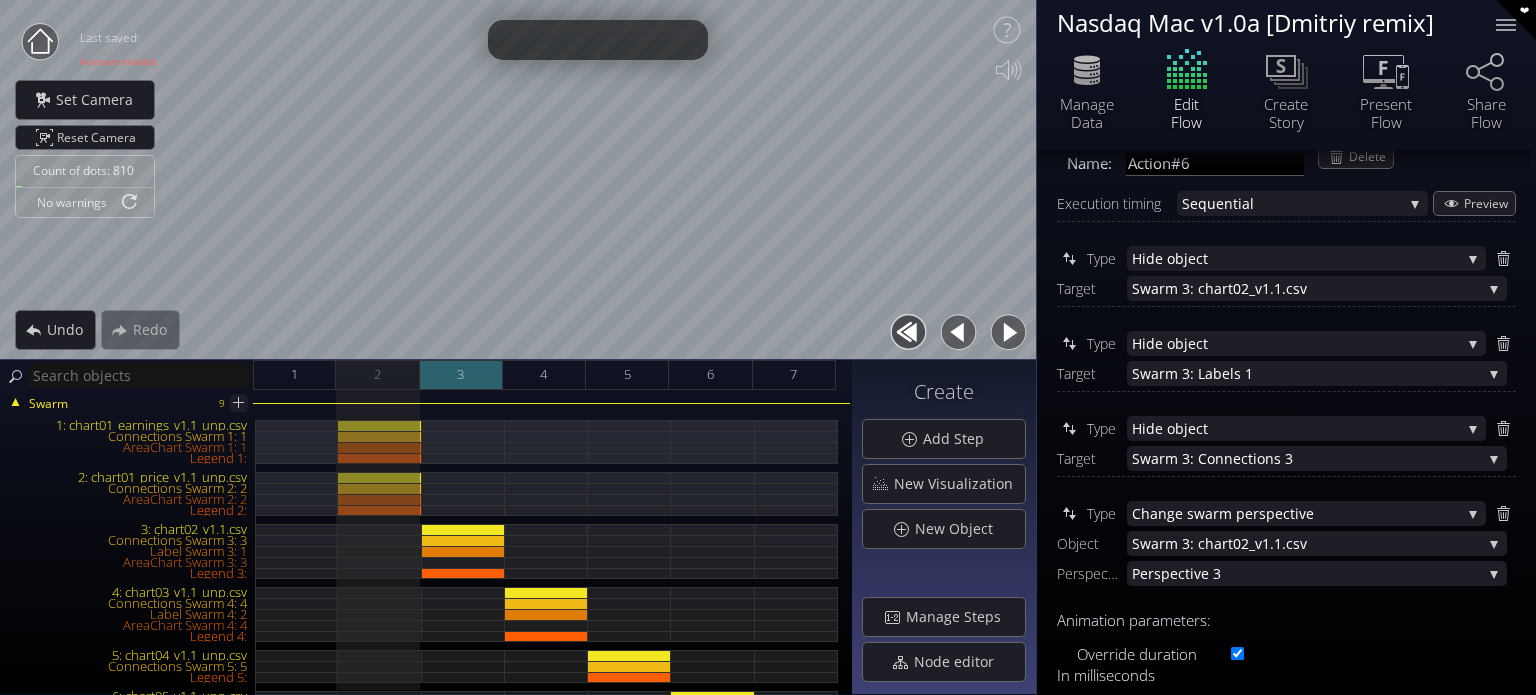 click on "3" at bounding box center (461, 375) 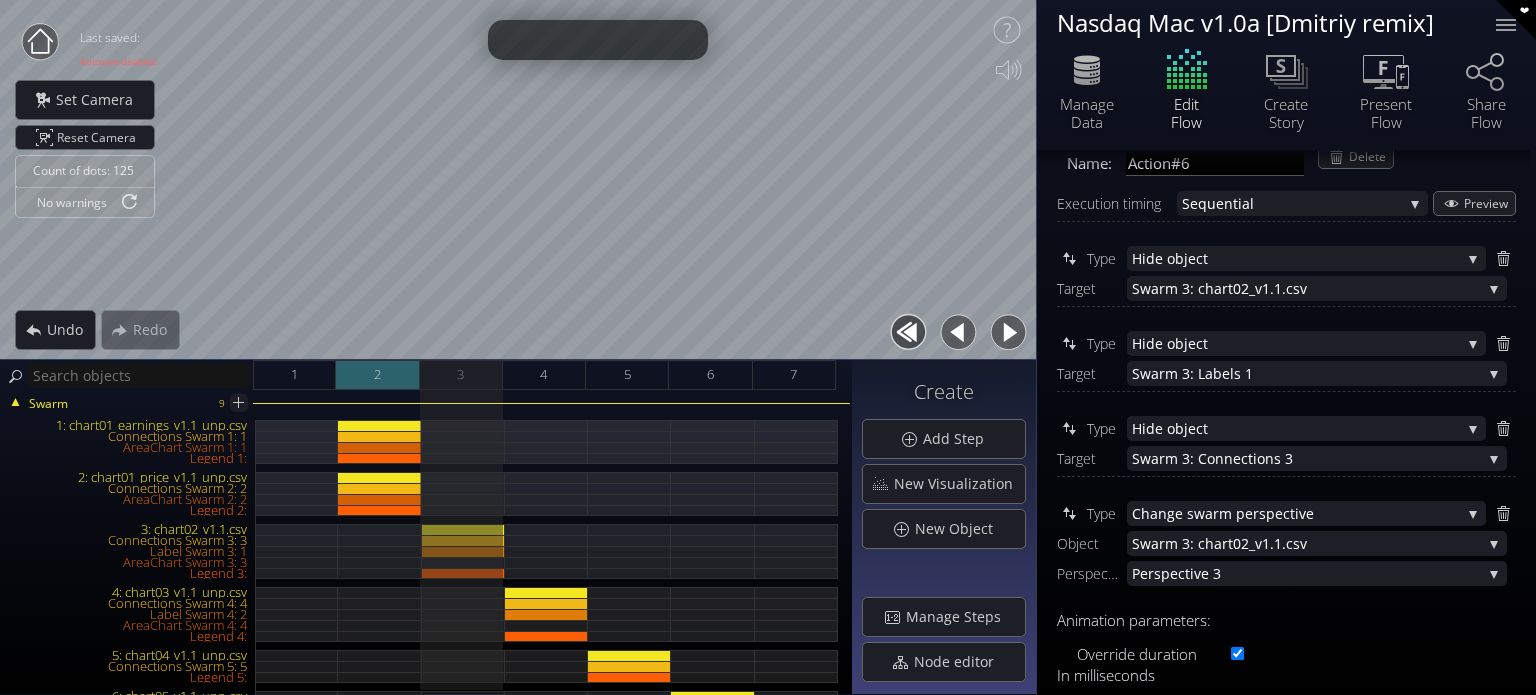 click on "2" at bounding box center (377, 375) 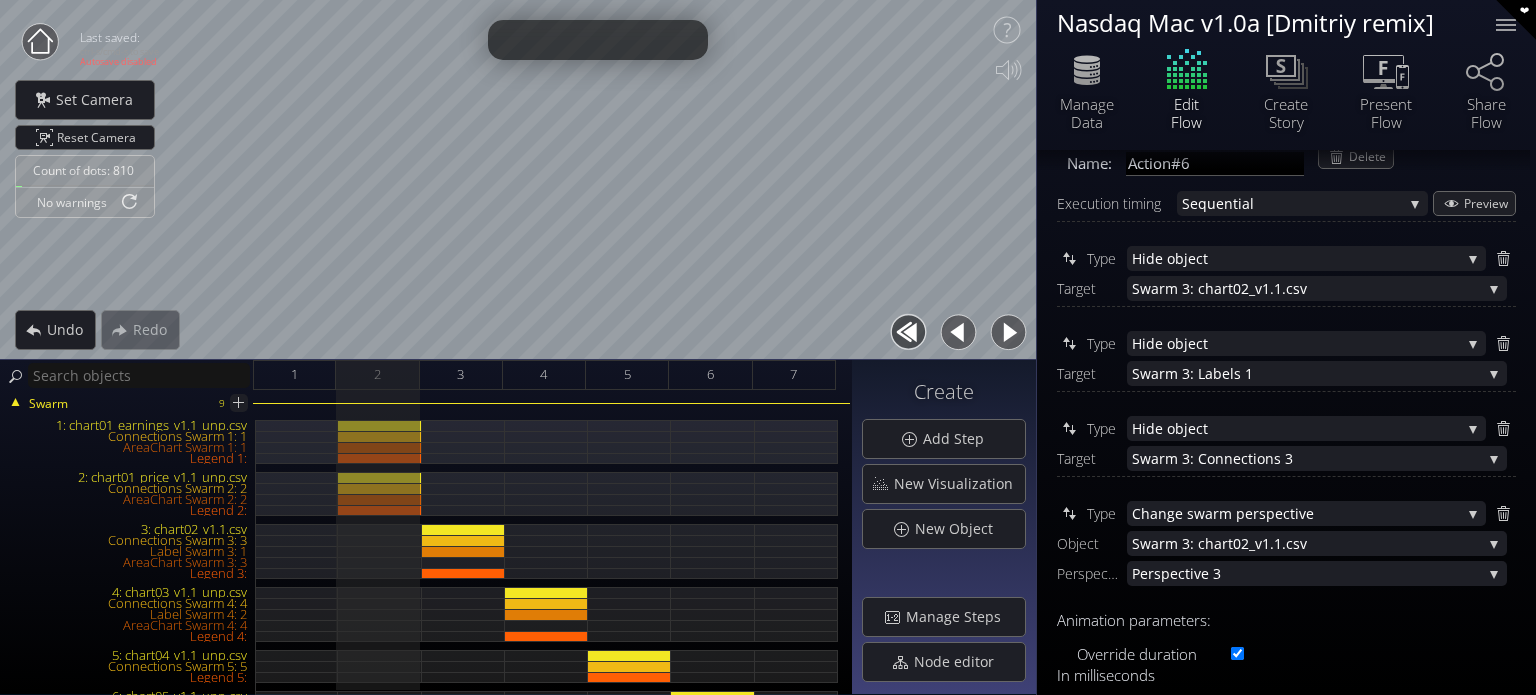 click at bounding box center (1008, 332) 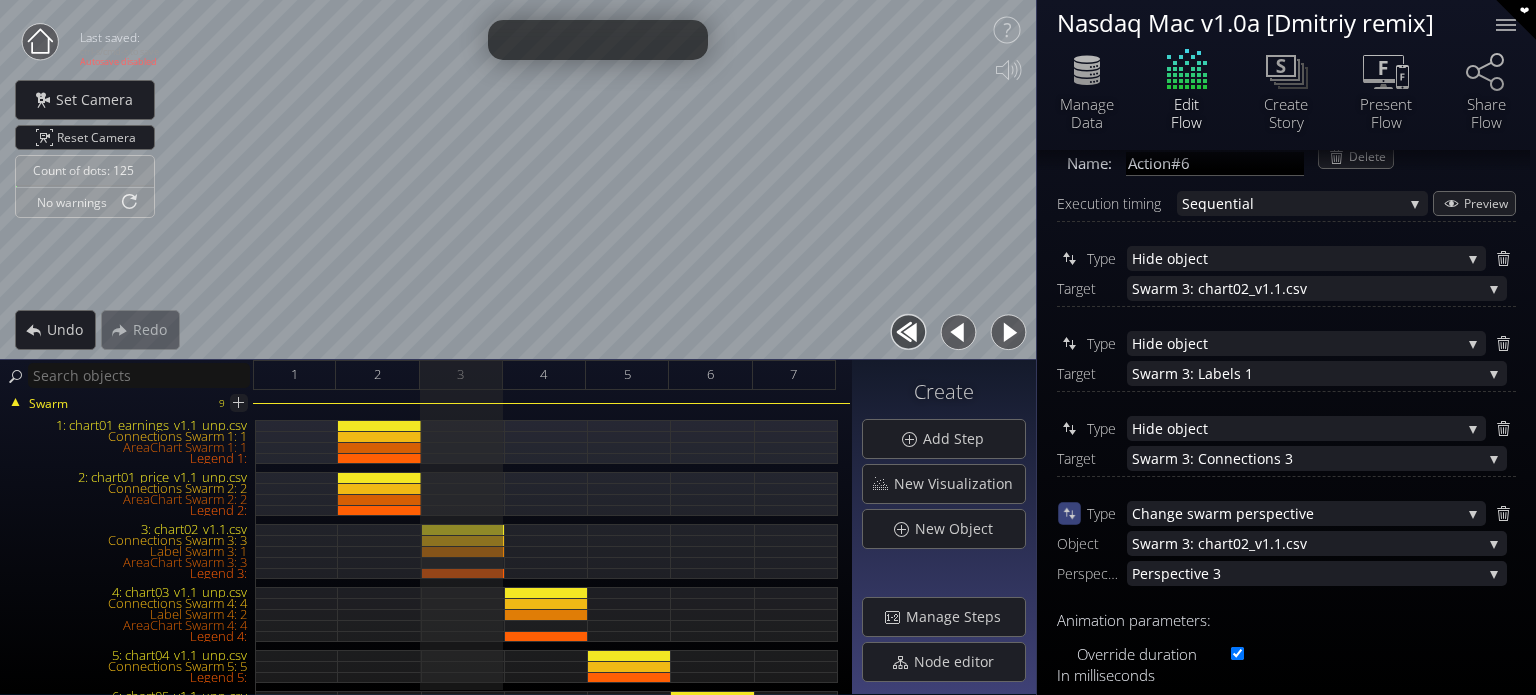 type 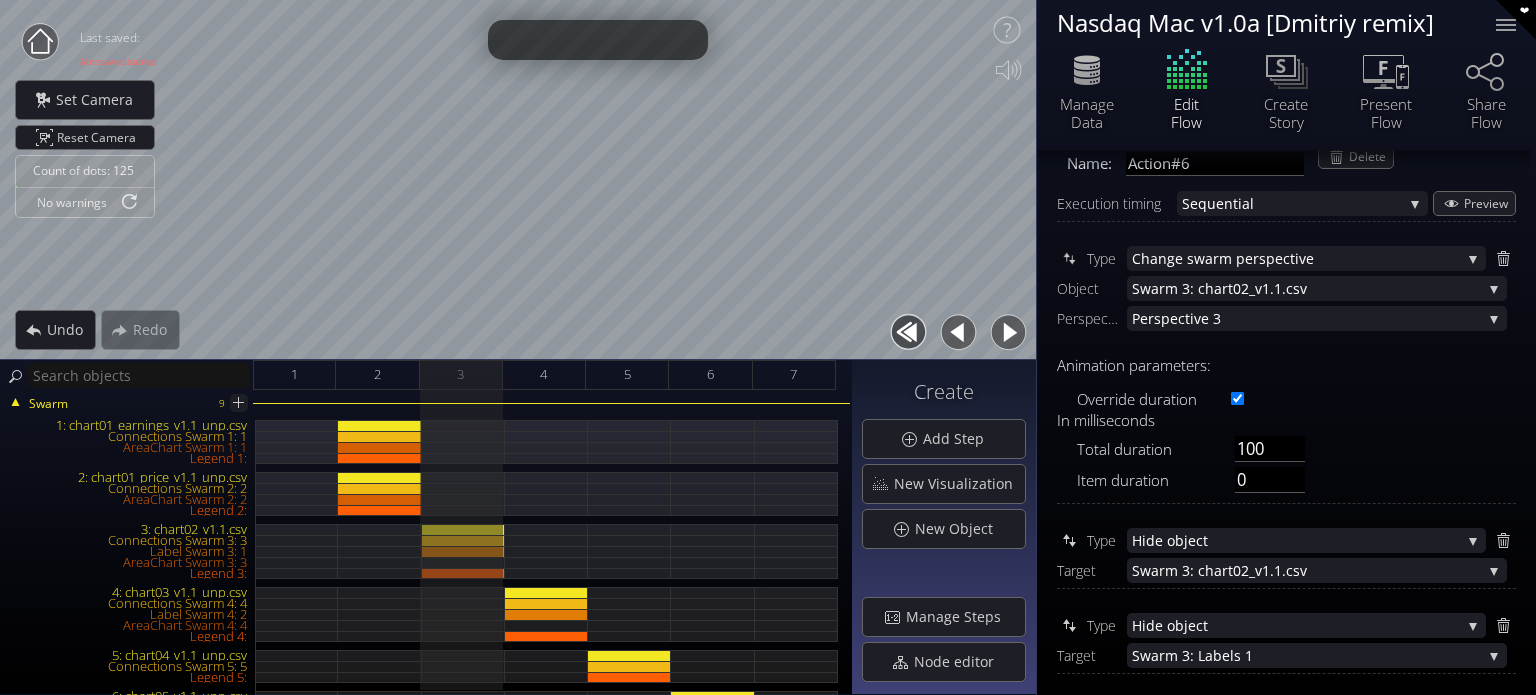 scroll, scrollTop: 0, scrollLeft: 0, axis: both 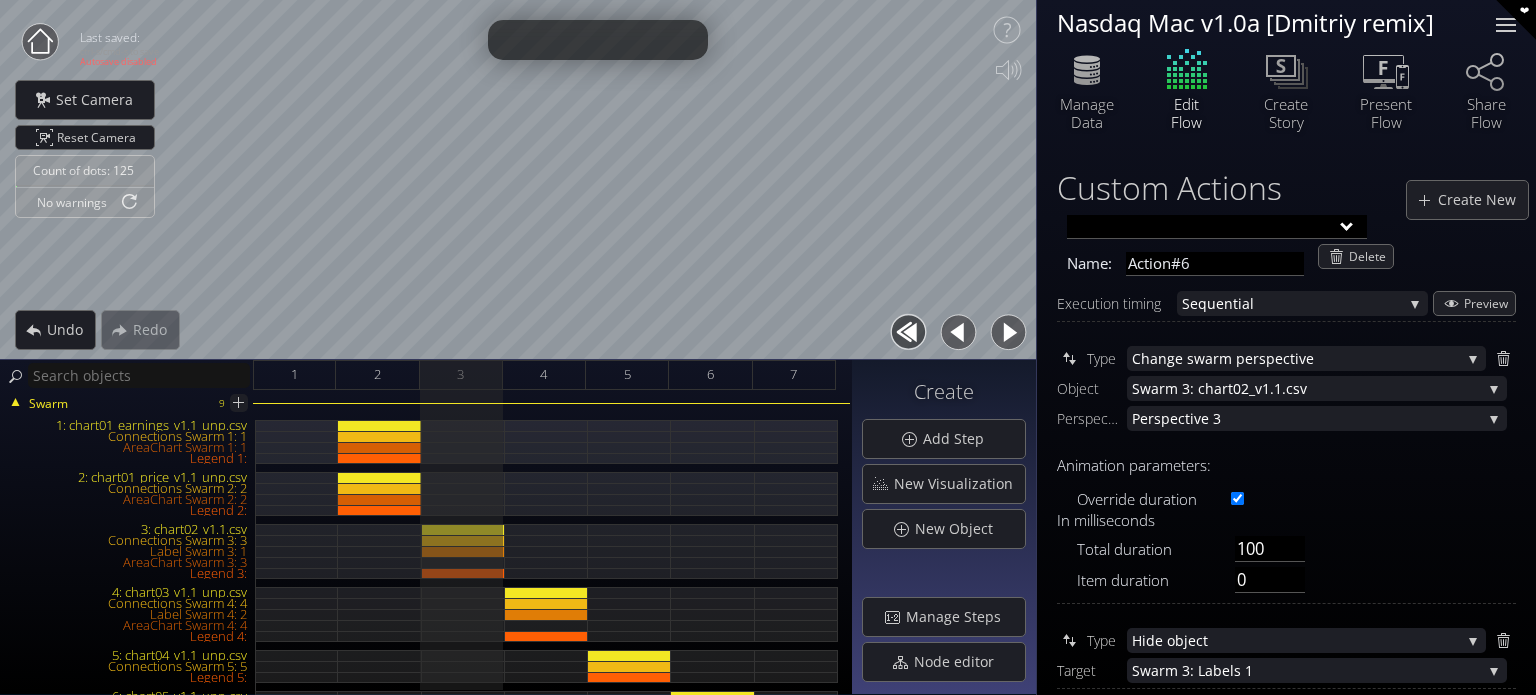 click at bounding box center [1506, 25] 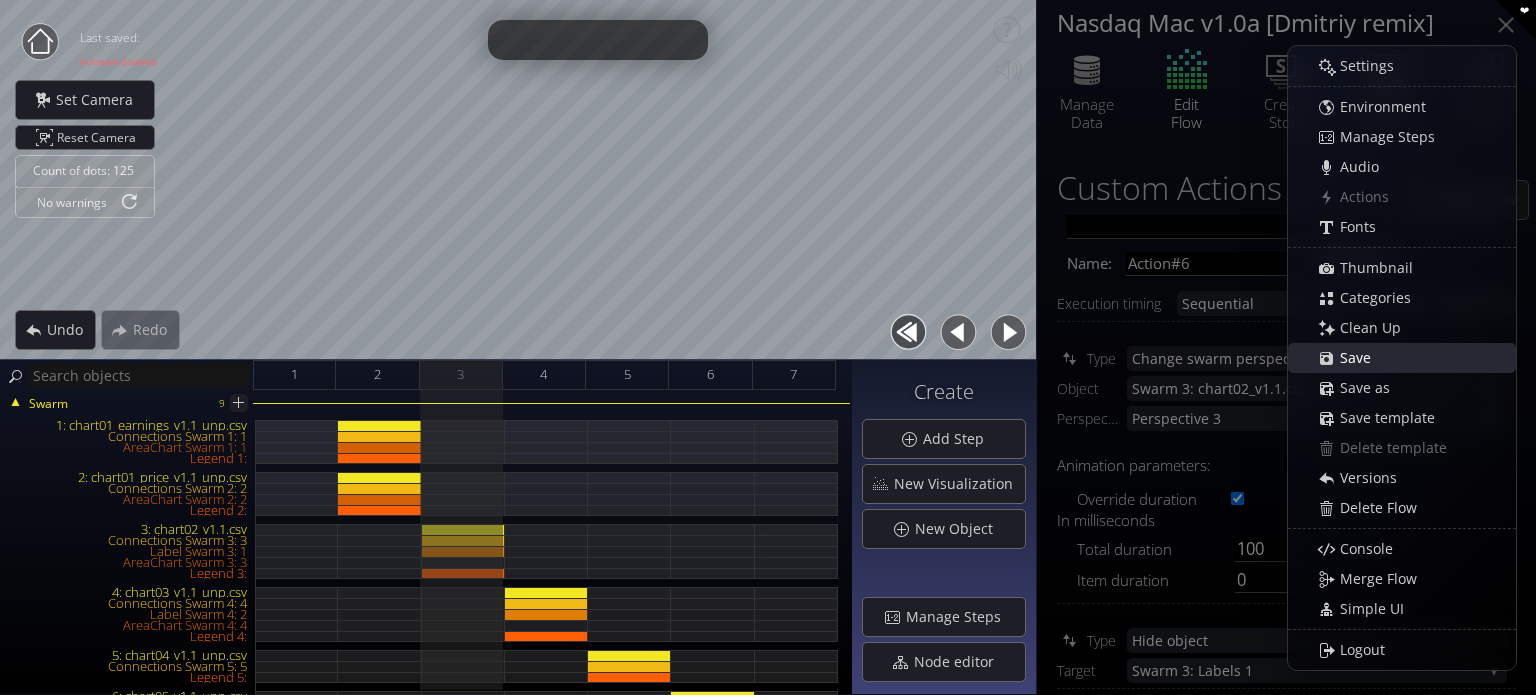 click on "Save" at bounding box center [1361, 358] 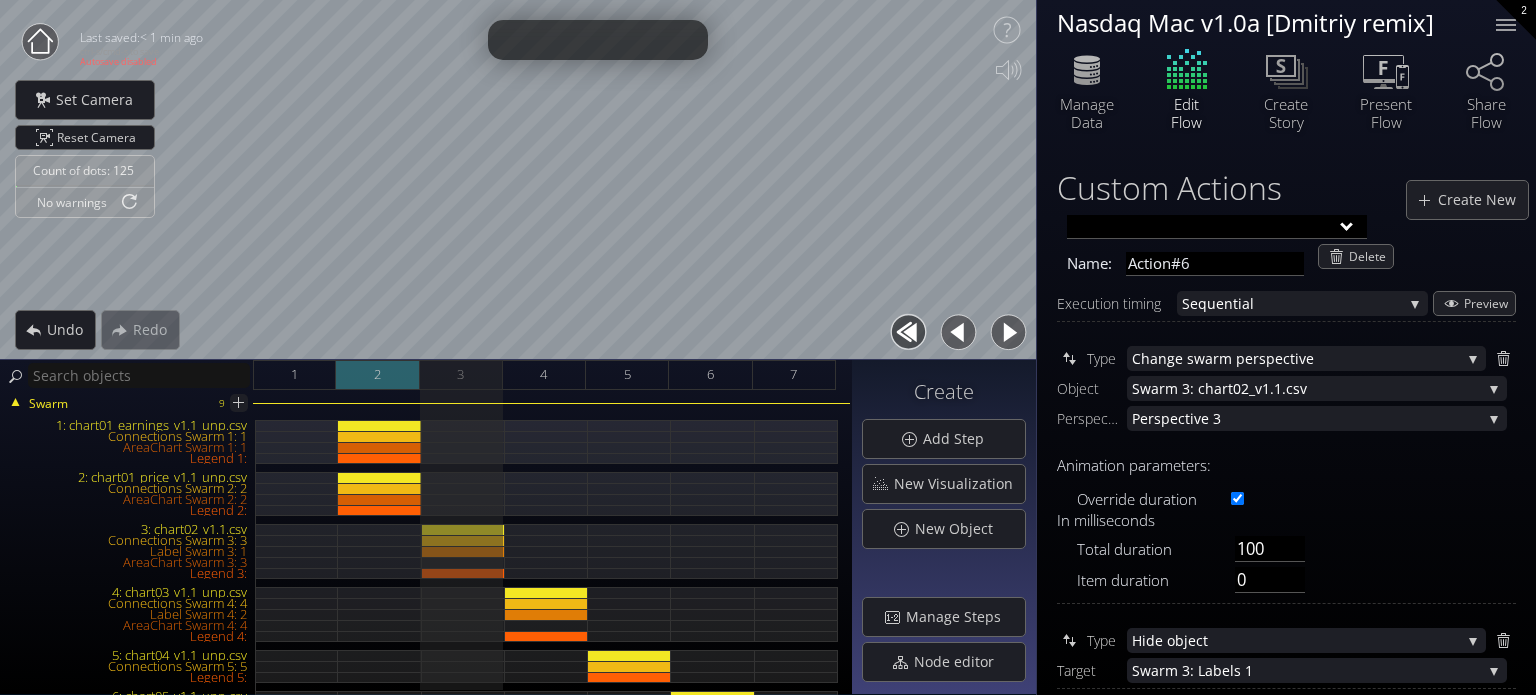 click on "2" at bounding box center (377, 375) 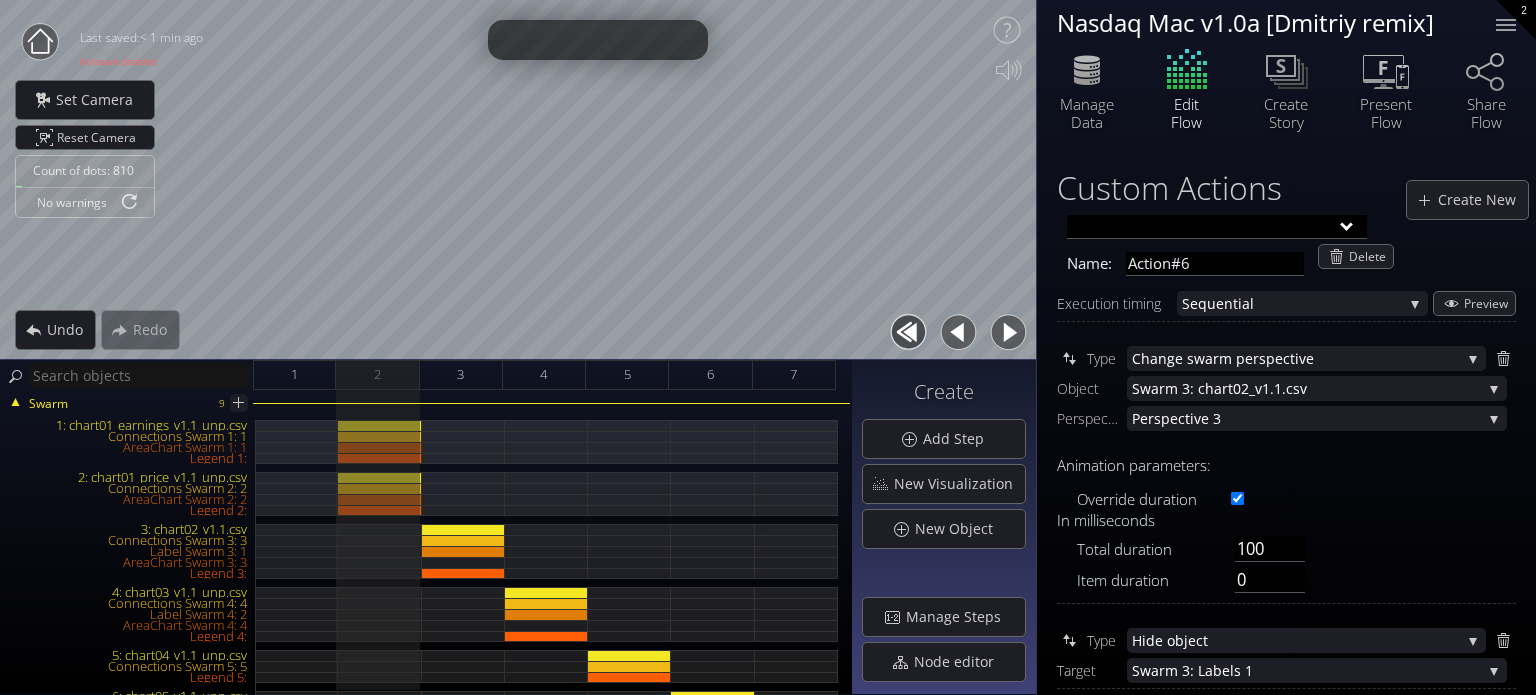 click at bounding box center [1008, 332] 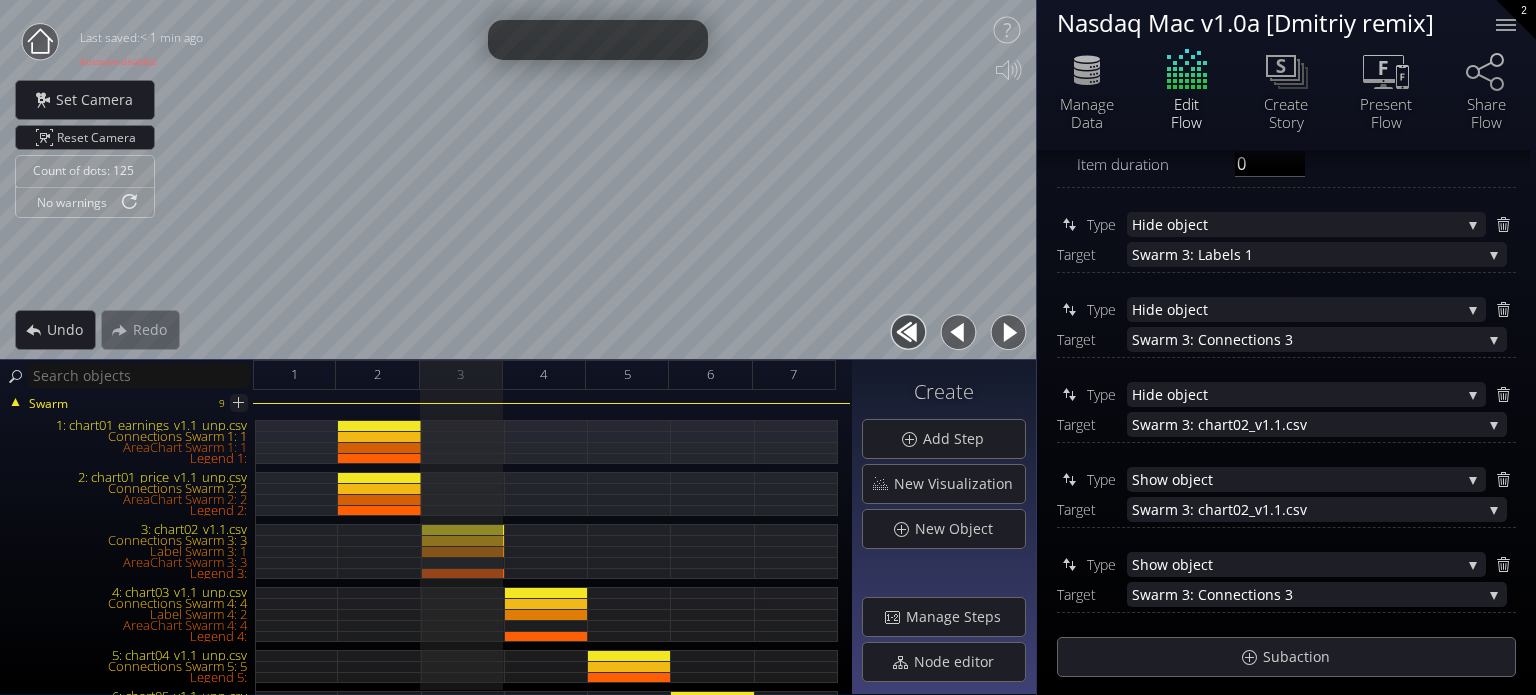 scroll, scrollTop: 417, scrollLeft: 0, axis: vertical 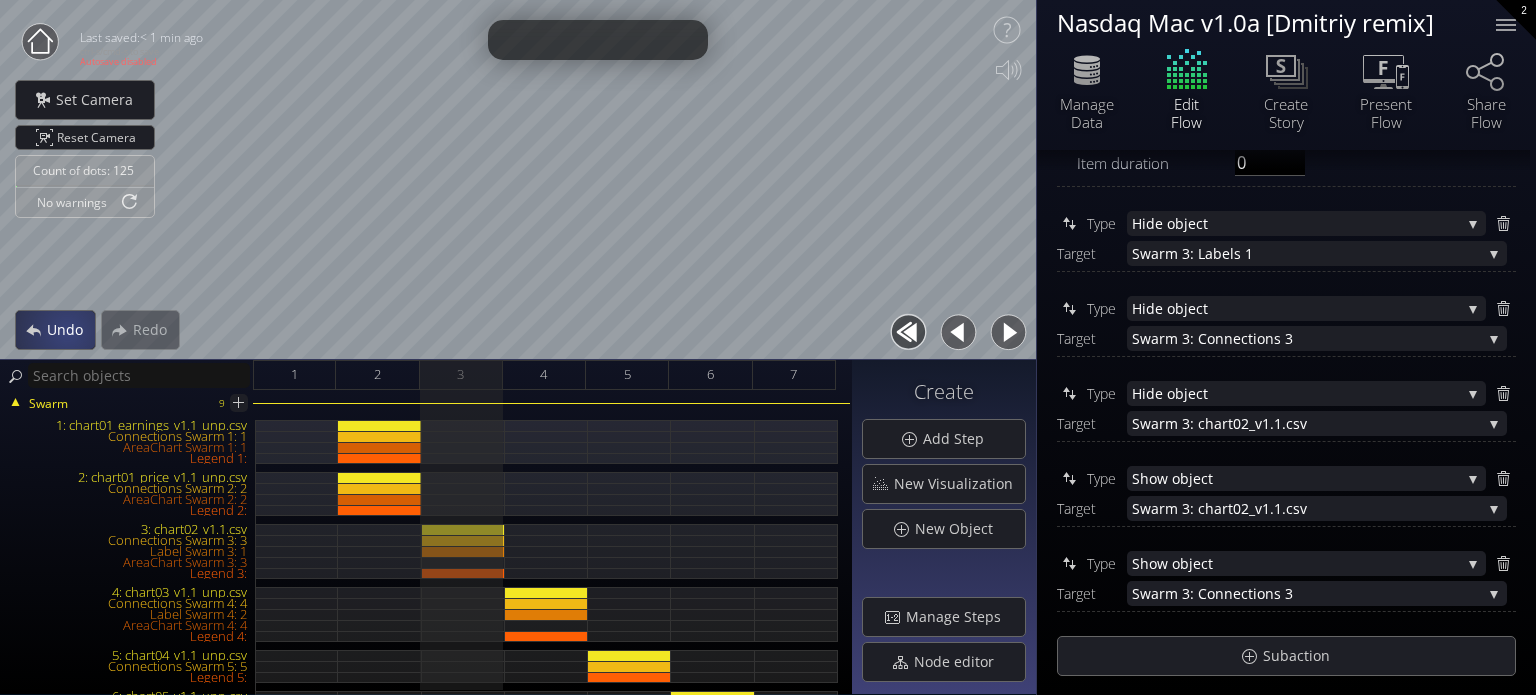 click on "Undo" at bounding box center [70, 330] 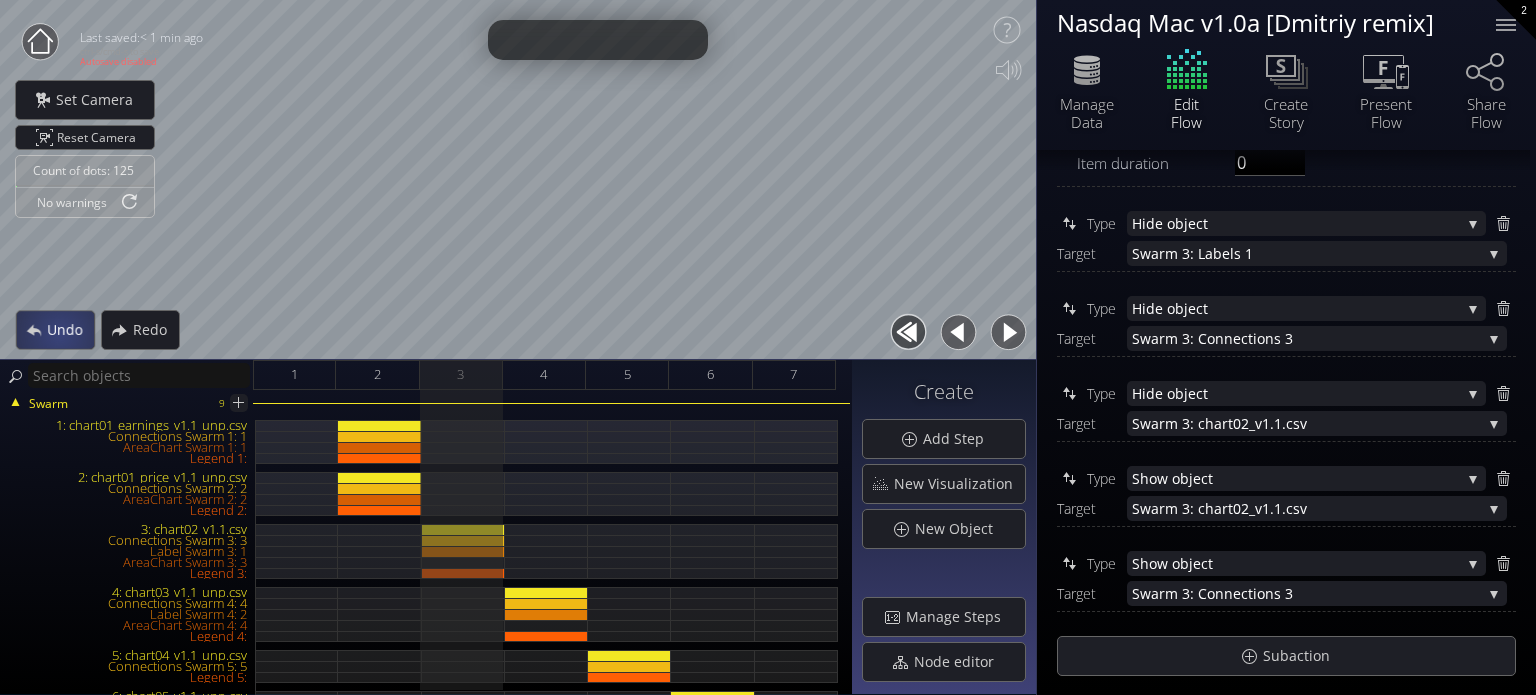 click on "Undo" at bounding box center (70, 330) 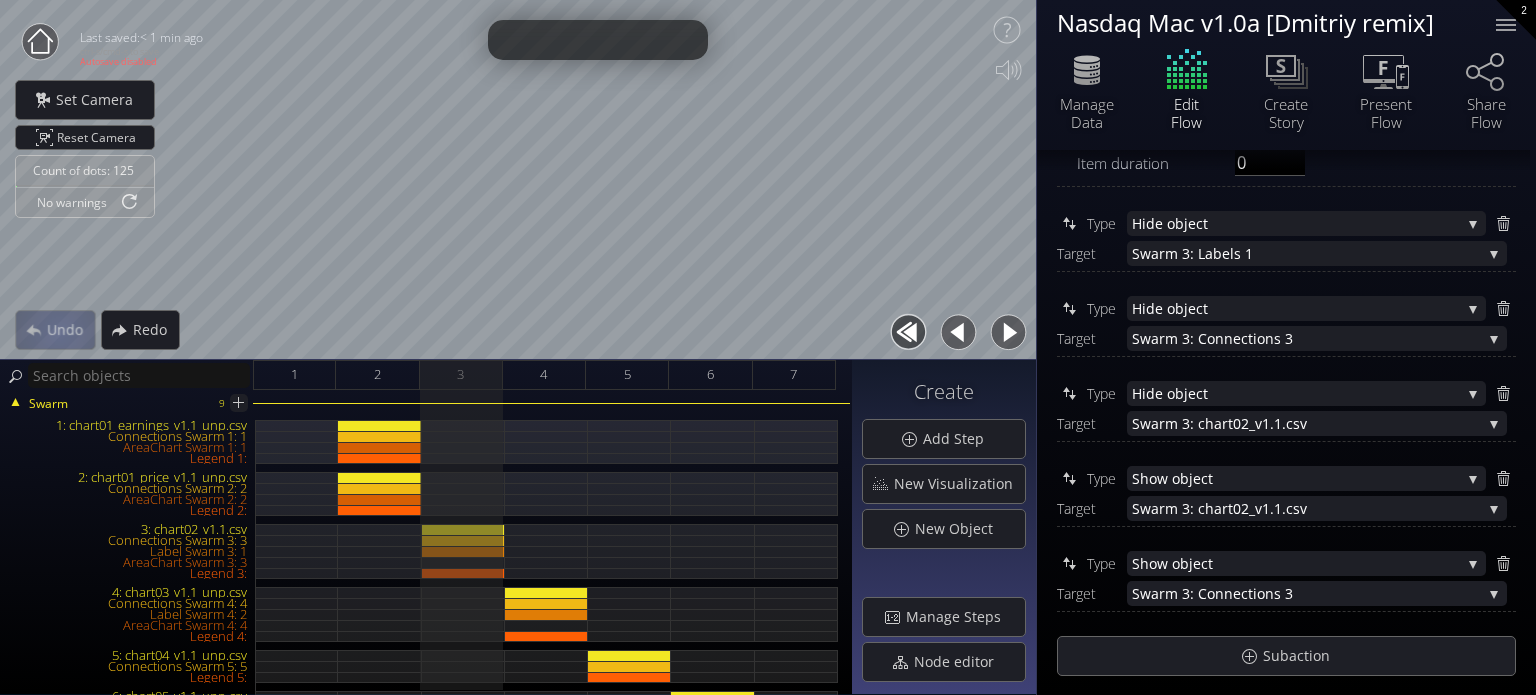 click on "Undo" at bounding box center [55, 330] 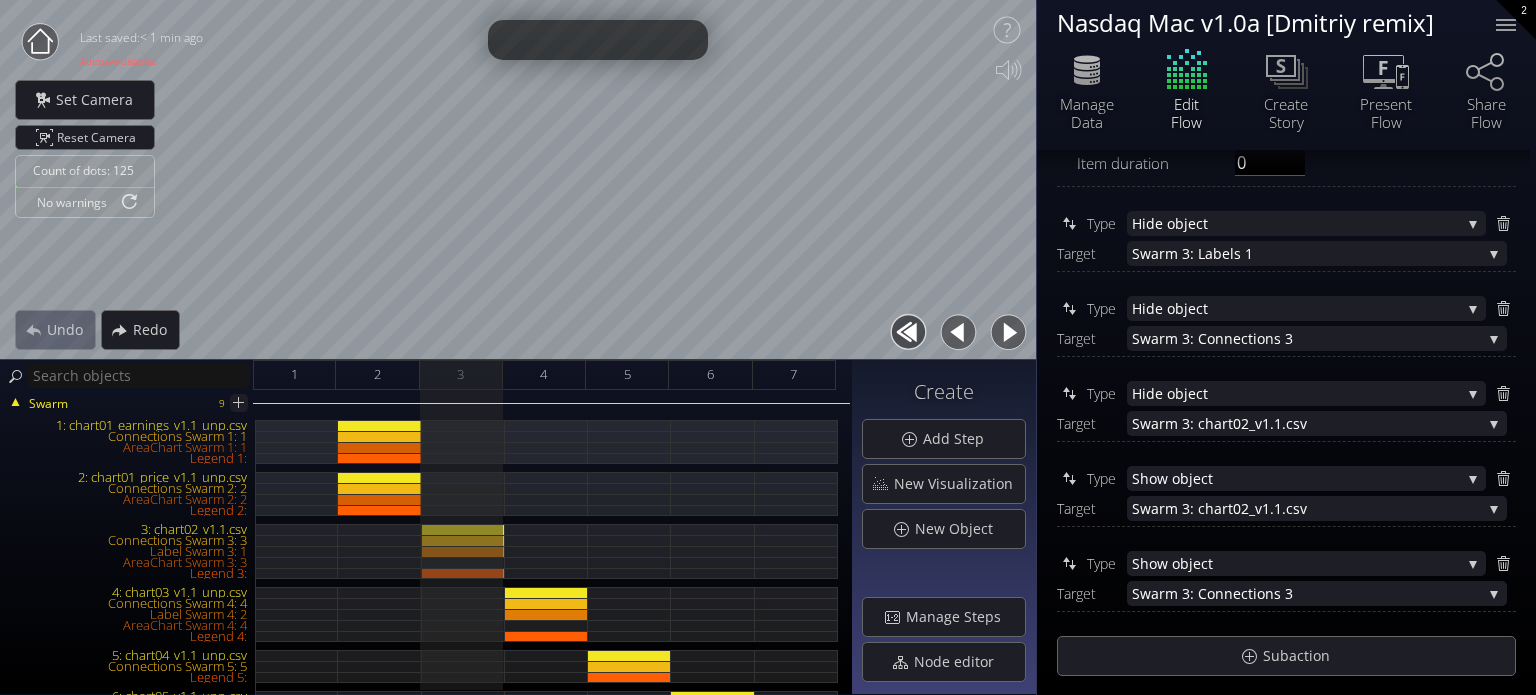 click on "Undo" at bounding box center (55, 330) 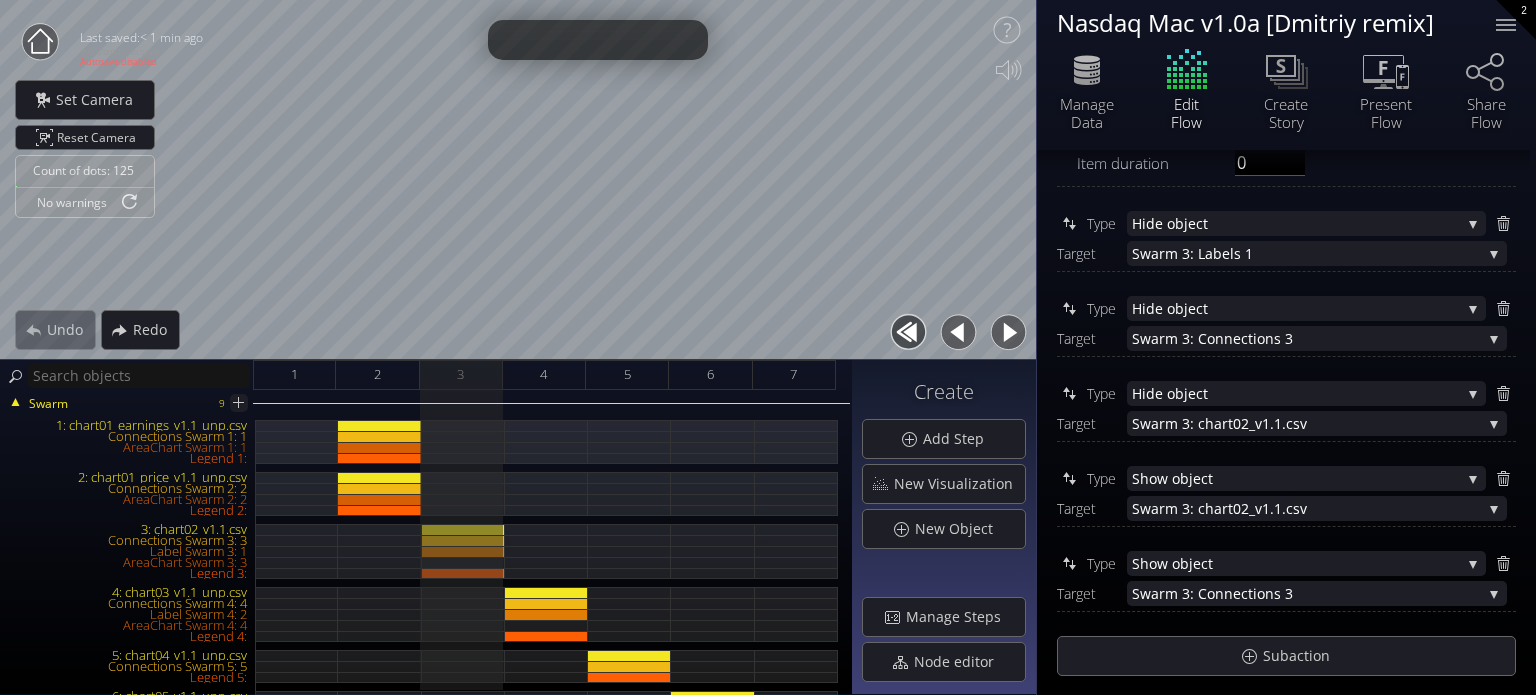 click on "Undo" at bounding box center (55, 330) 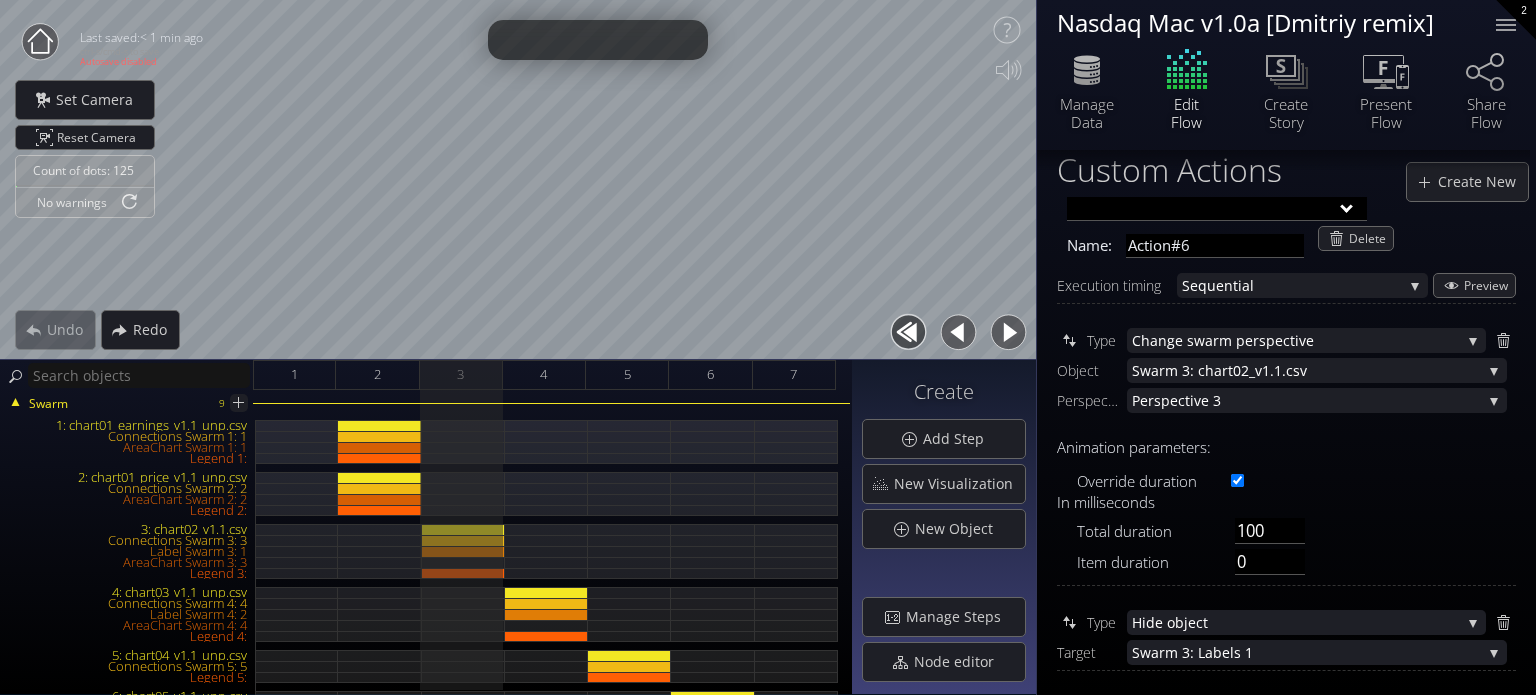 scroll, scrollTop: 17, scrollLeft: 0, axis: vertical 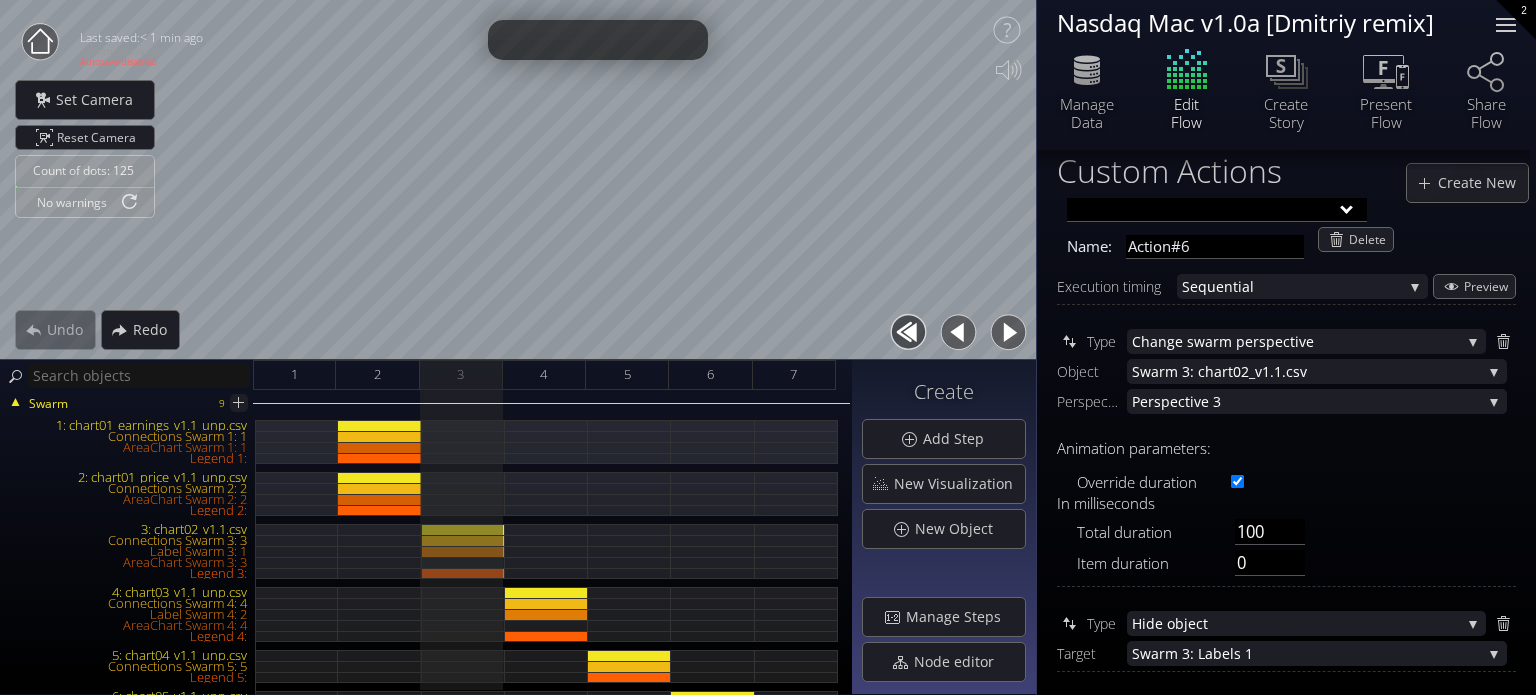 click at bounding box center [1506, 25] 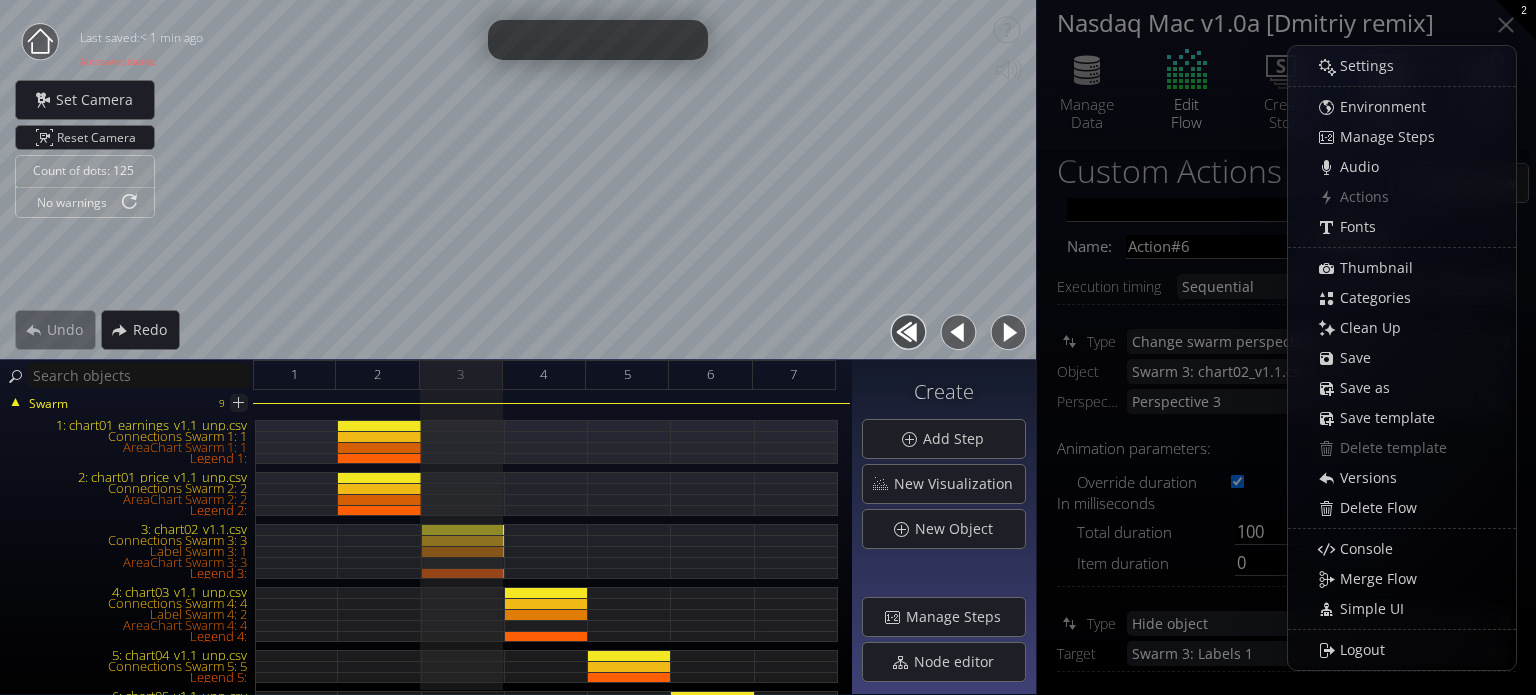 click on "2" at bounding box center (1516, 20) 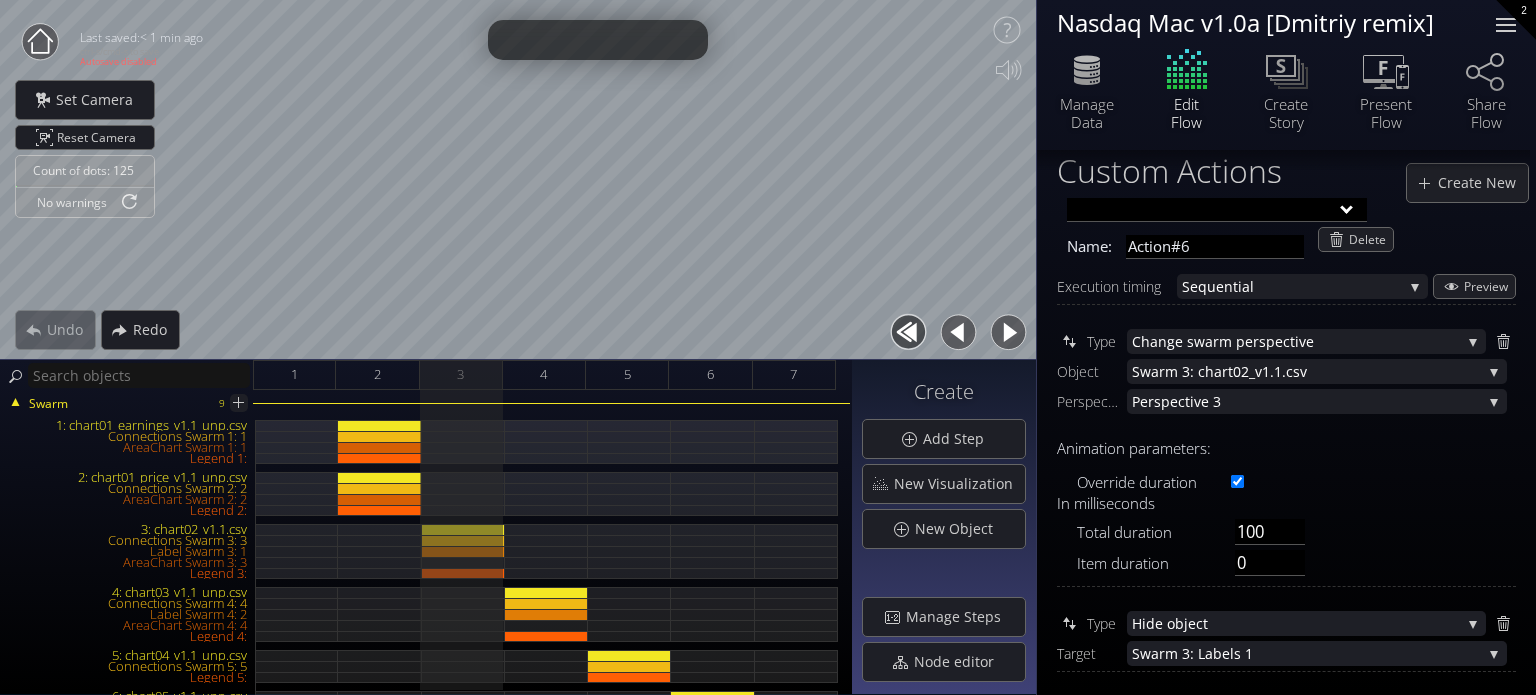 click at bounding box center (1506, 25) 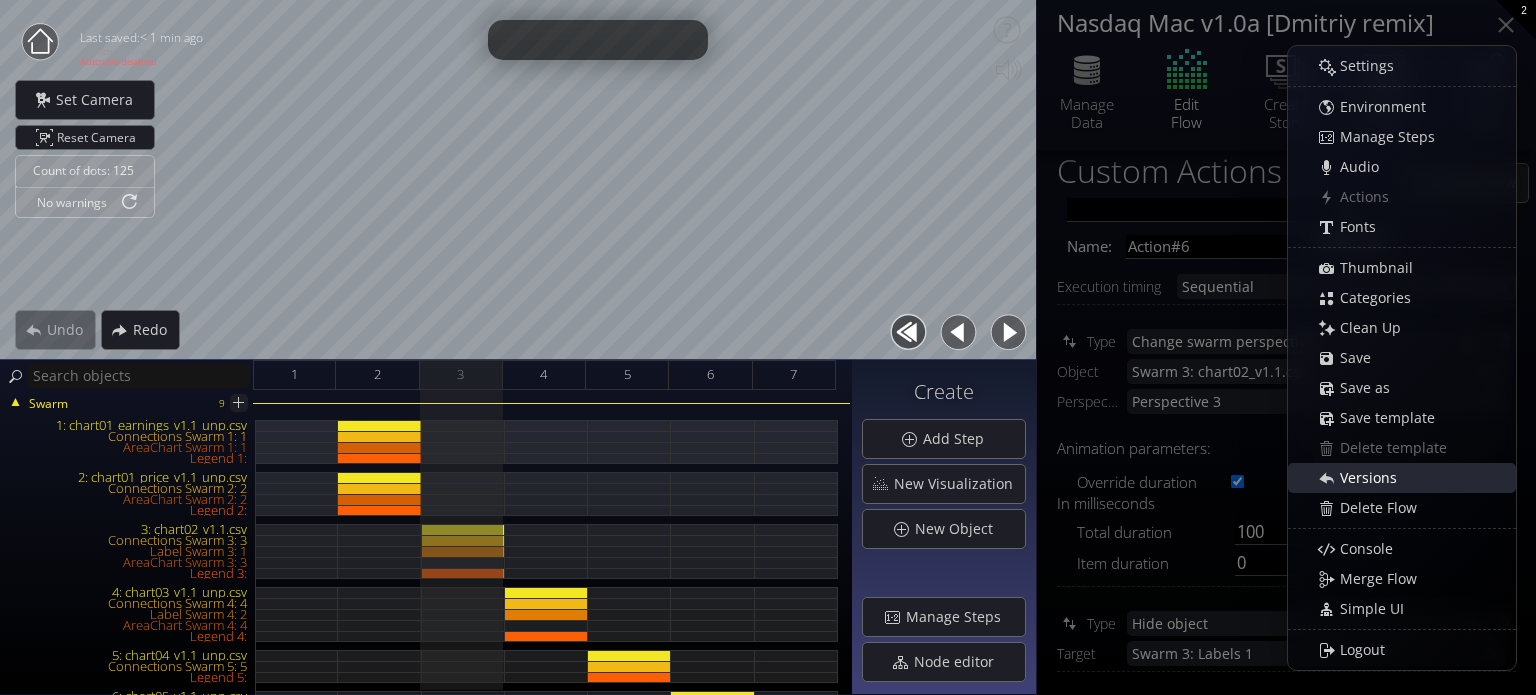 click on "Versions" at bounding box center [1374, 478] 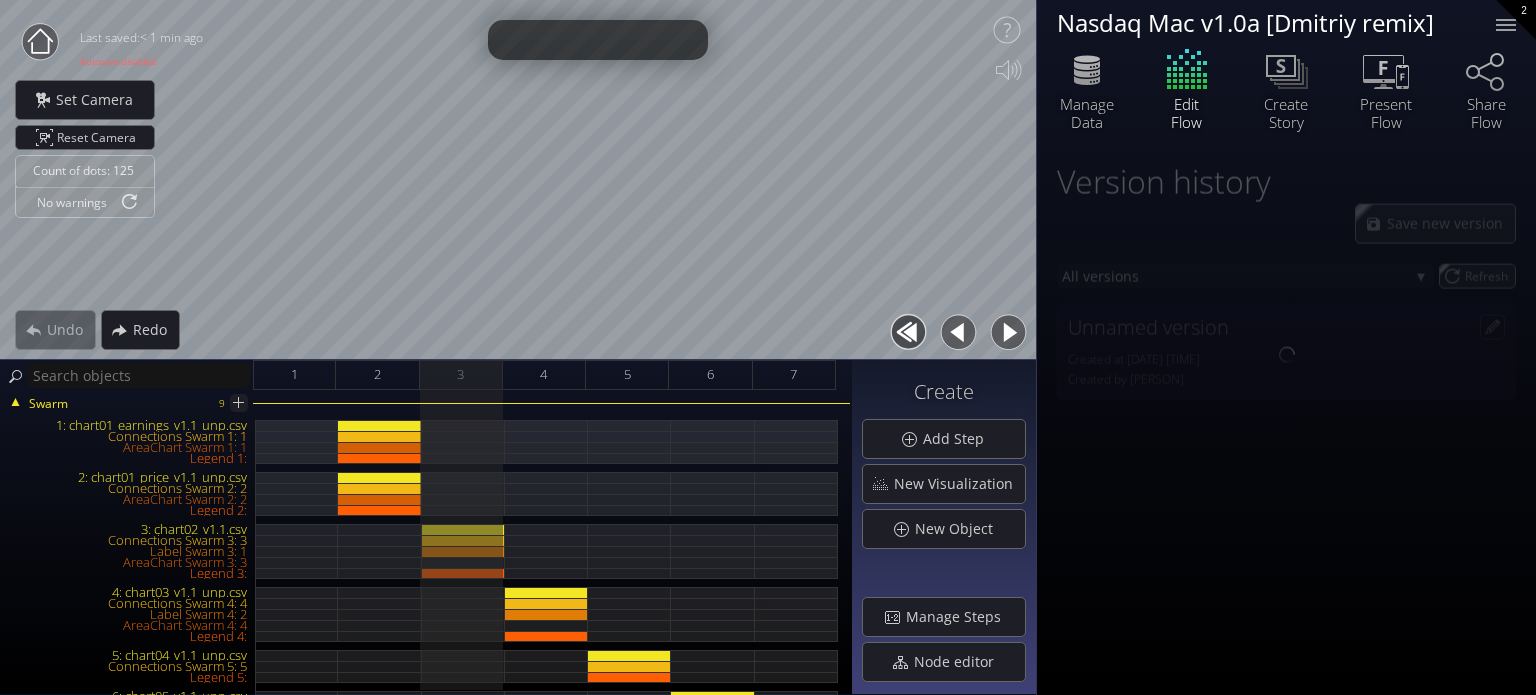 scroll, scrollTop: 0, scrollLeft: 0, axis: both 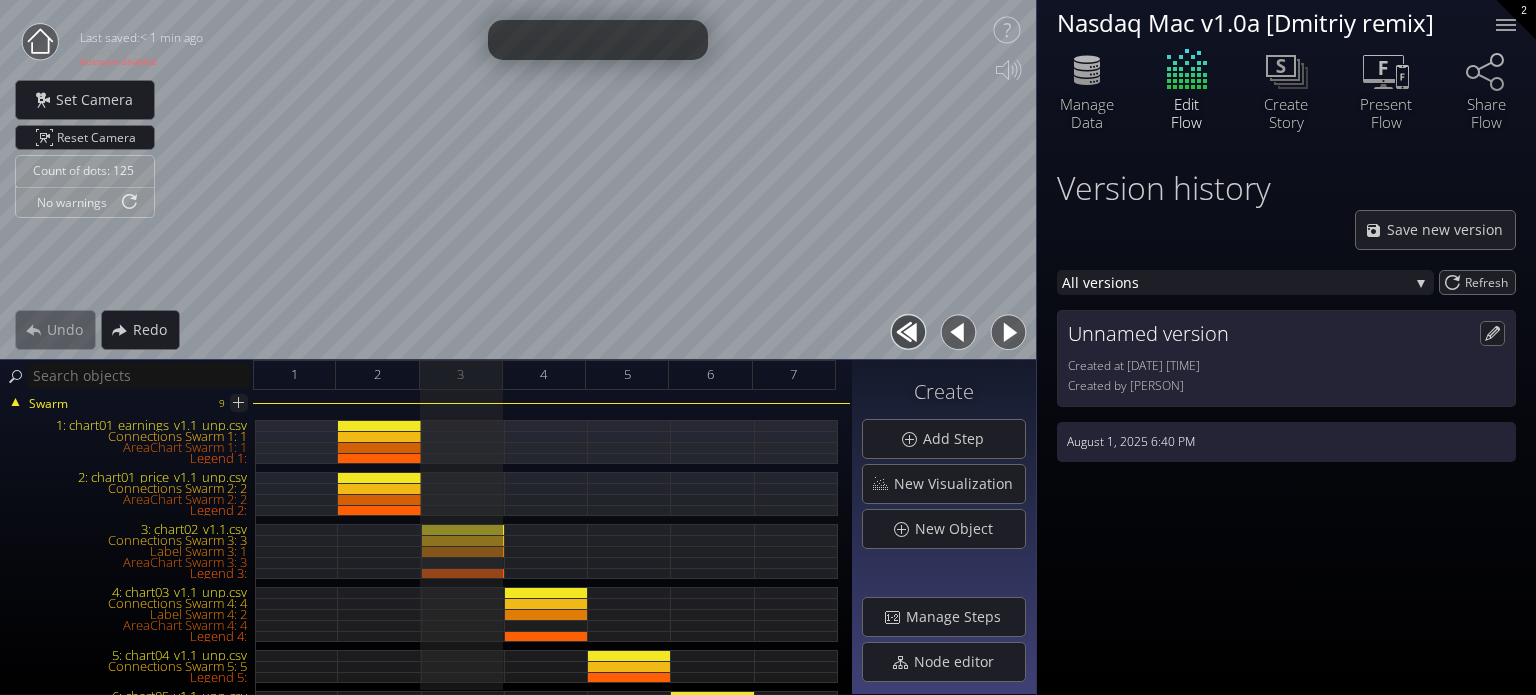 click on "August 1, 2025 6:40 PM" at bounding box center (1286, 442) 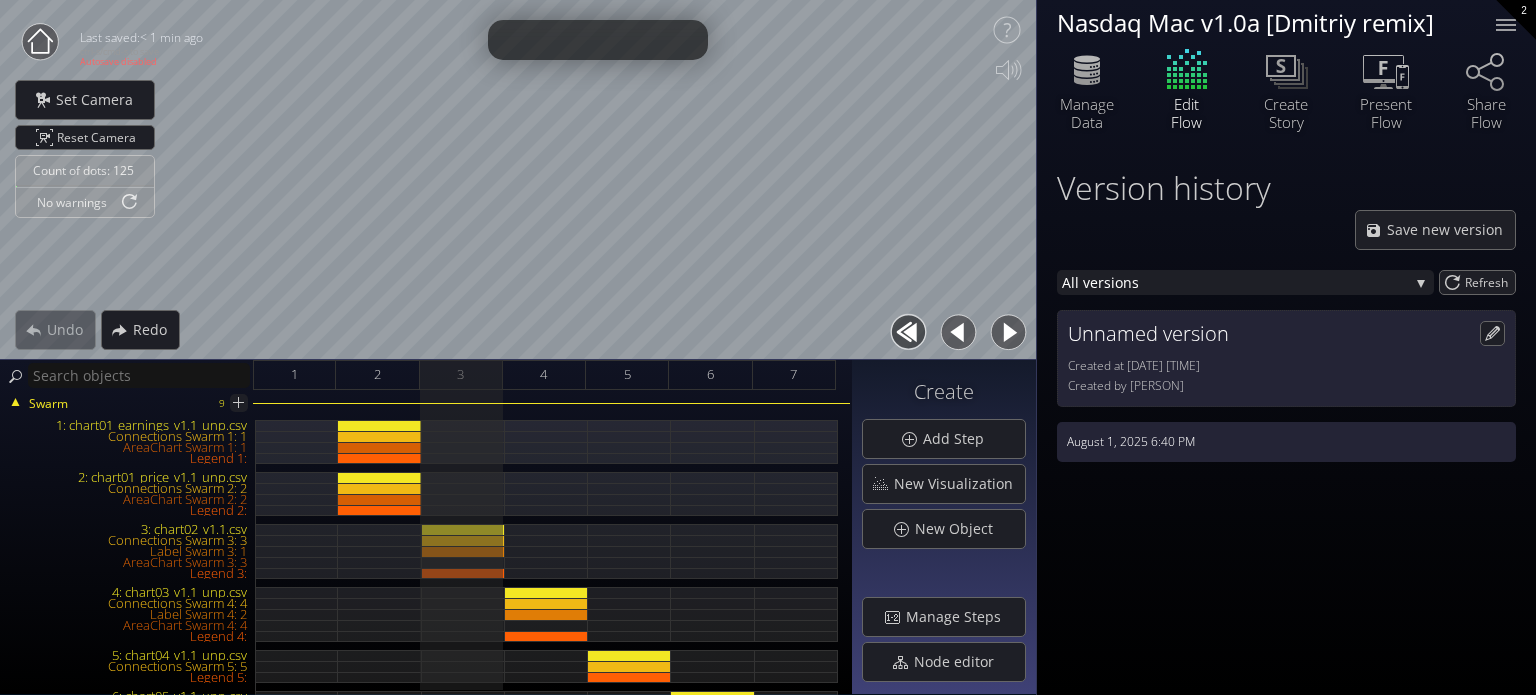 click on "August 1, 2025 6:40 PM" at bounding box center (1286, 442) 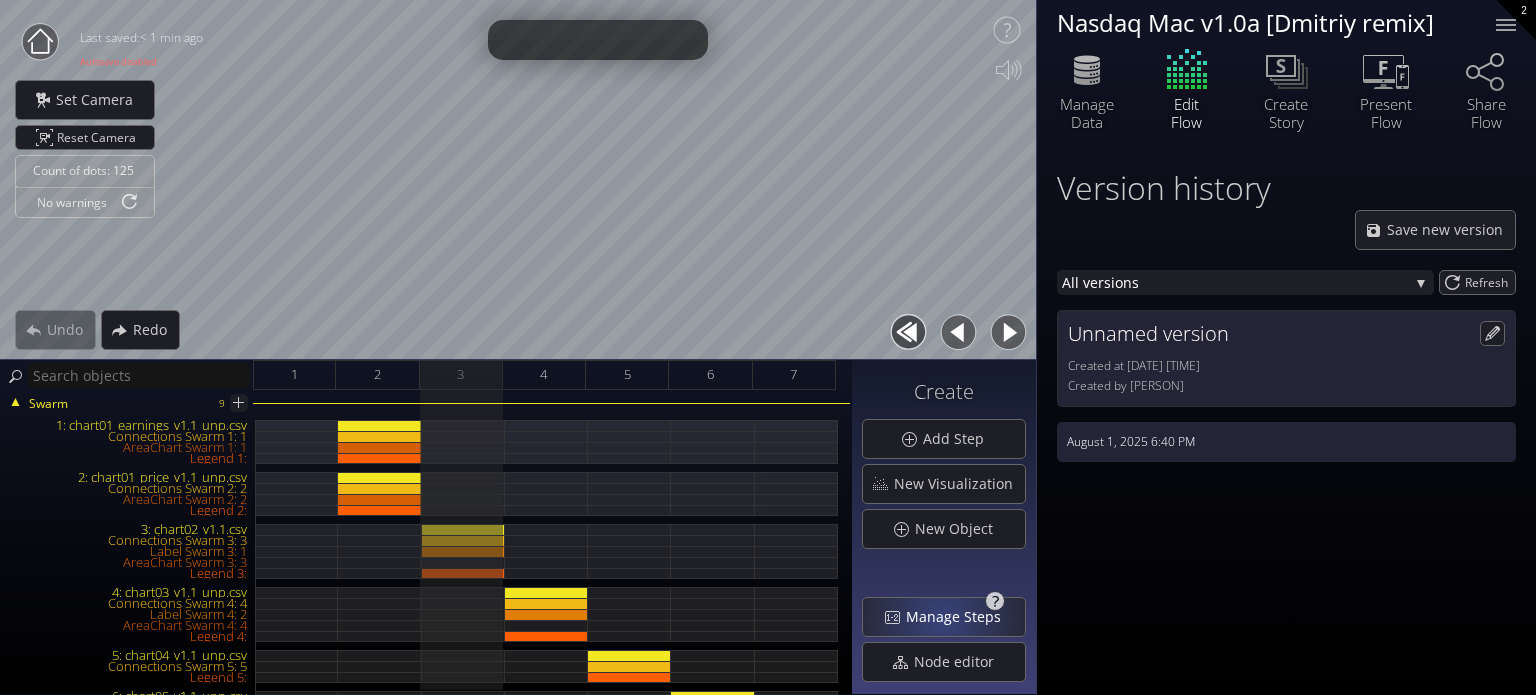 click on "Manage Steps" at bounding box center (959, 617) 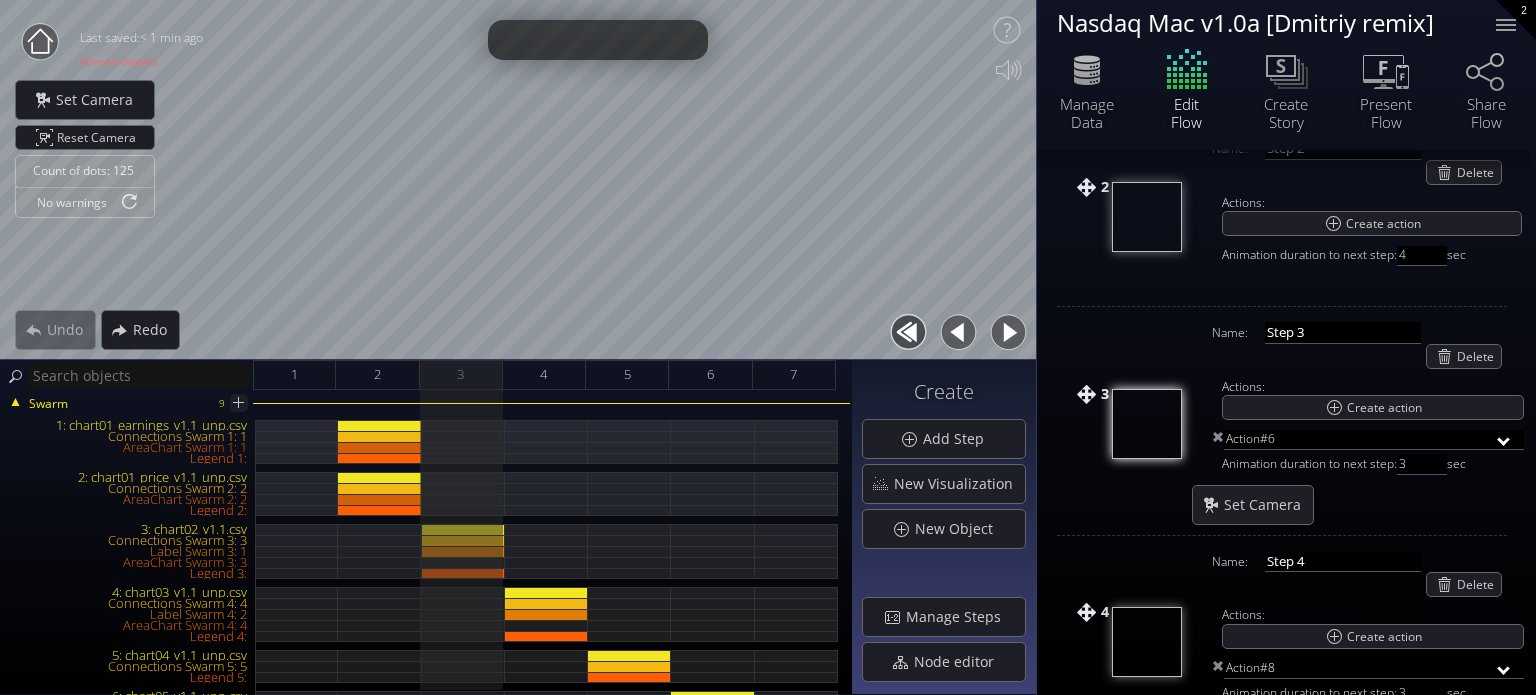 scroll, scrollTop: 300, scrollLeft: 0, axis: vertical 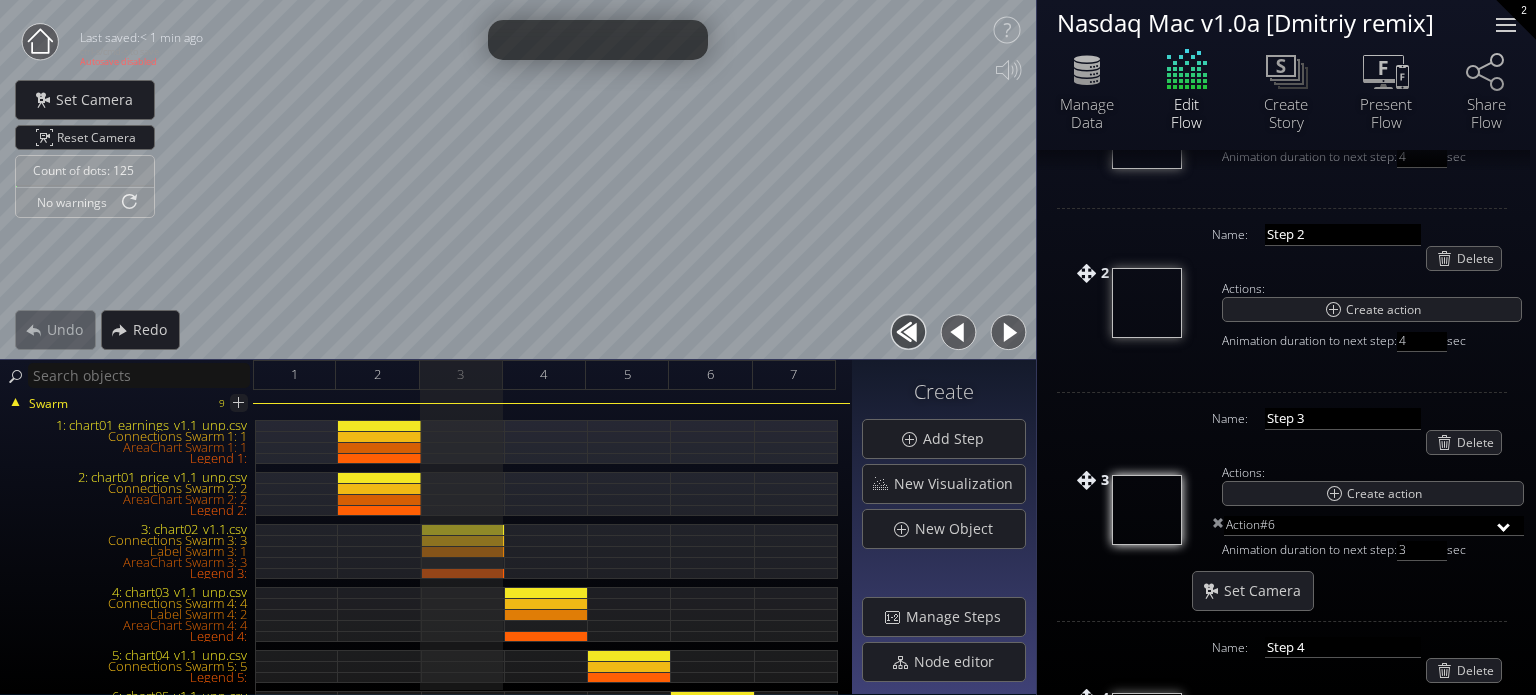 click at bounding box center [1506, 25] 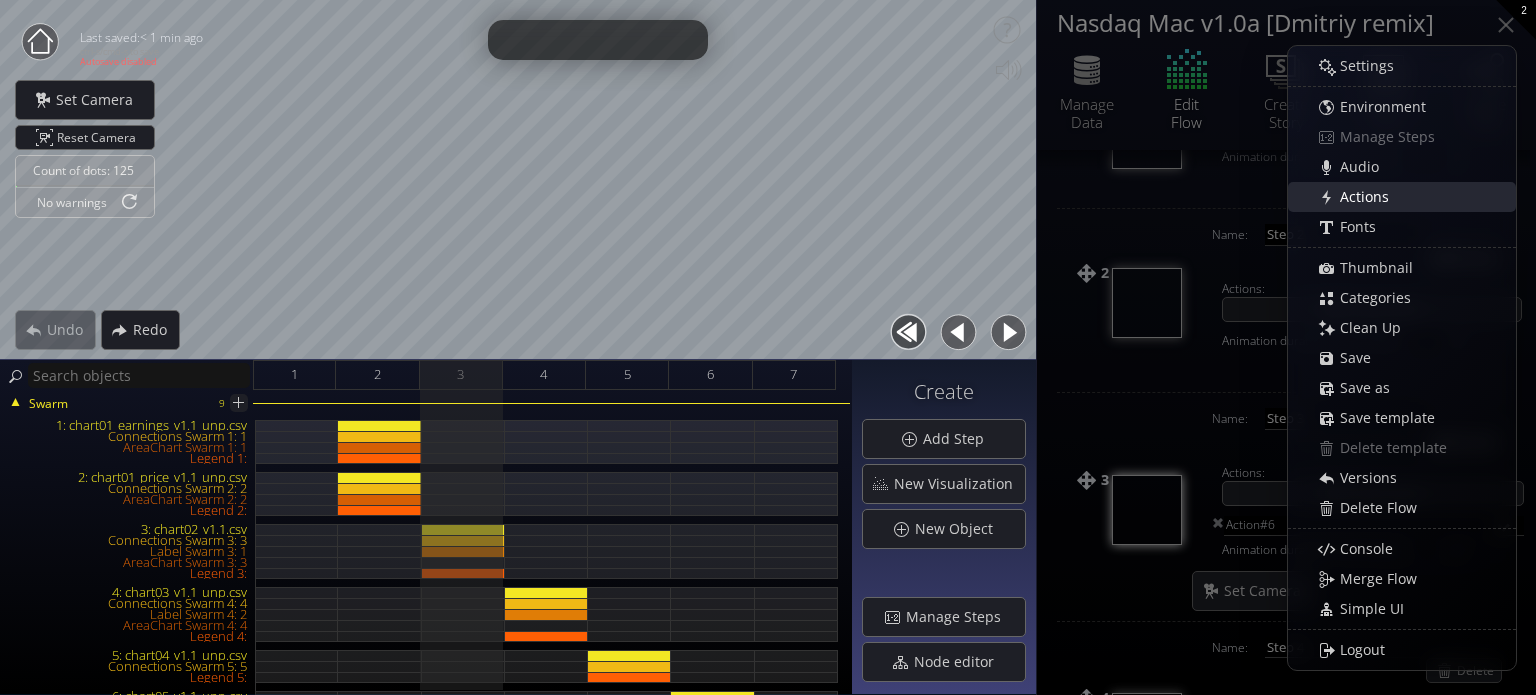 click on "Actions" at bounding box center [1412, 197] 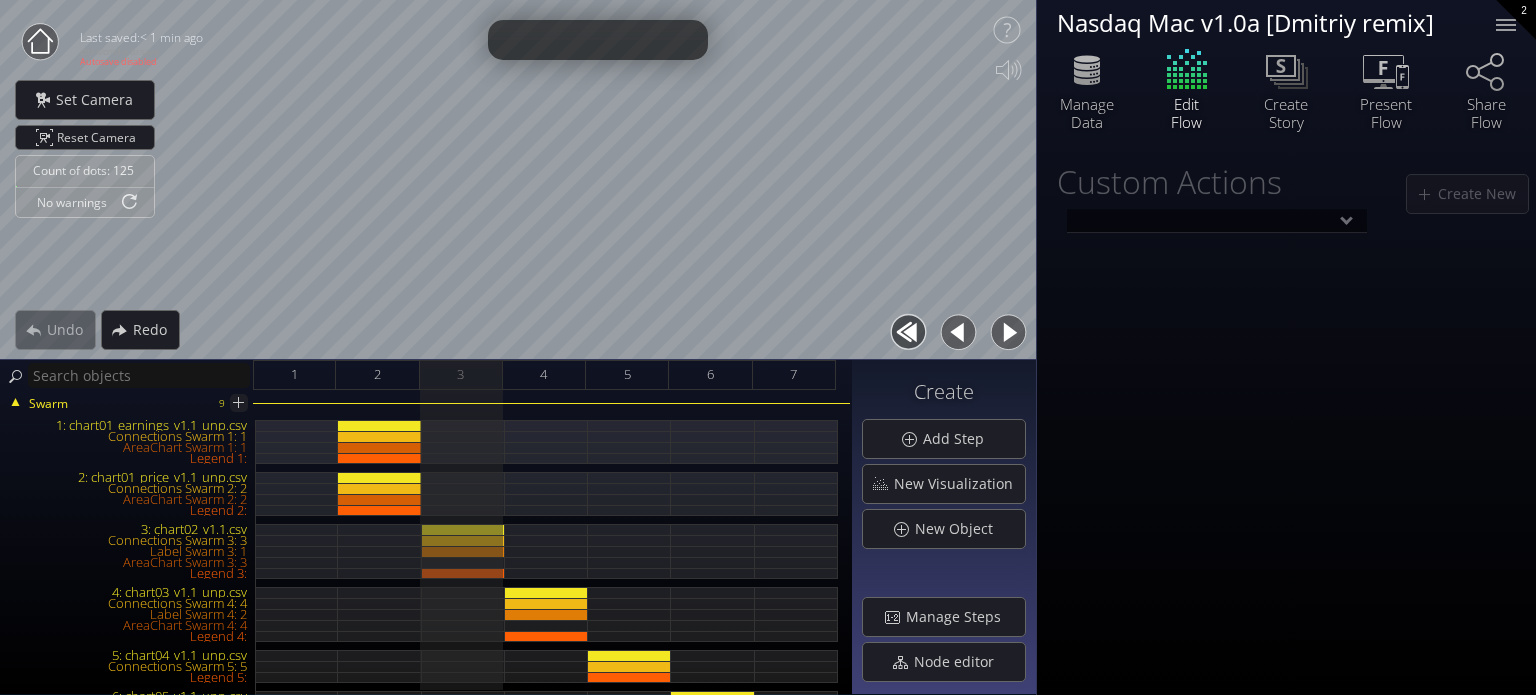 scroll, scrollTop: 0, scrollLeft: 0, axis: both 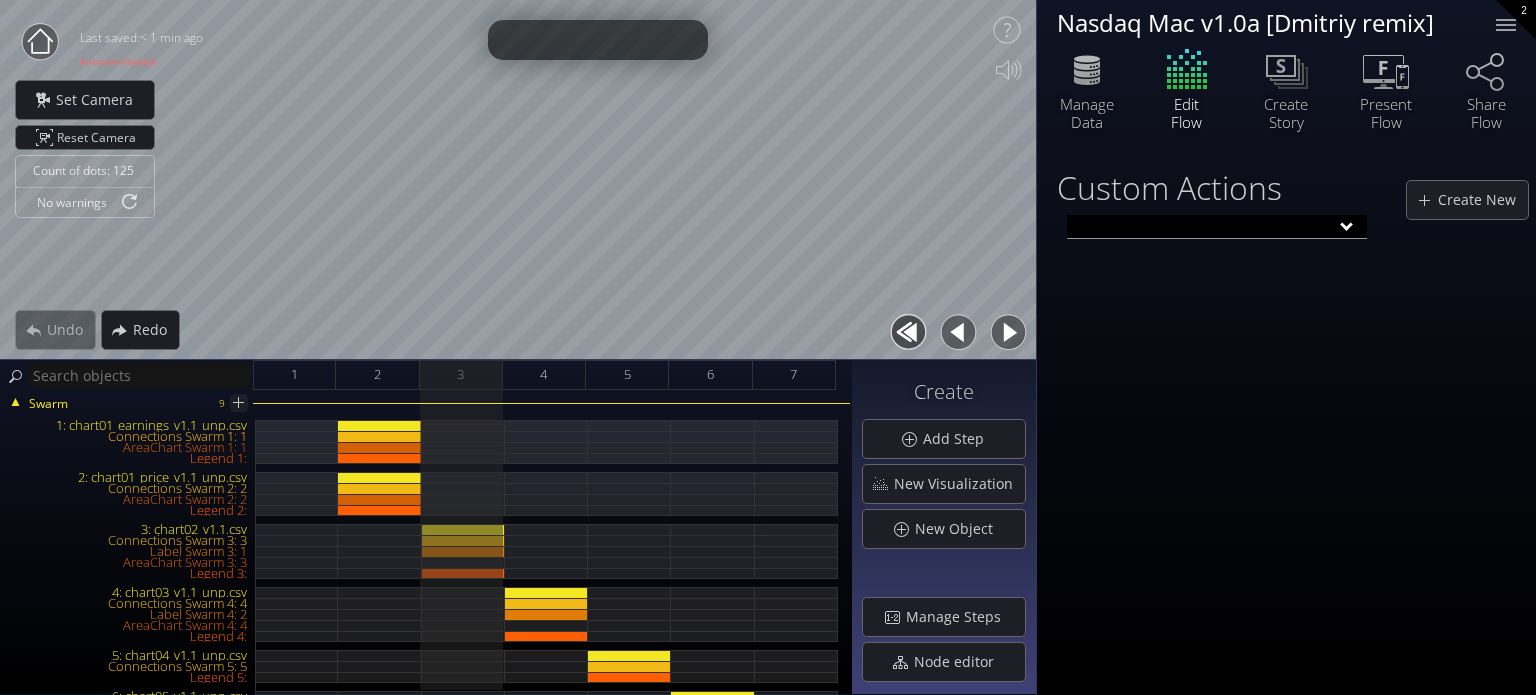 click at bounding box center [1217, 227] 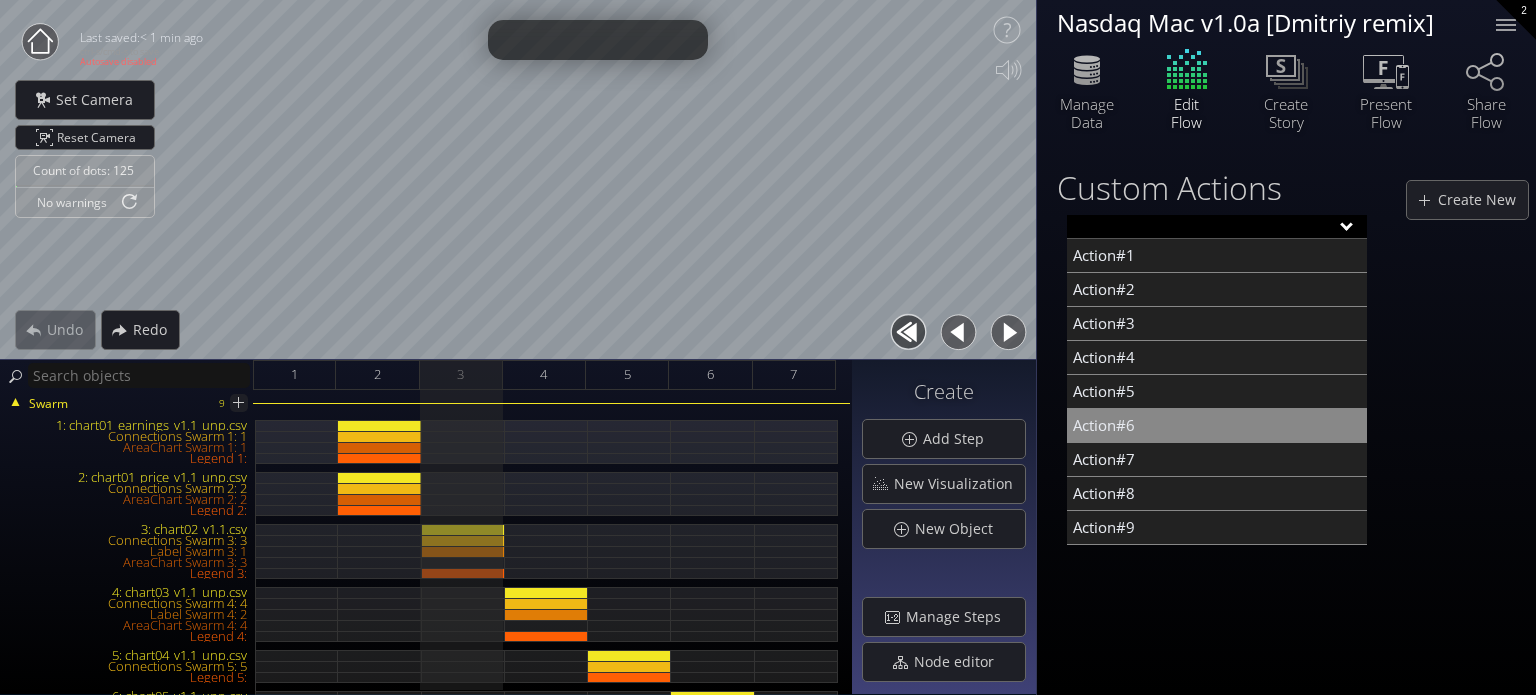 click on "Action#6" at bounding box center (1217, 426) 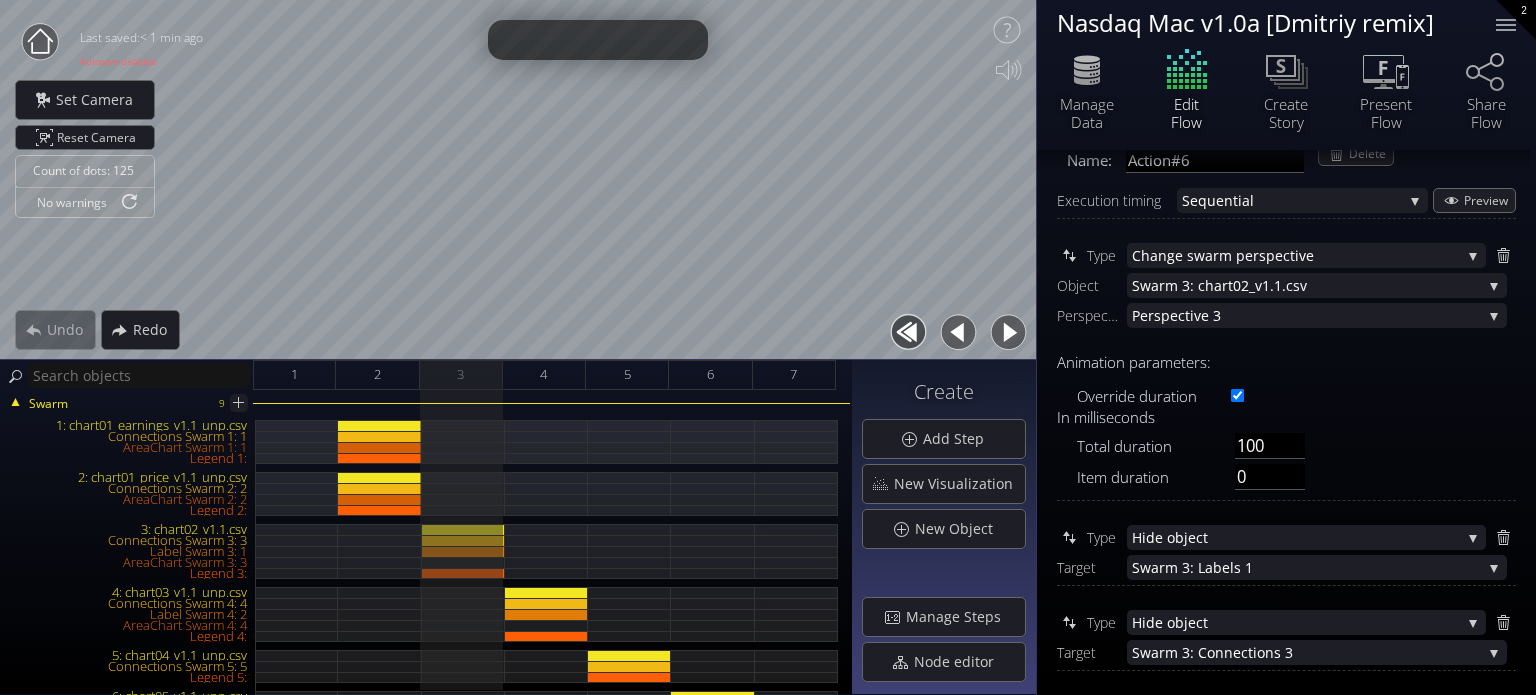 scroll, scrollTop: 17, scrollLeft: 0, axis: vertical 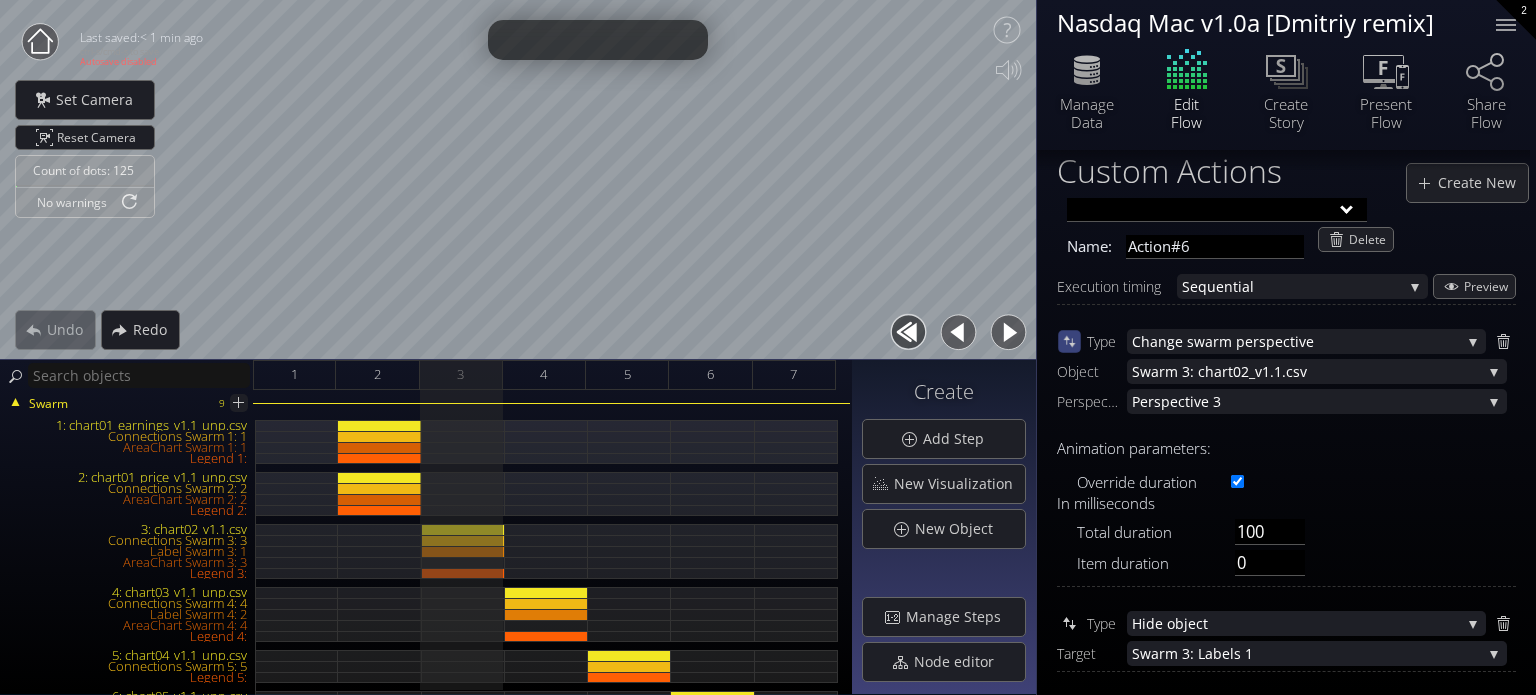 type 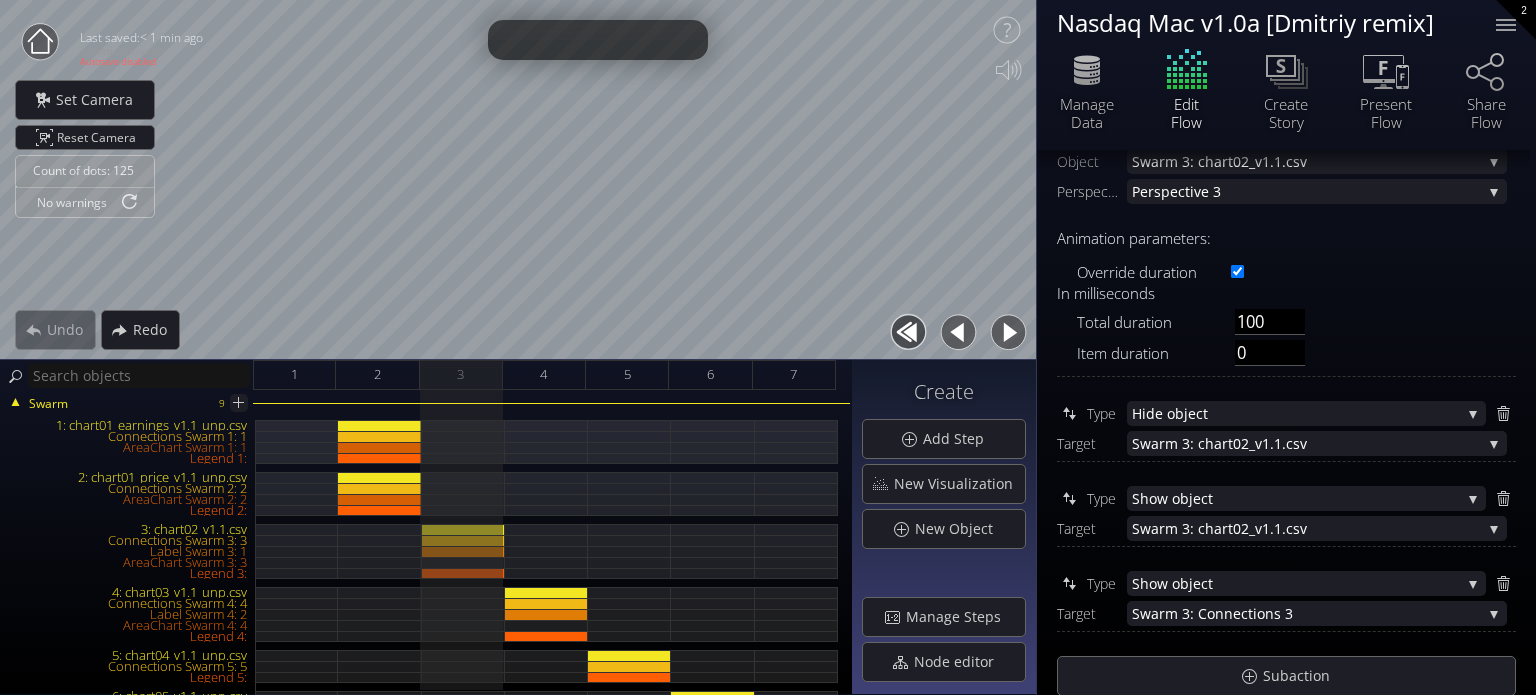 scroll, scrollTop: 400, scrollLeft: 0, axis: vertical 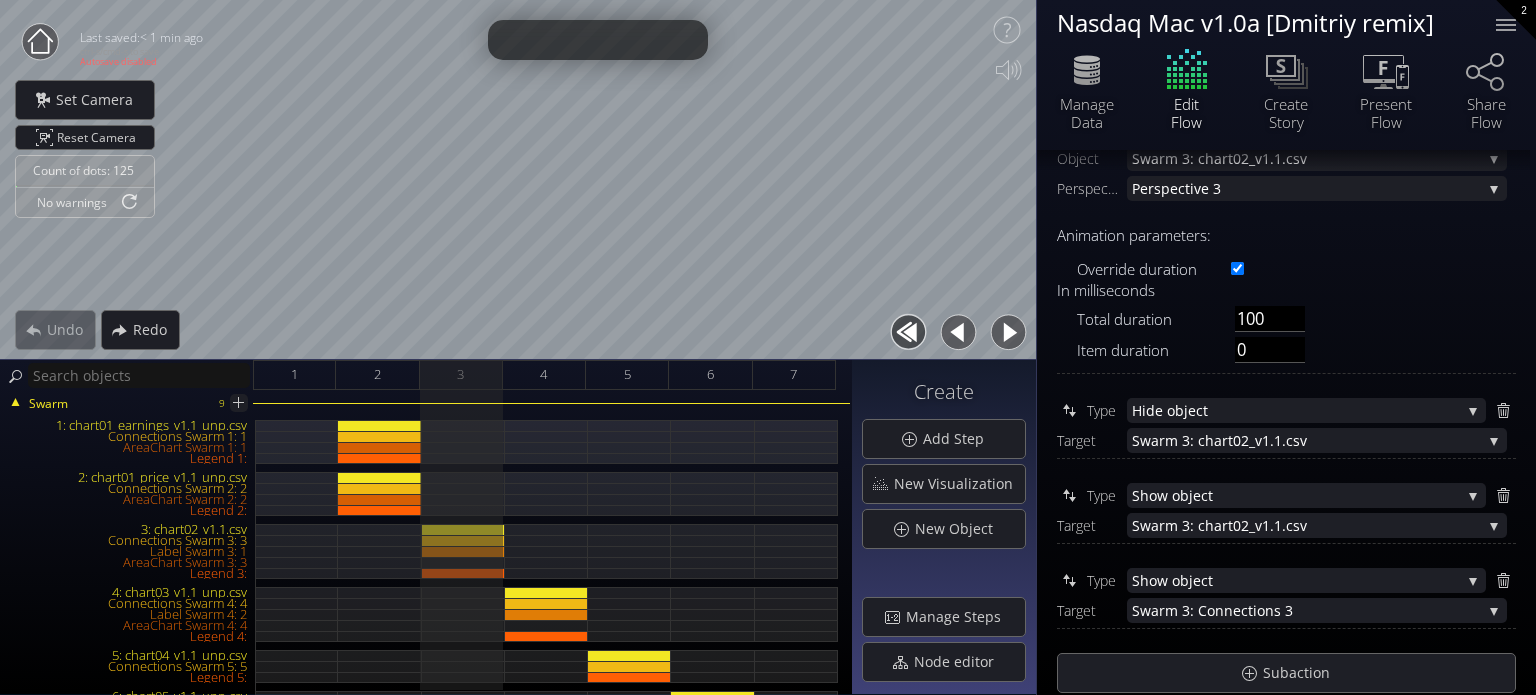 click 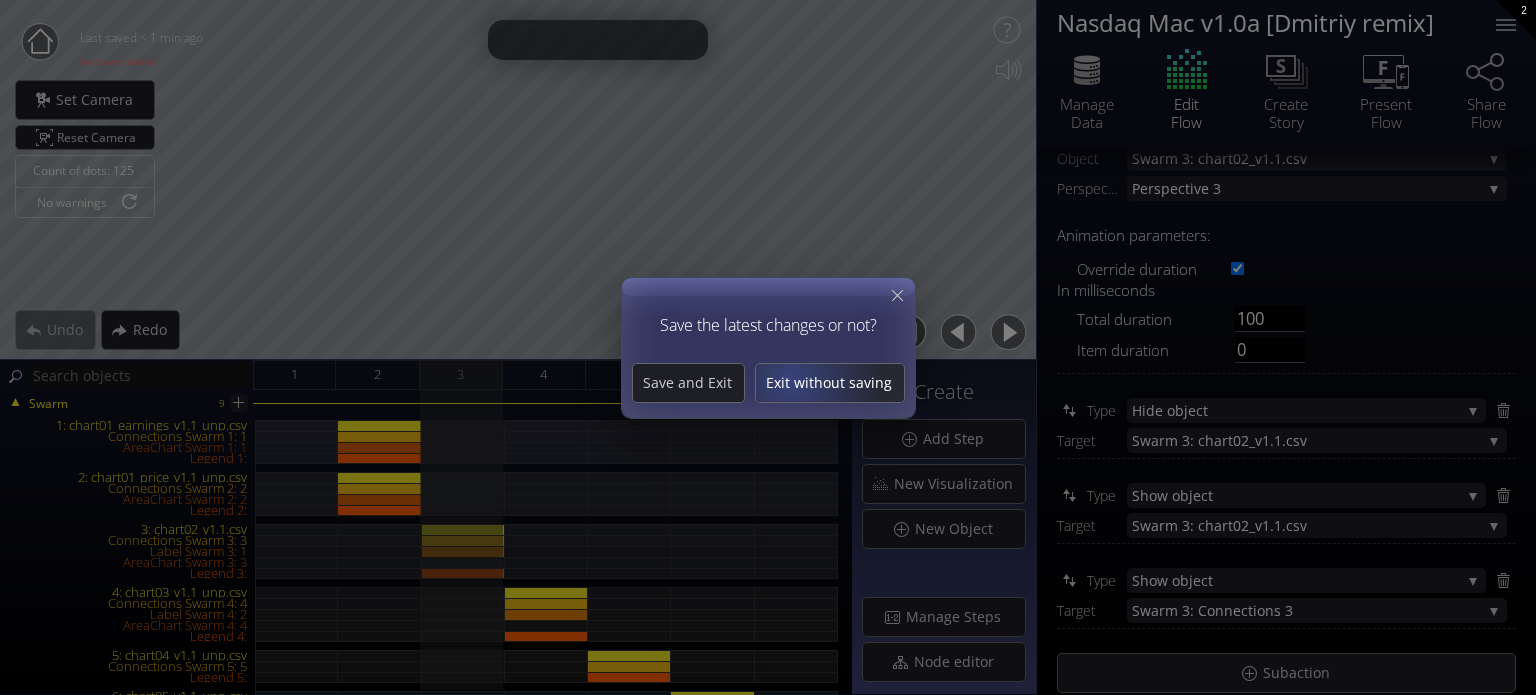 click on "Exit without saving" at bounding box center (830, 383) 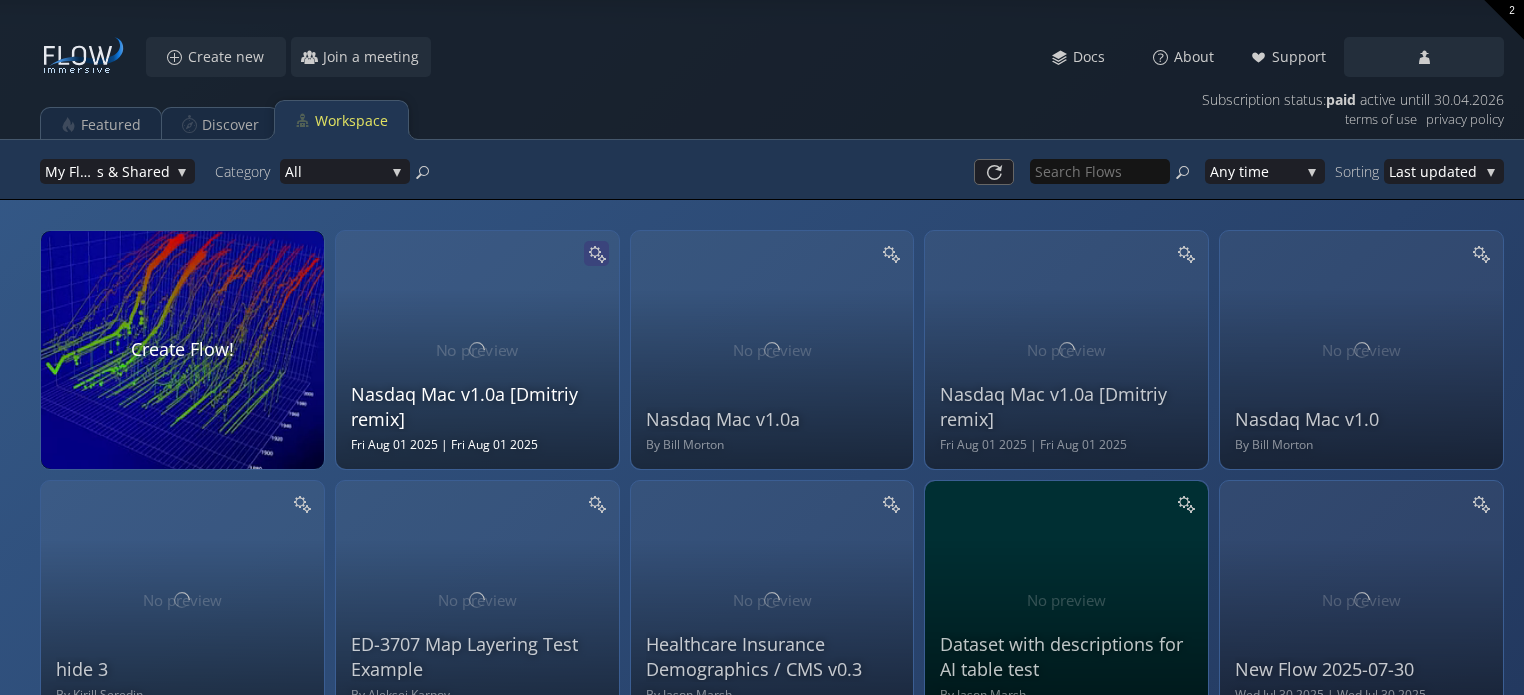 click 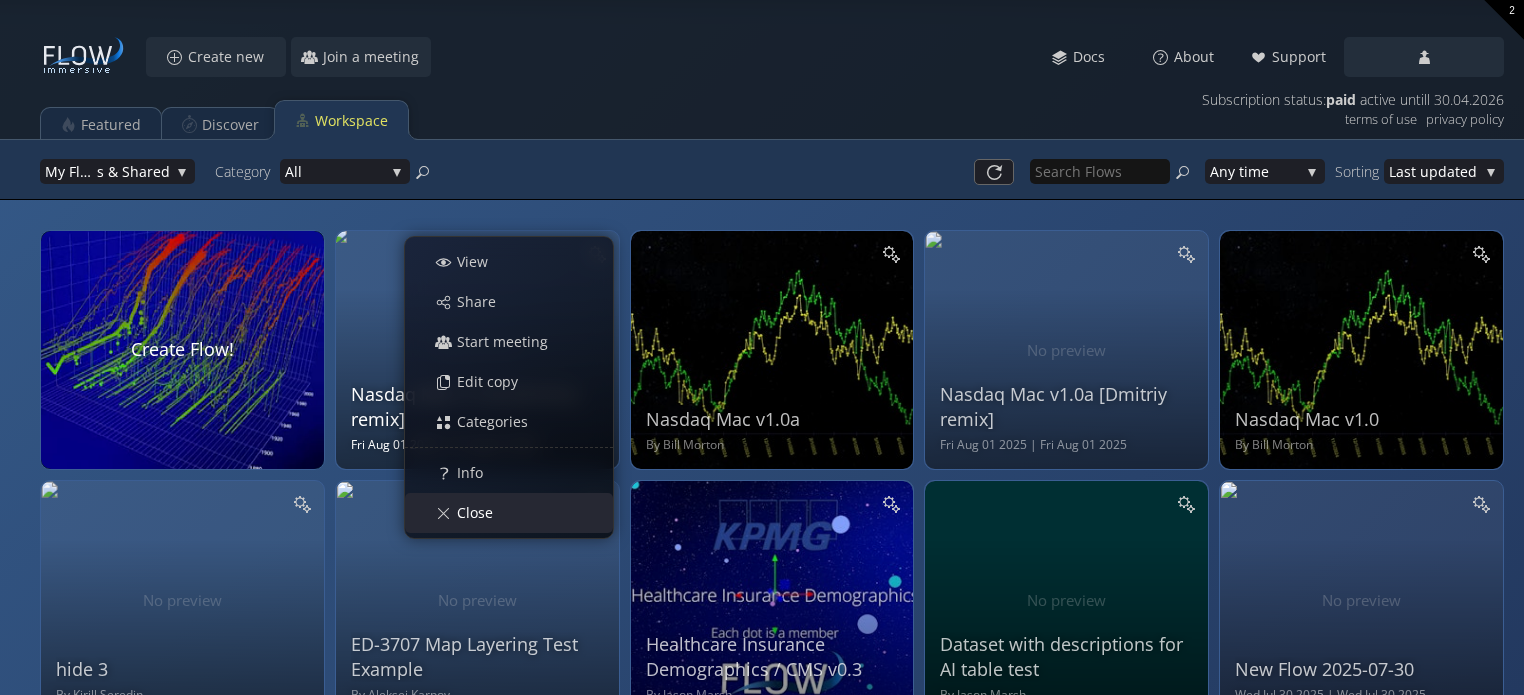 click on "Close" at bounding box center [519, 513] 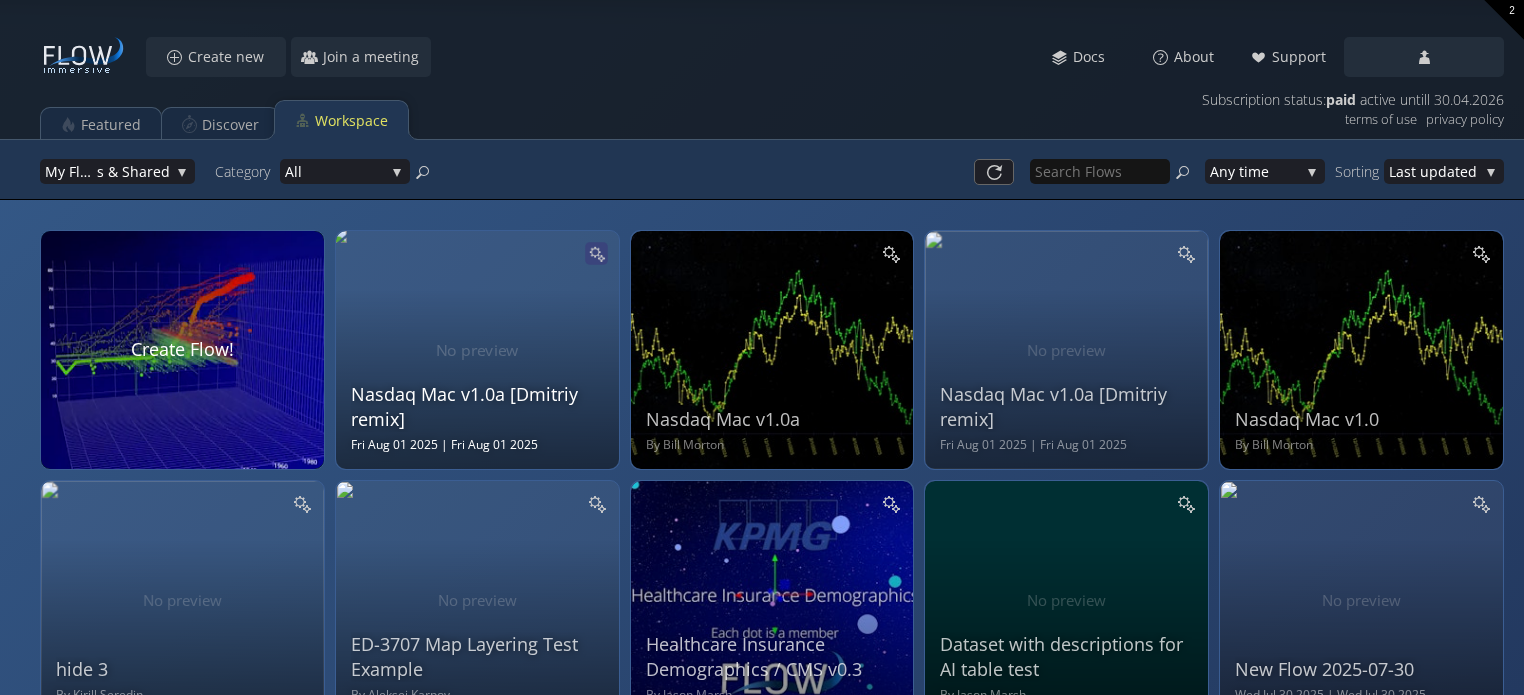click 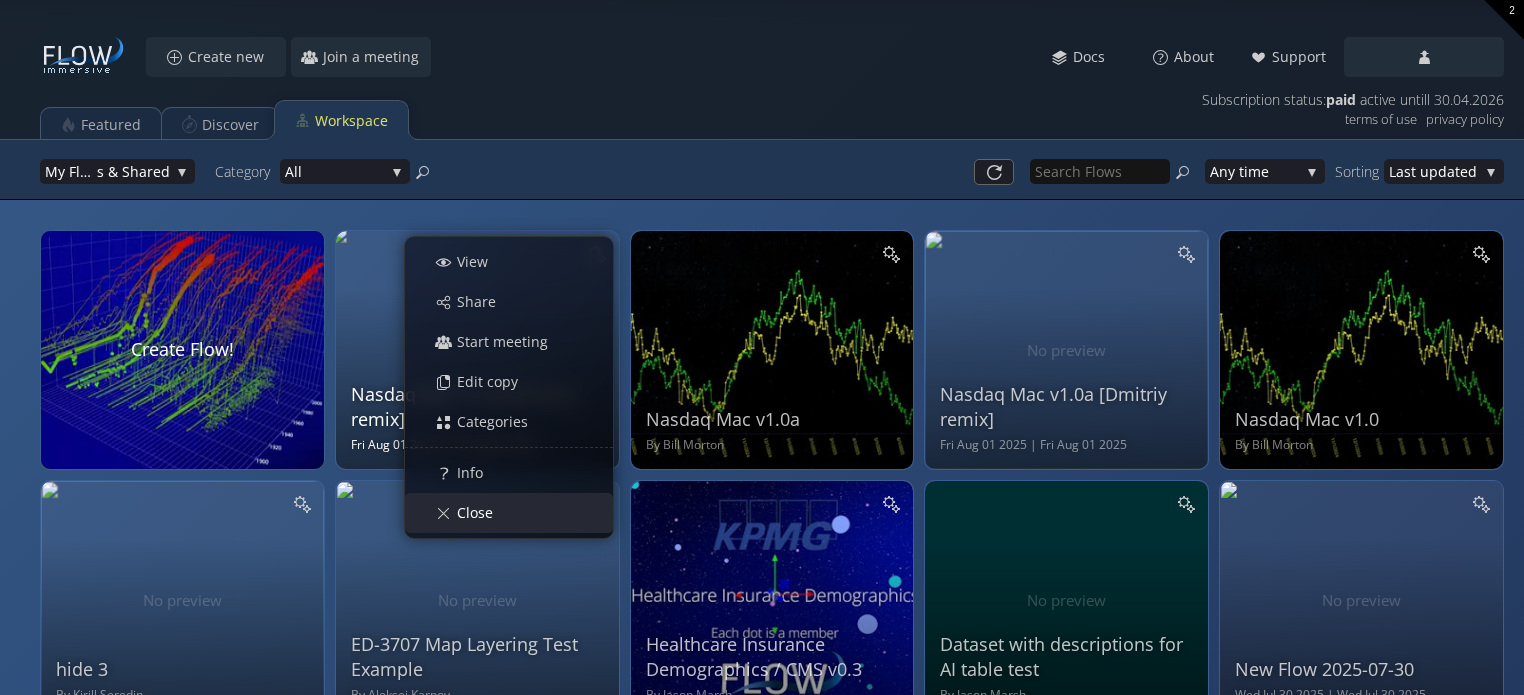 click on "Close" at bounding box center [480, 513] 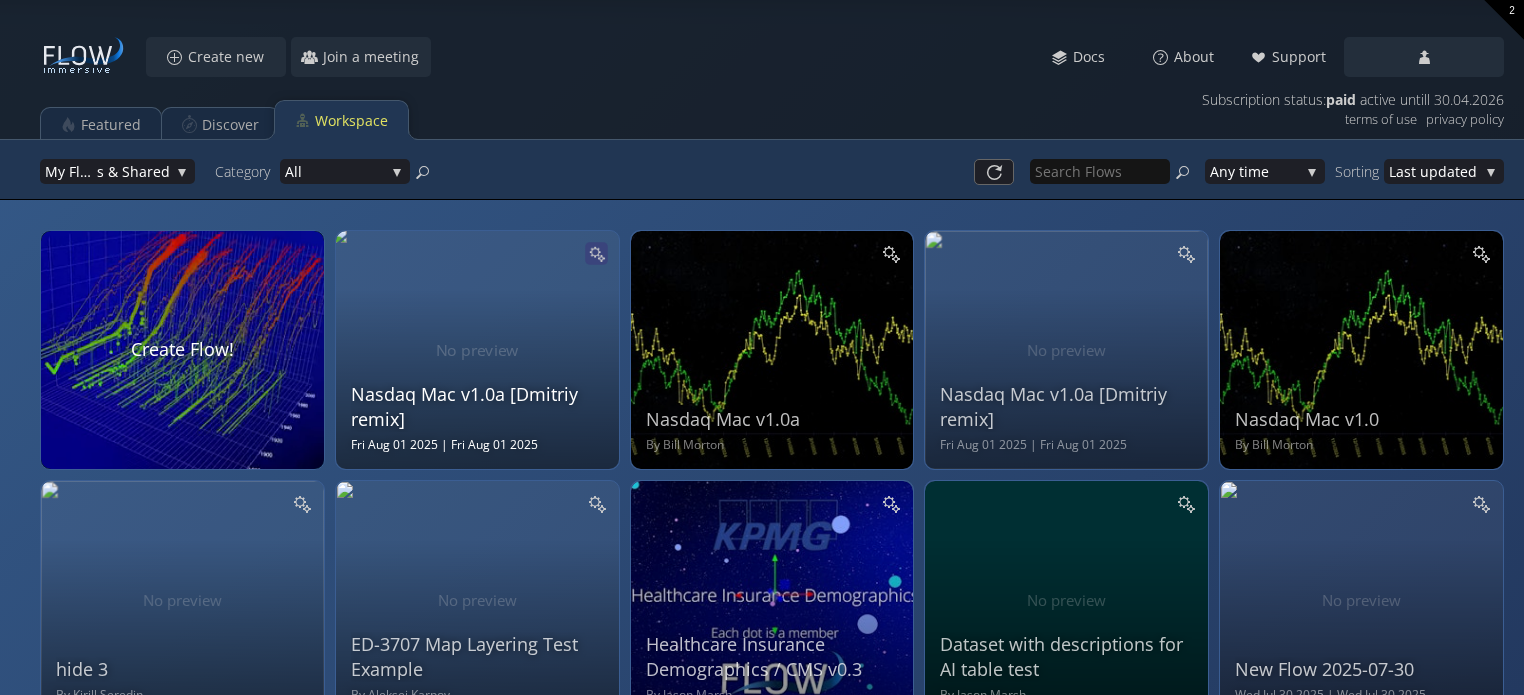 click at bounding box center [596, 253] 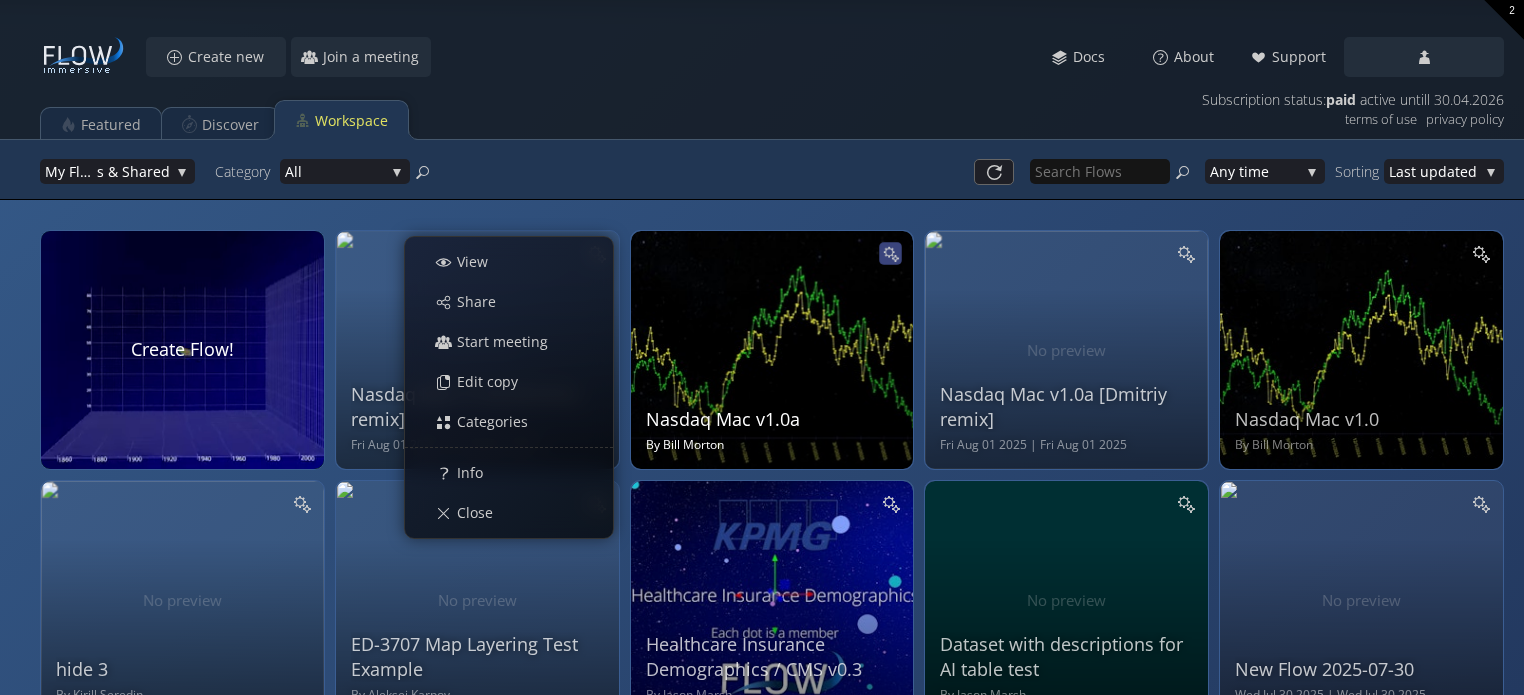click at bounding box center [890, 253] 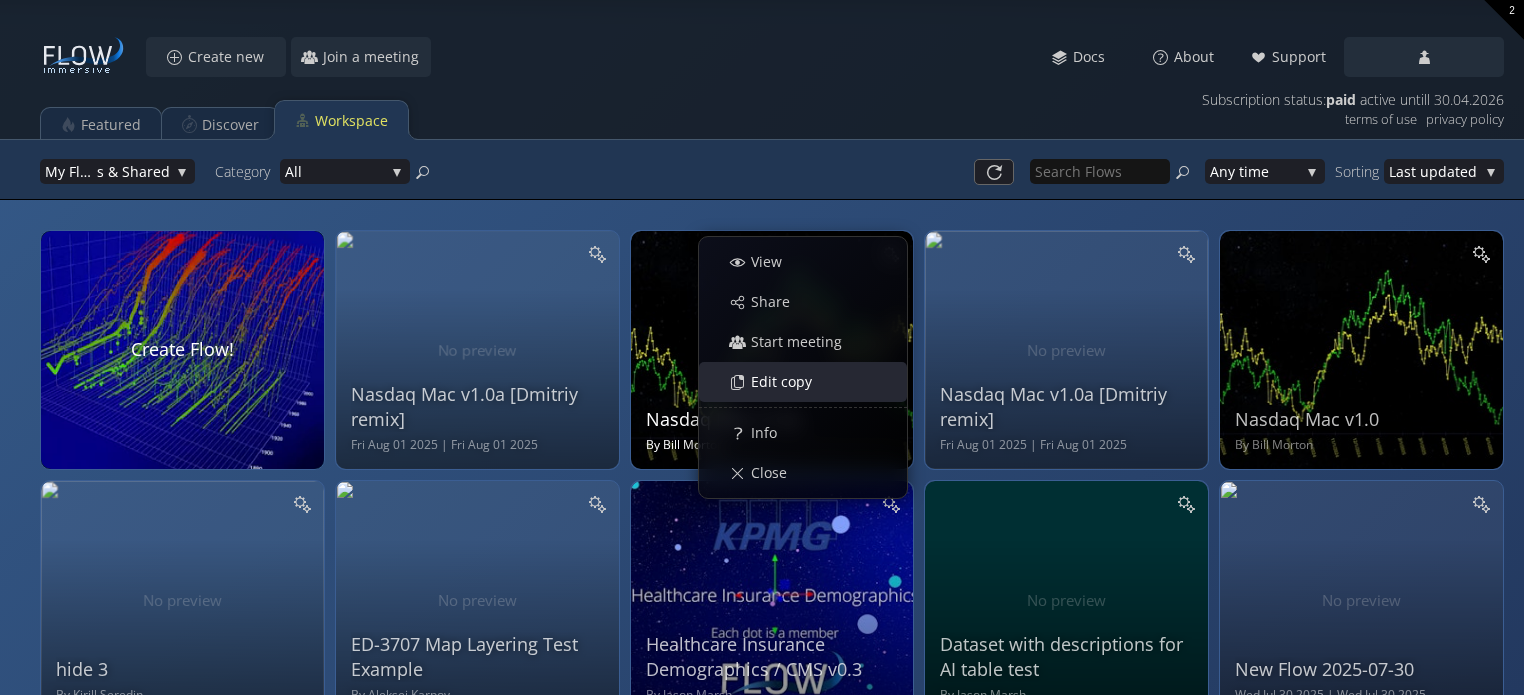 click on "Edit copy" at bounding box center (813, 382) 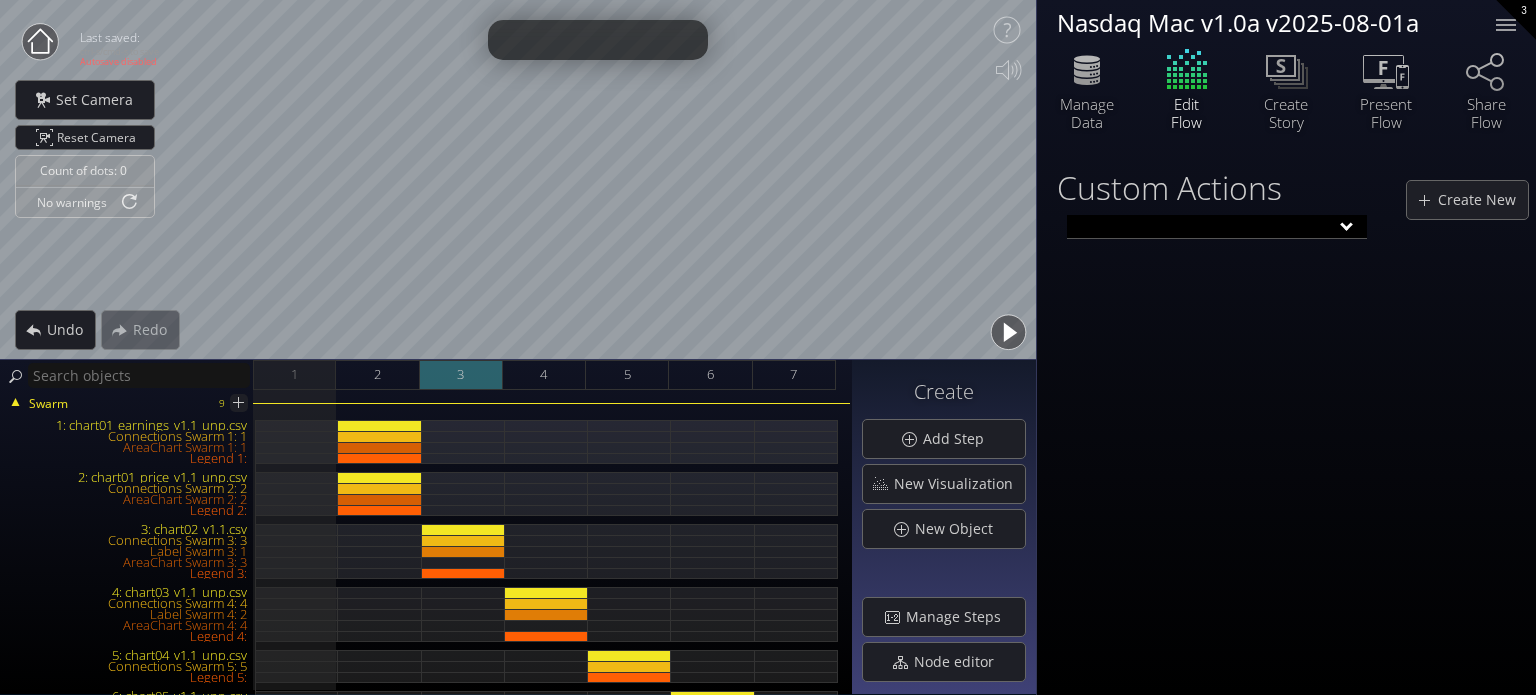 click on "3" at bounding box center [461, 375] 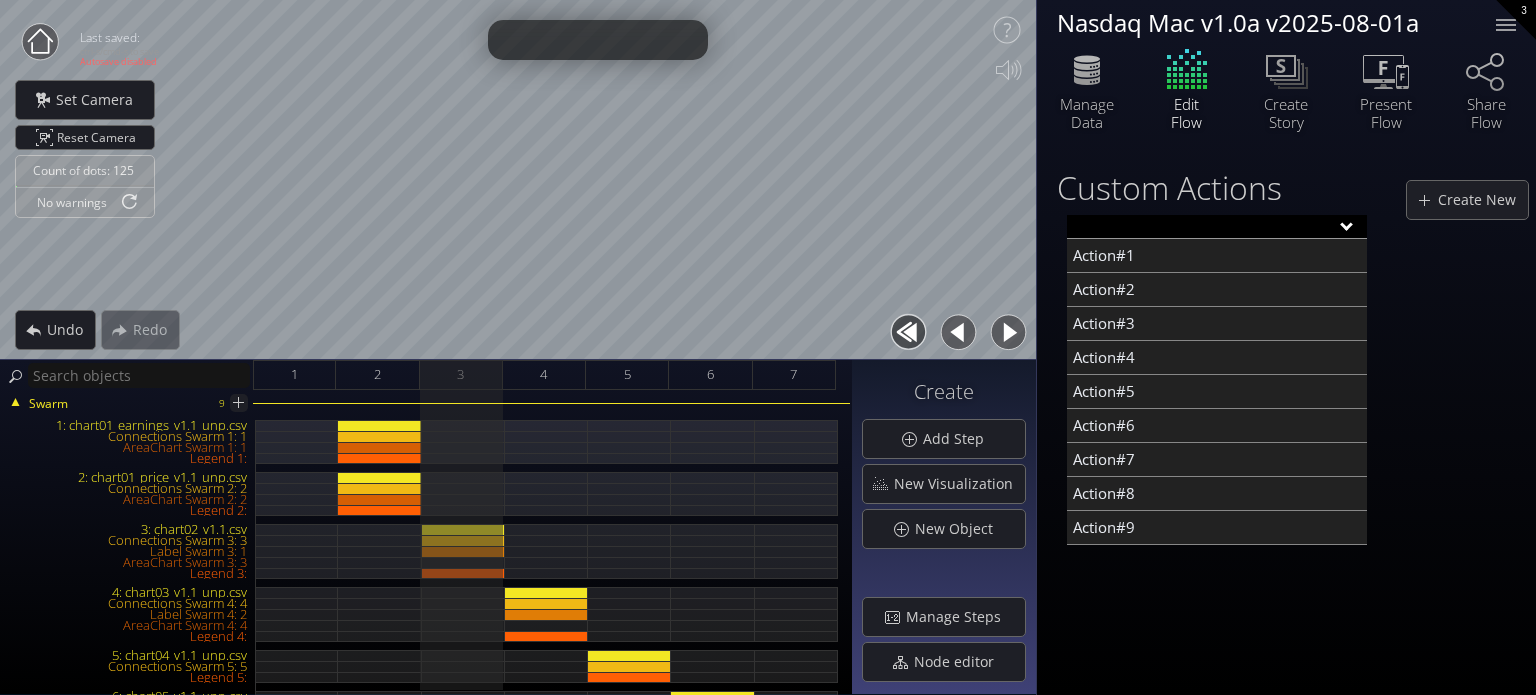 click at bounding box center [1217, 227] 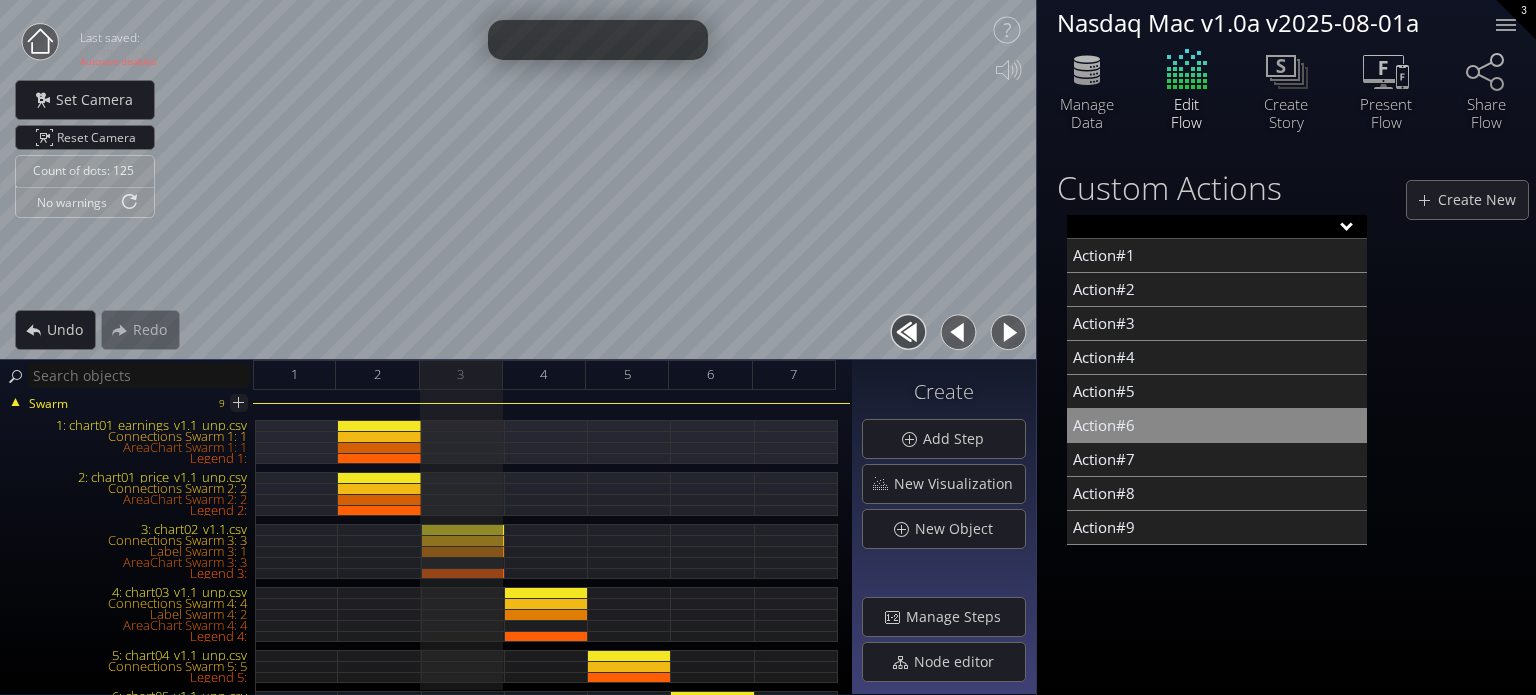click on "Action#6" at bounding box center [1217, 426] 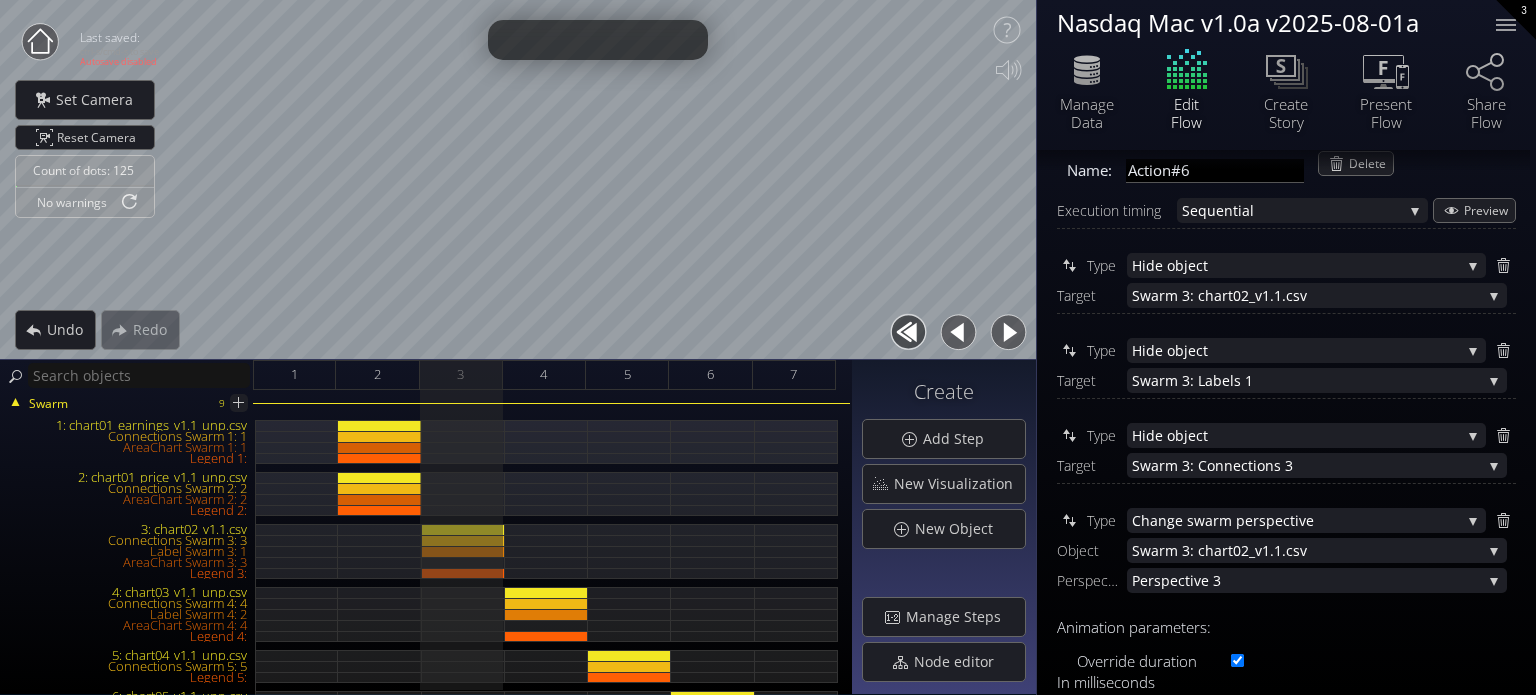 scroll, scrollTop: 100, scrollLeft: 0, axis: vertical 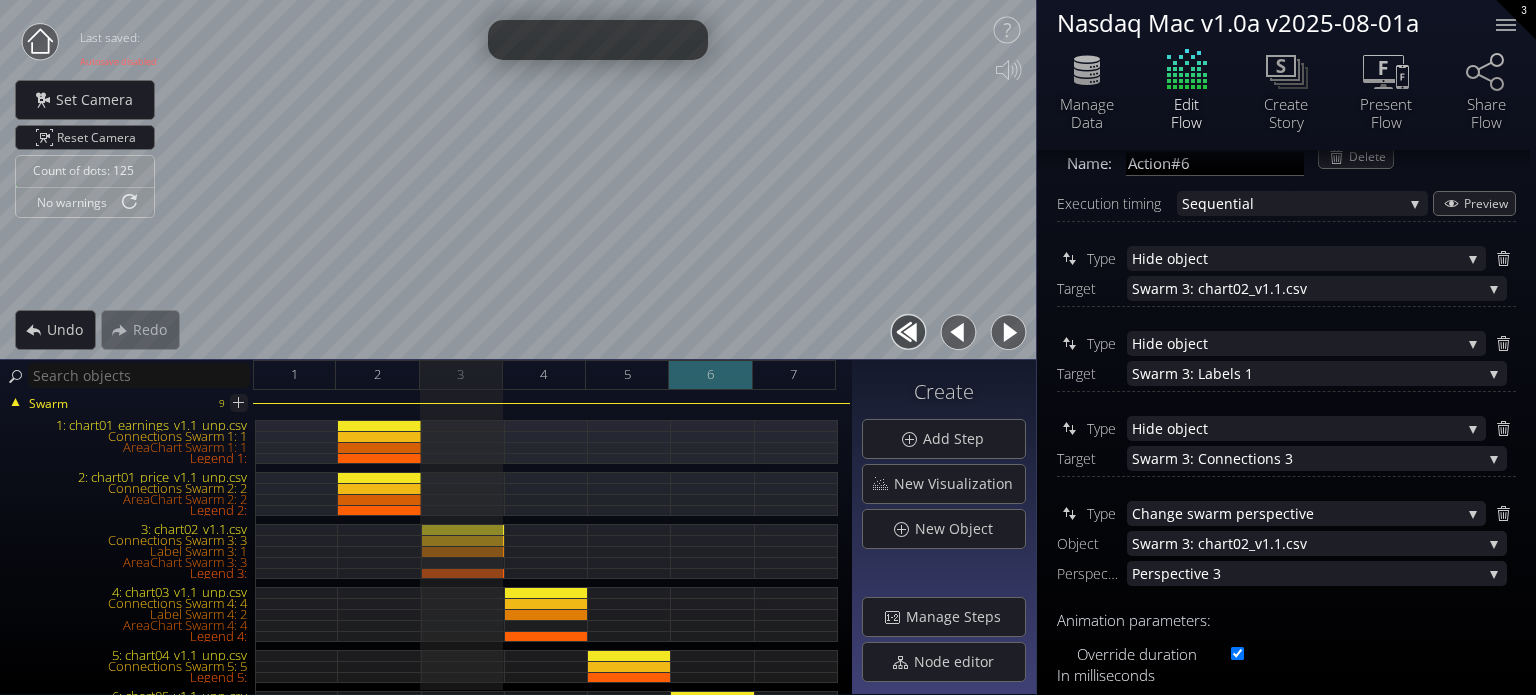 click on "6" at bounding box center [710, 375] 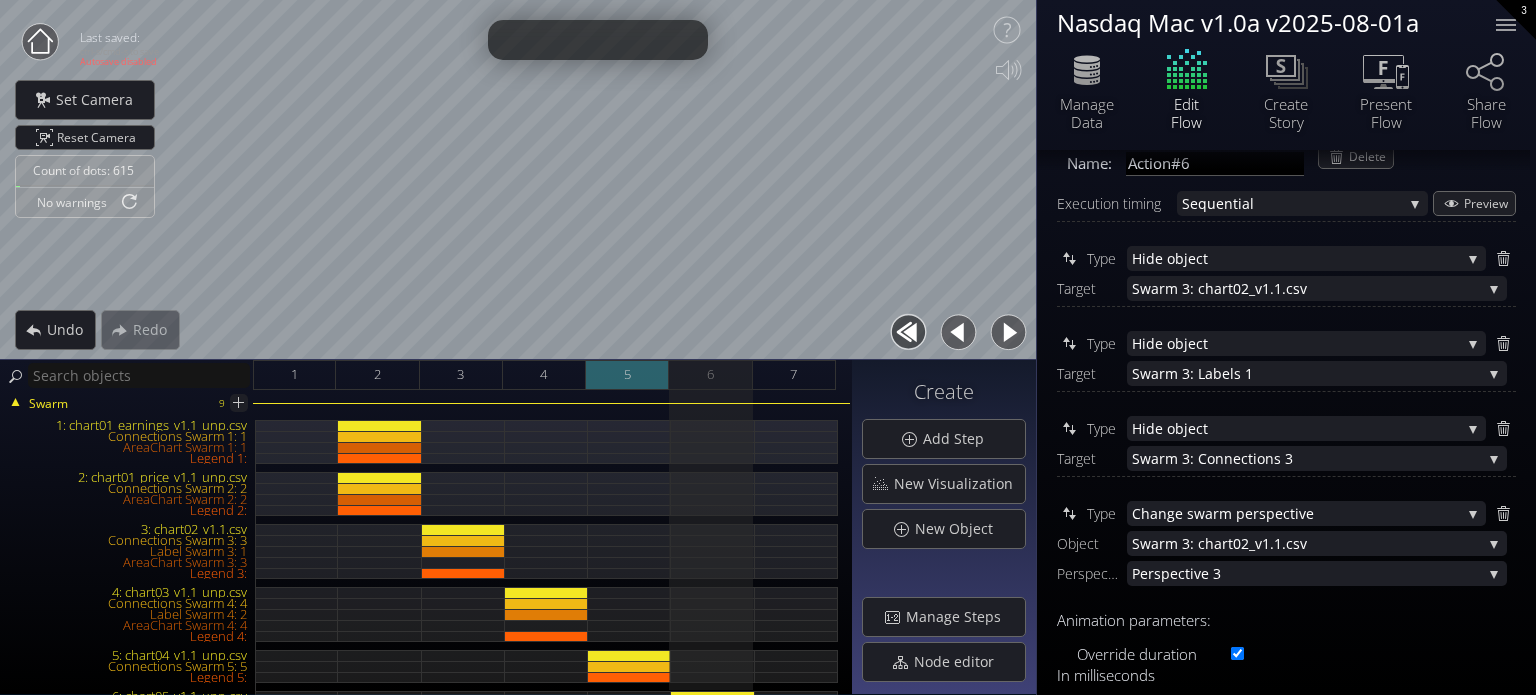 click on "5" at bounding box center [627, 375] 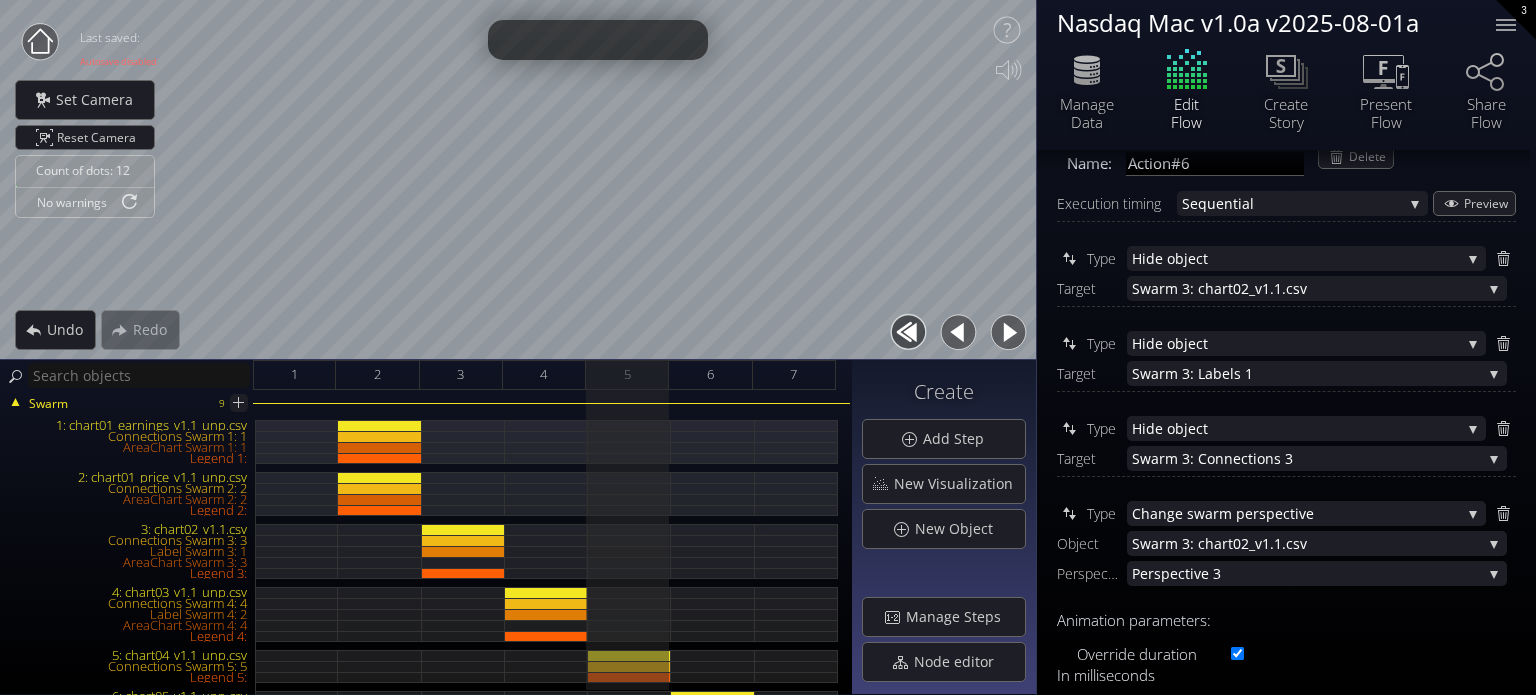 click at bounding box center [1011, 332] 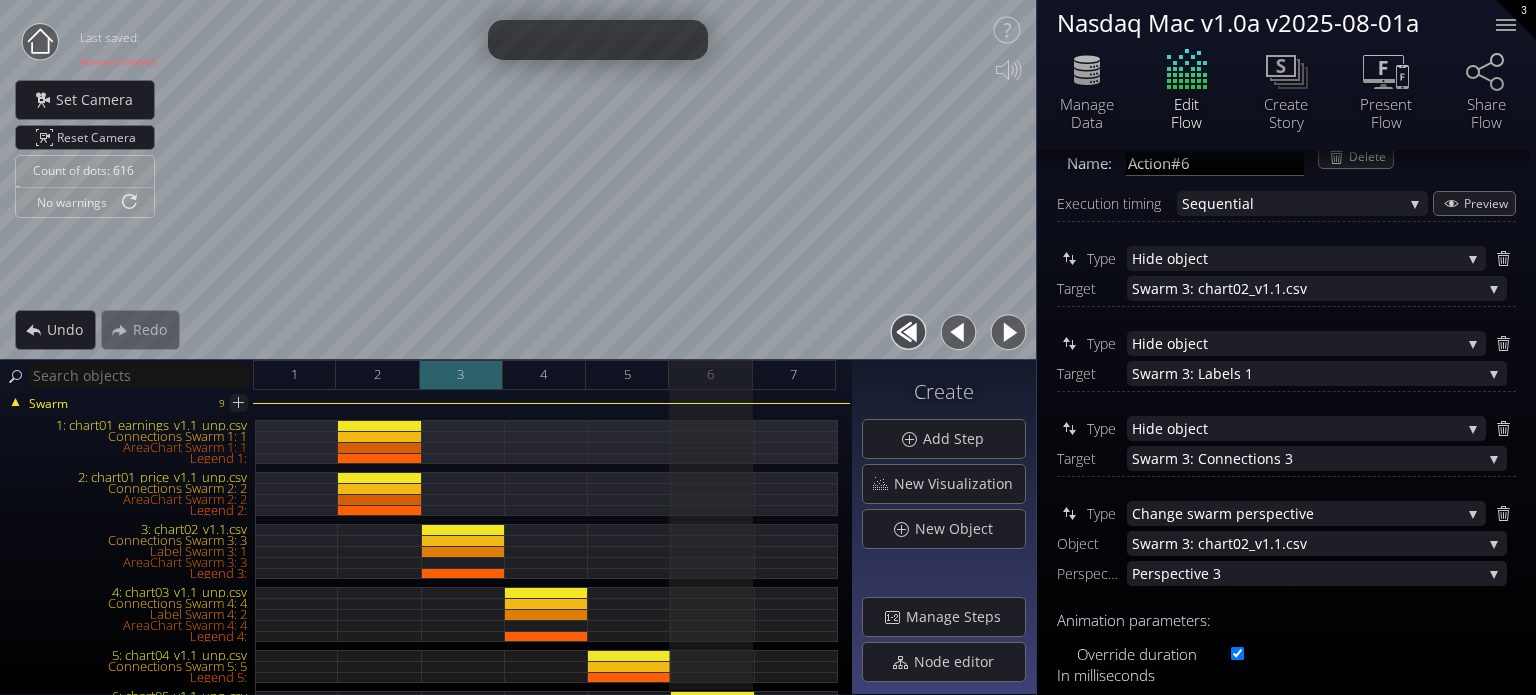 click on "3" at bounding box center [461, 375] 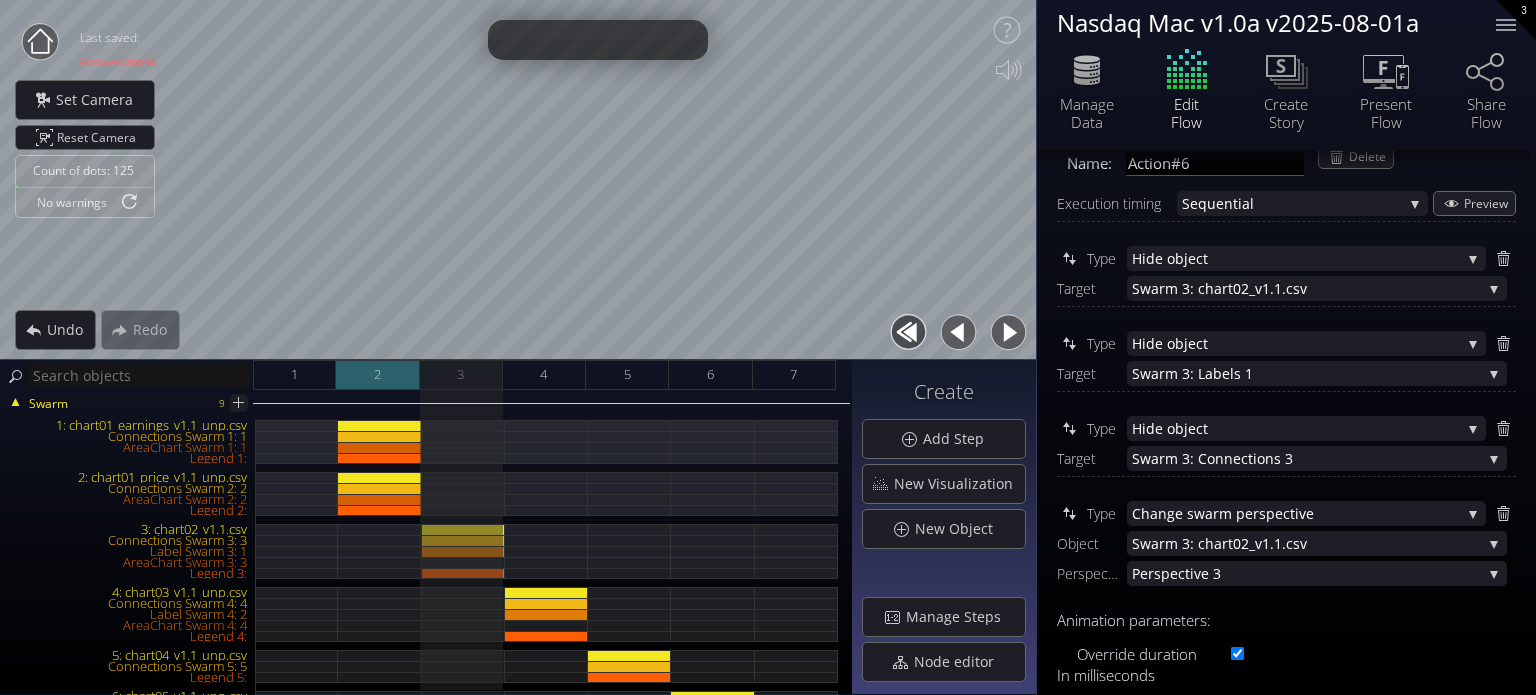 click on "2" at bounding box center (377, 375) 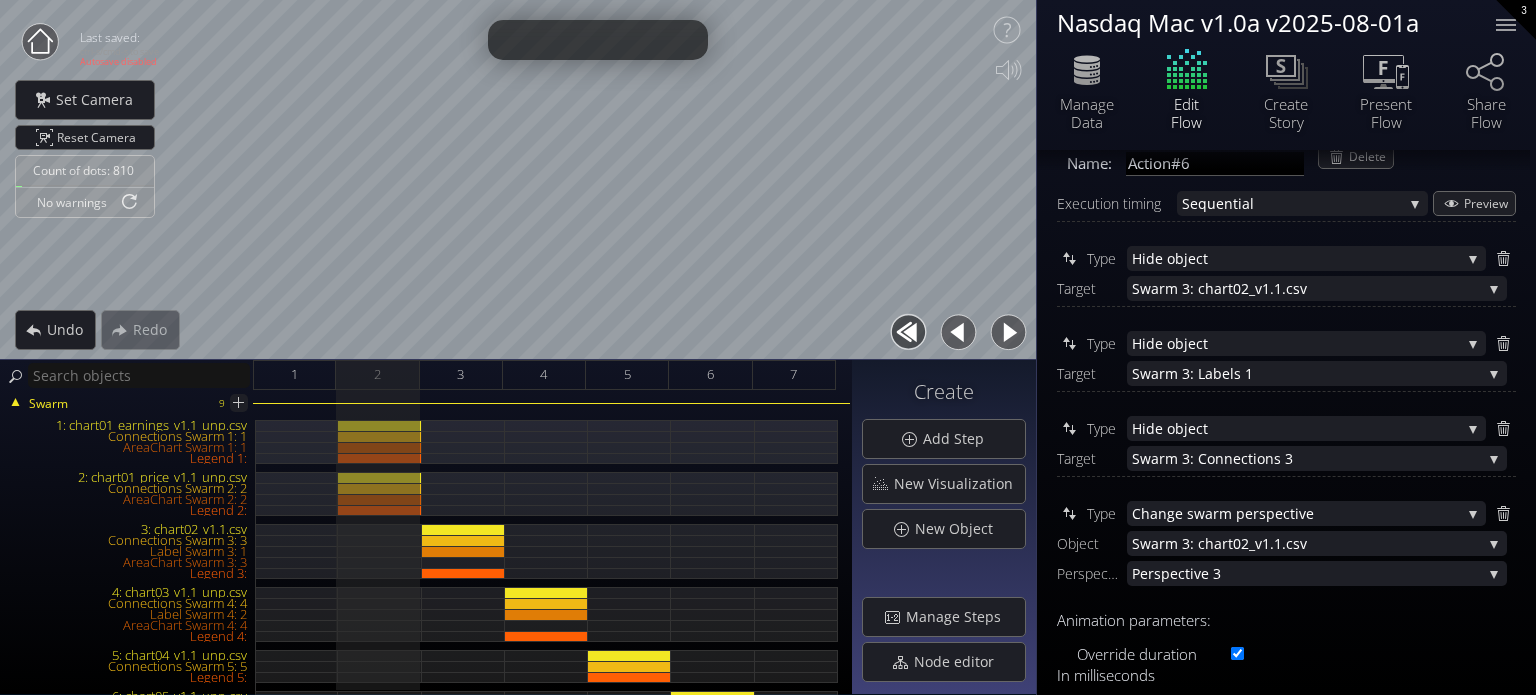 click at bounding box center (1008, 332) 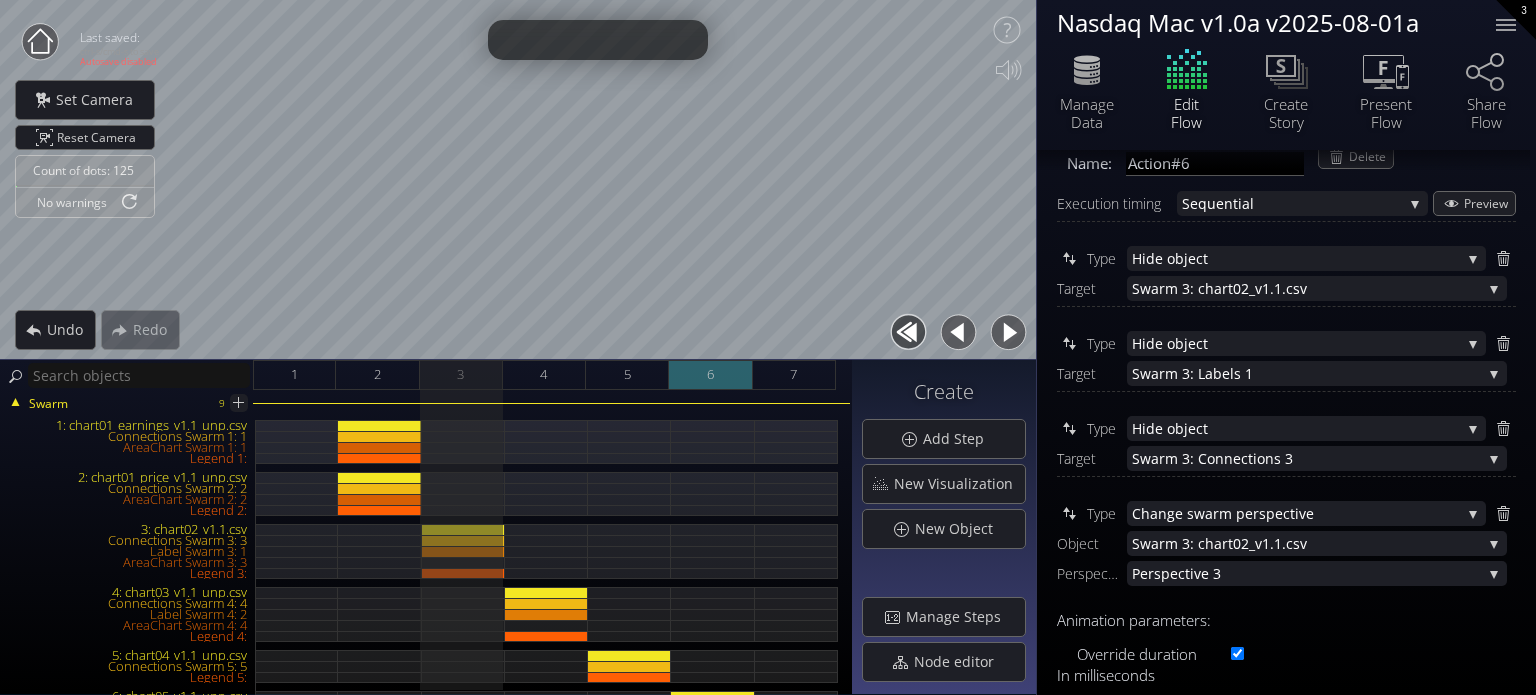 click on "6" at bounding box center [710, 375] 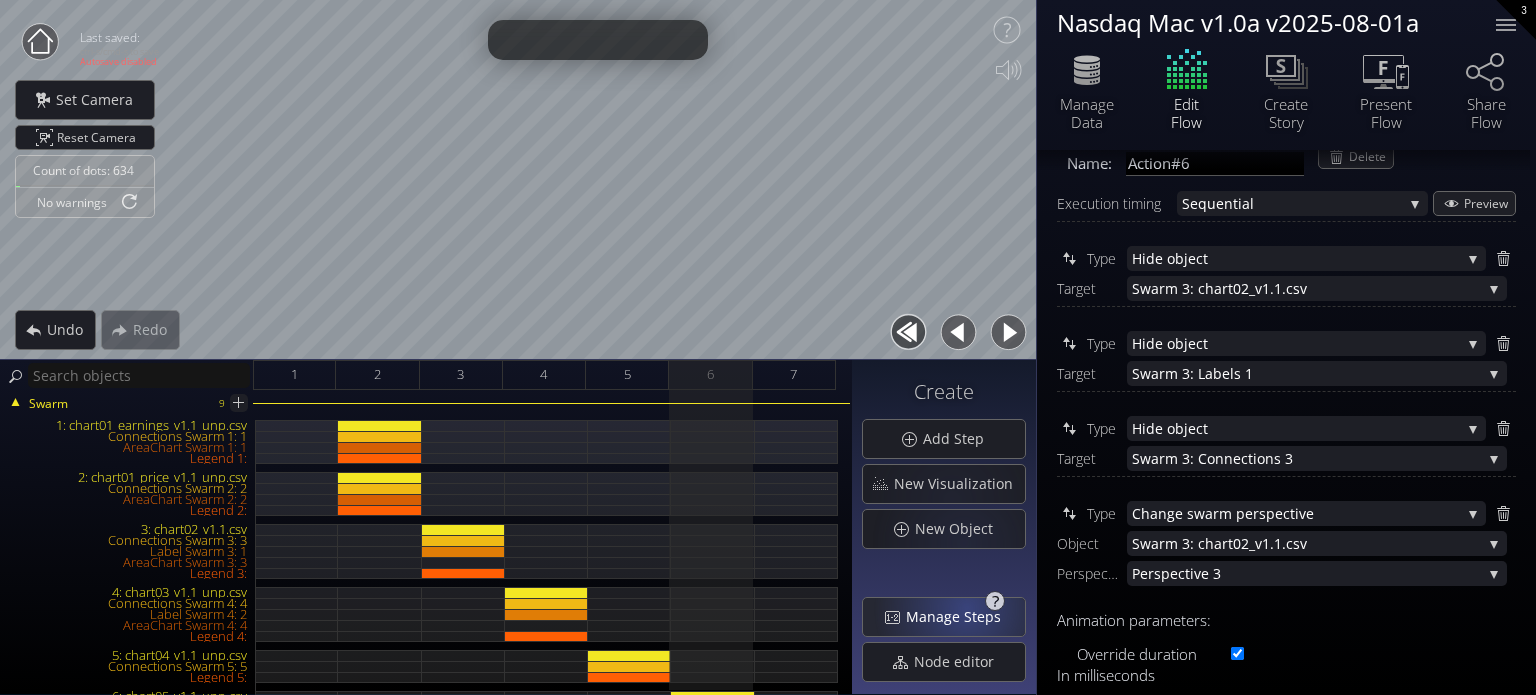 click on "Manage Steps" at bounding box center [959, 617] 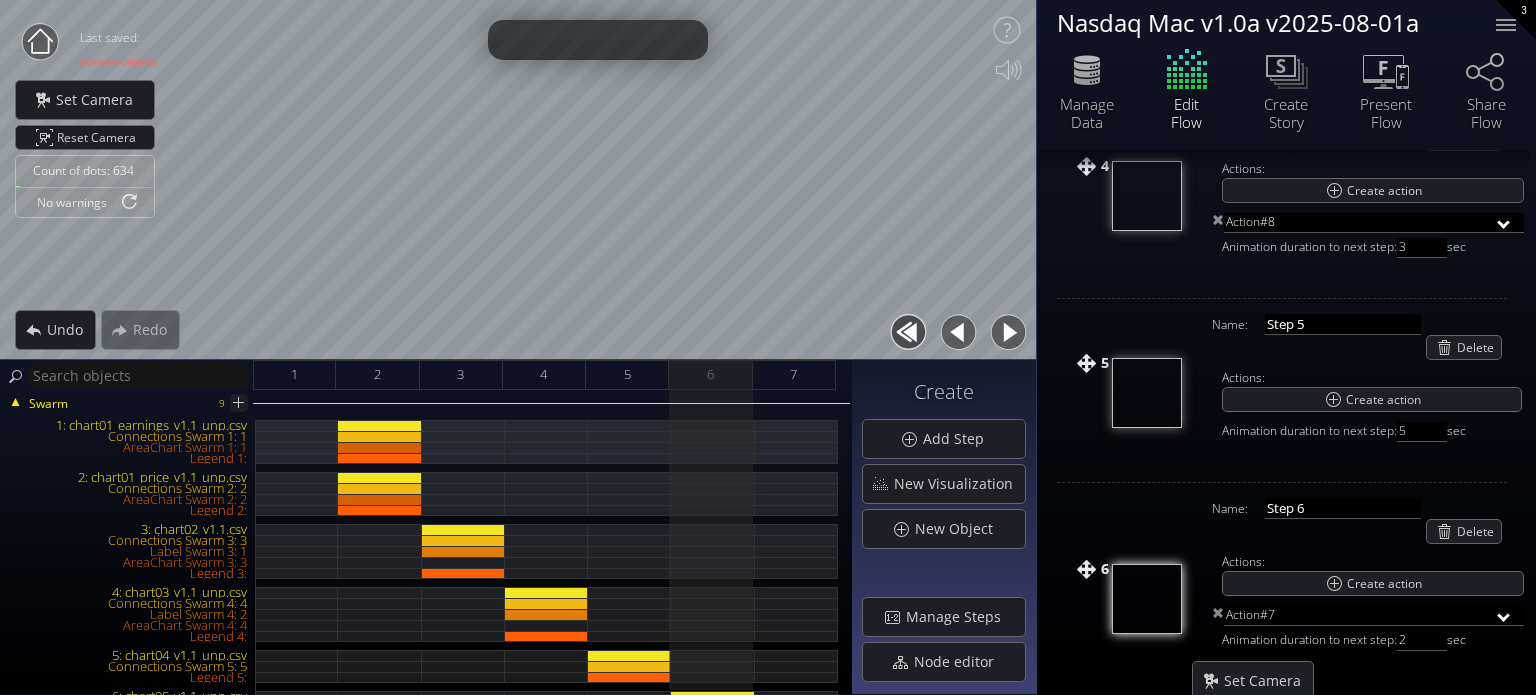 scroll, scrollTop: 900, scrollLeft: 0, axis: vertical 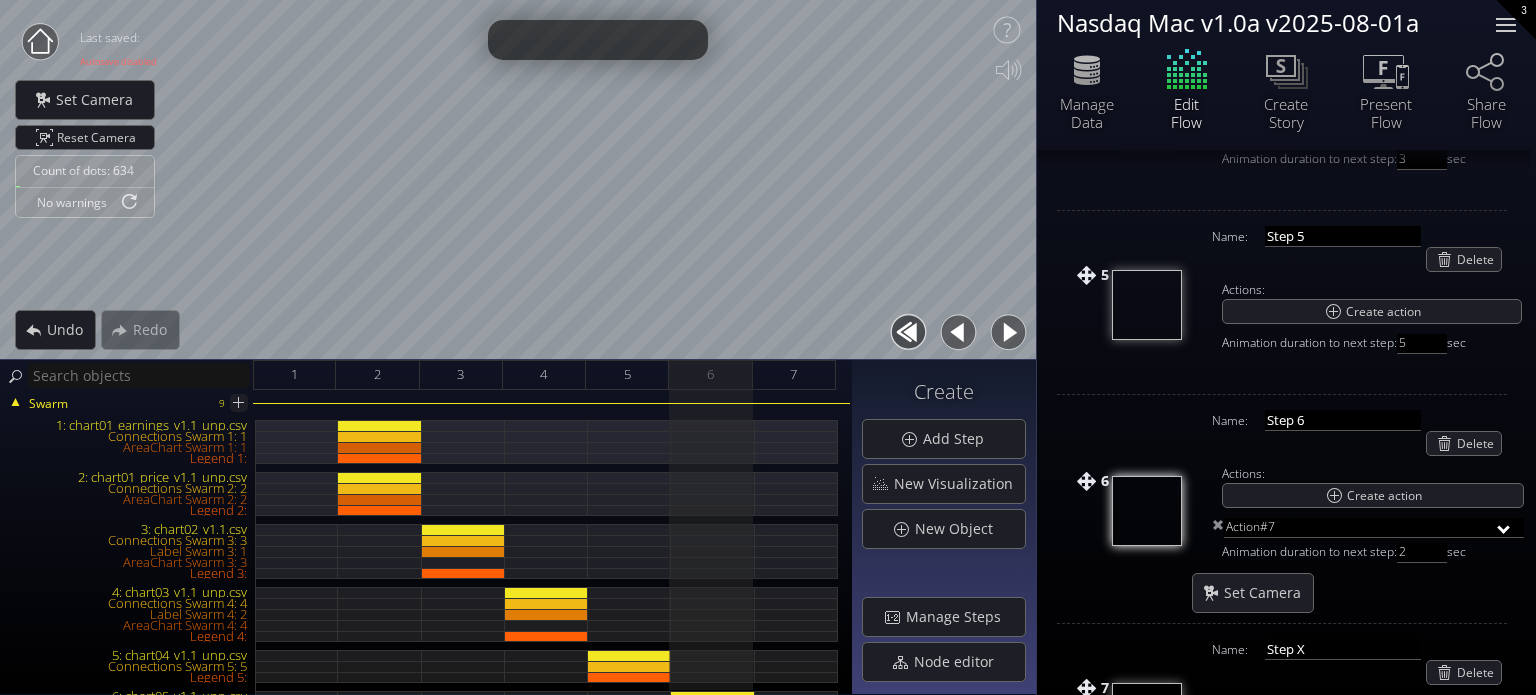 click at bounding box center (1506, 25) 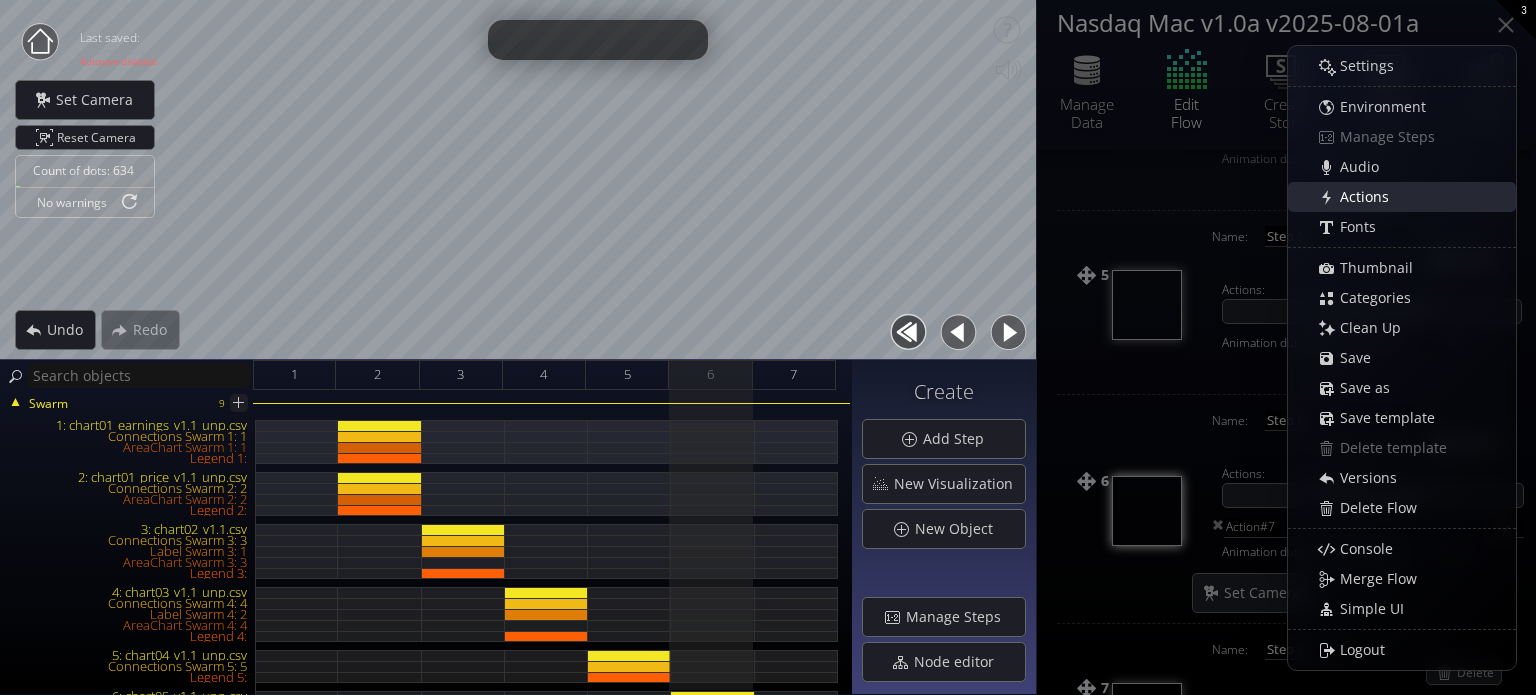 click on "Actions" at bounding box center (1370, 197) 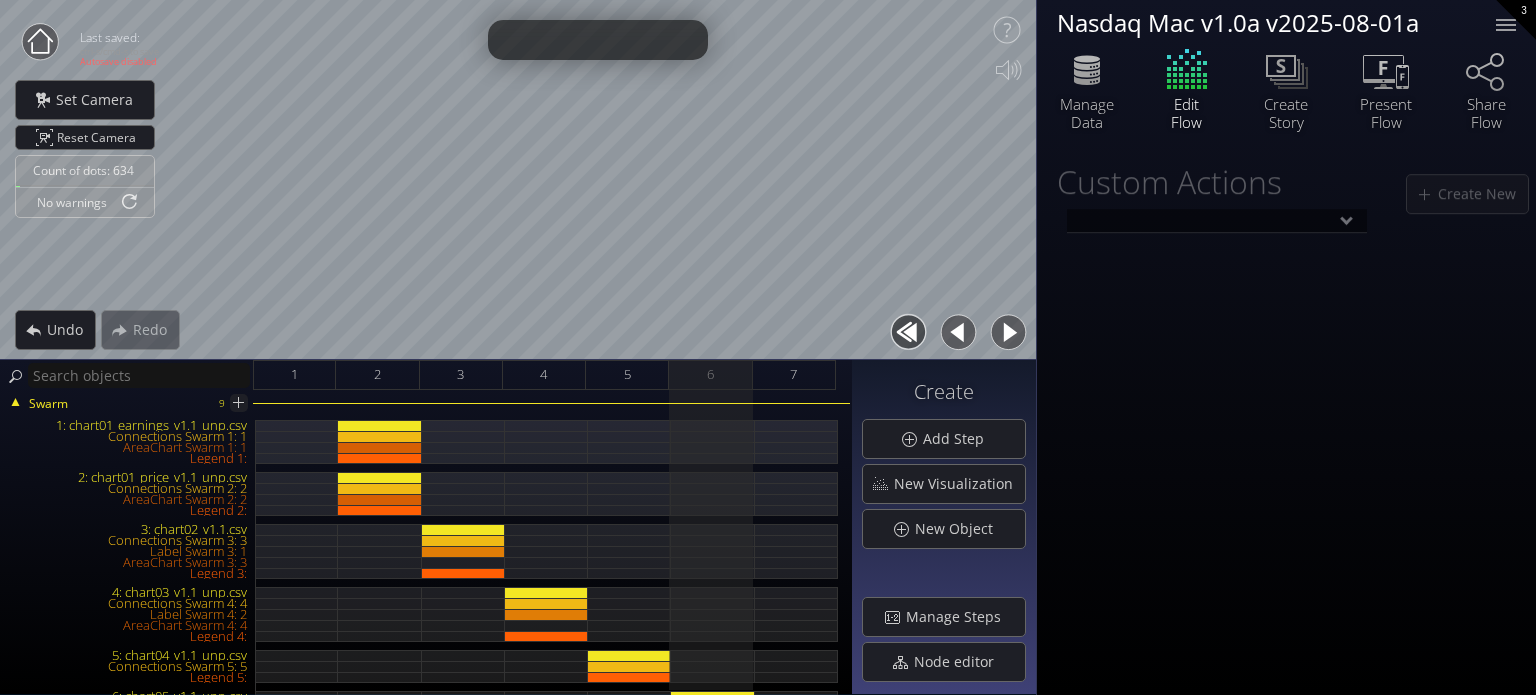 scroll, scrollTop: 0, scrollLeft: 0, axis: both 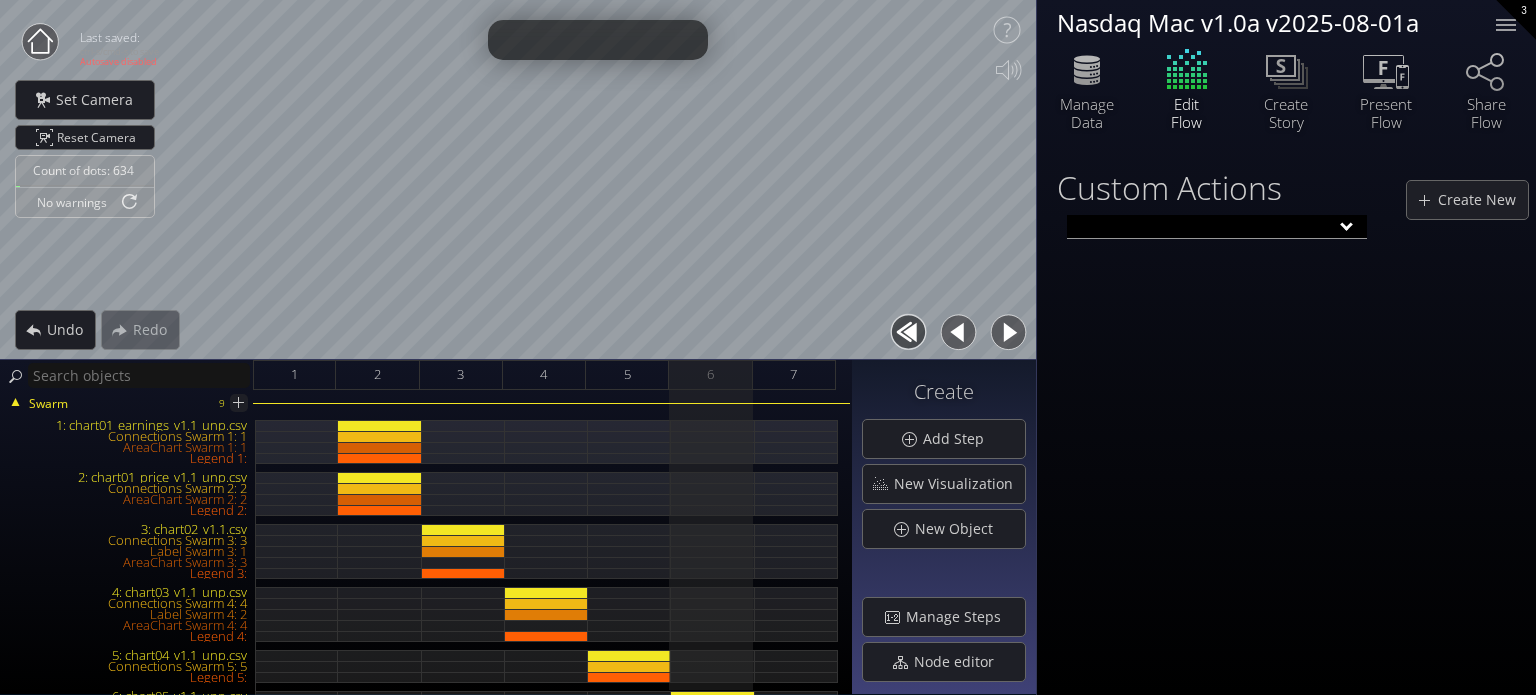 click at bounding box center [1217, 227] 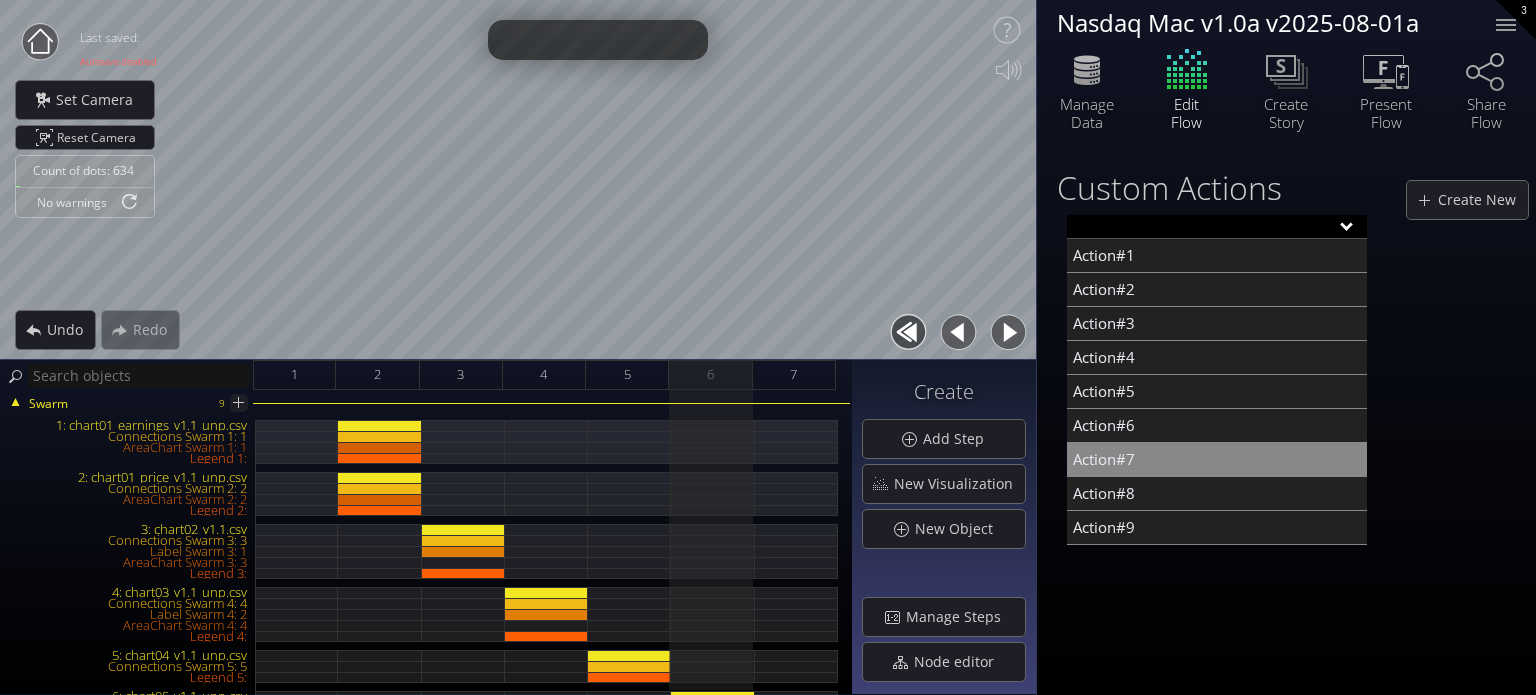 click on "Action#7" at bounding box center (1217, 460) 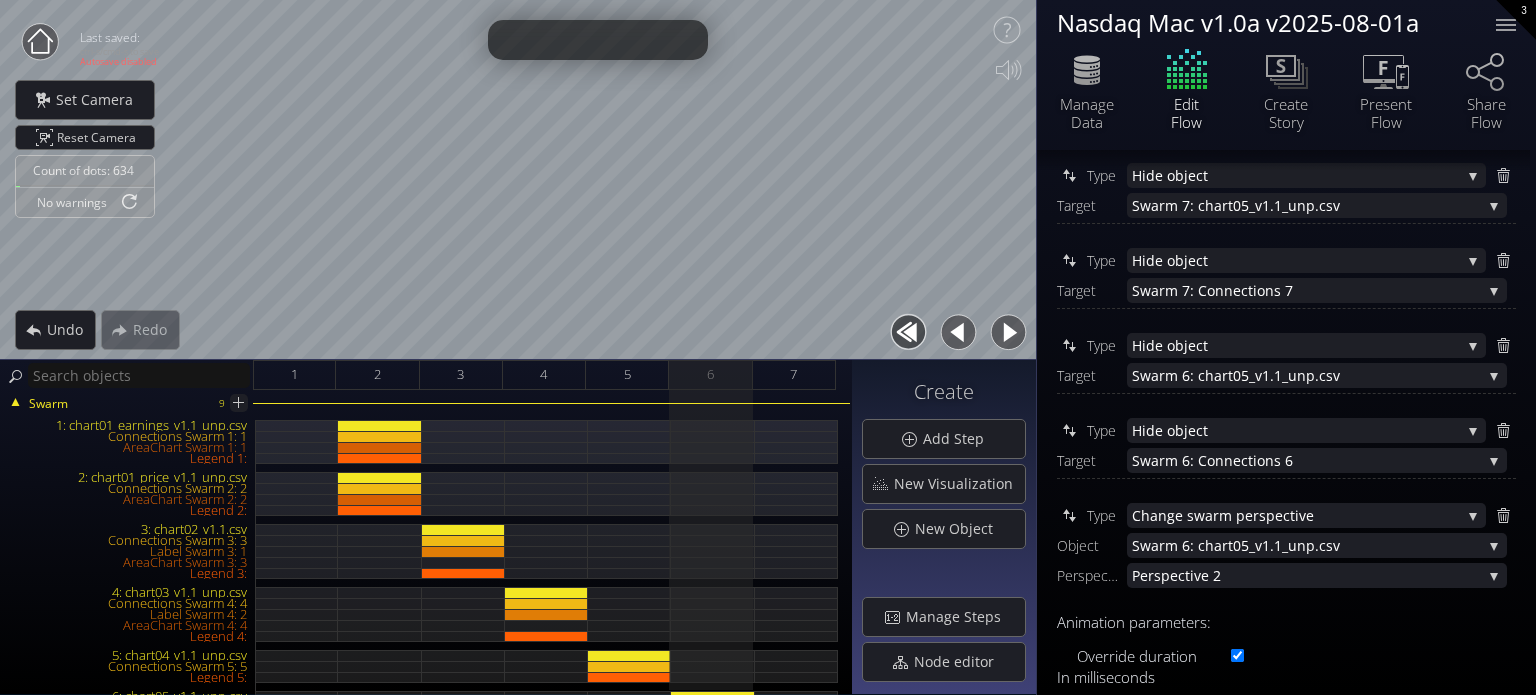 scroll, scrollTop: 100, scrollLeft: 0, axis: vertical 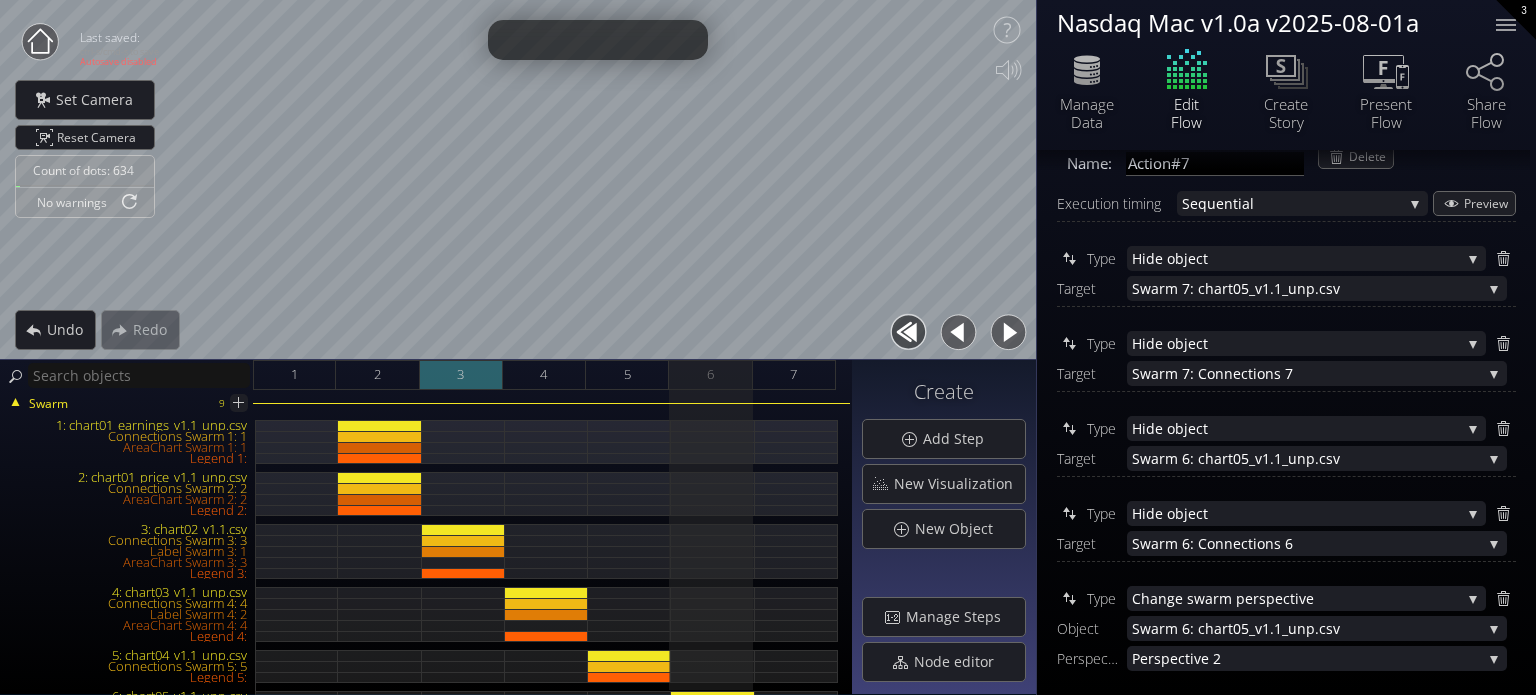 click on "3" at bounding box center [460, 374] 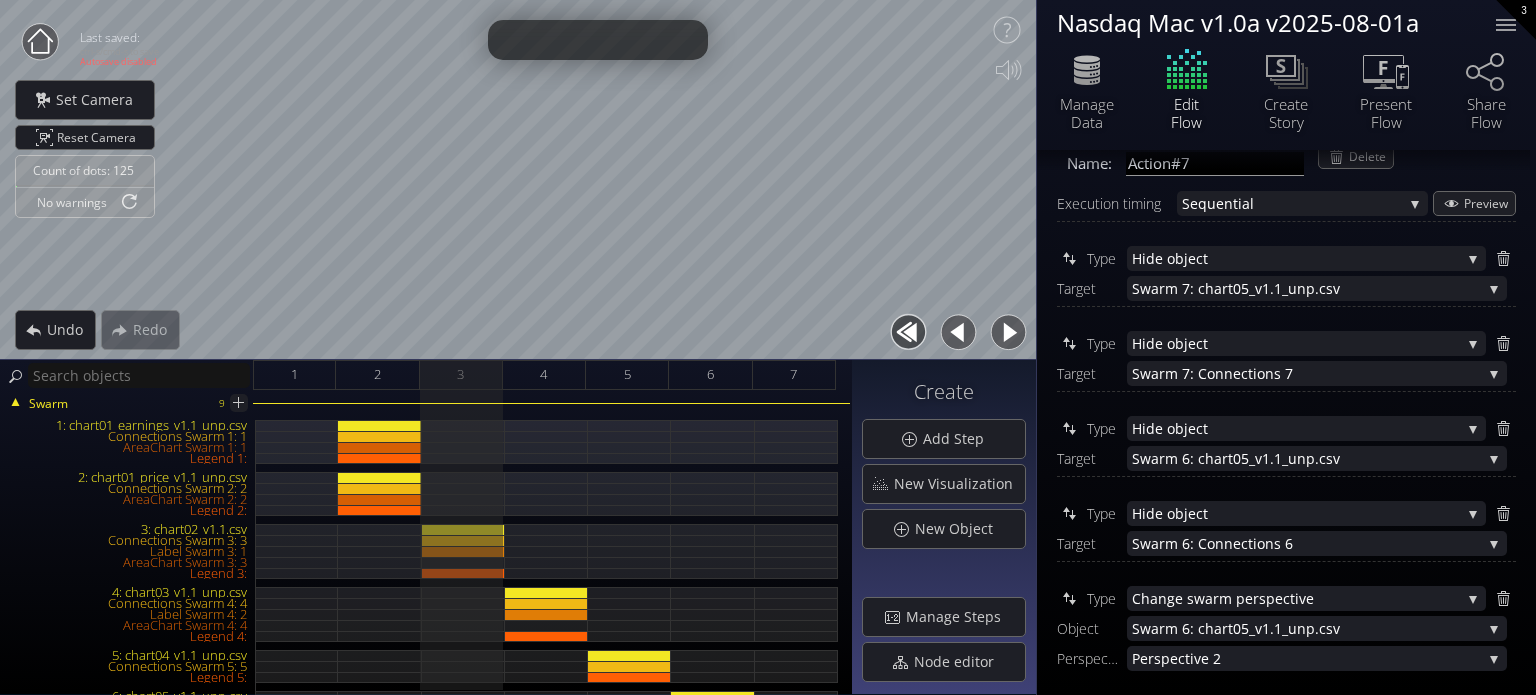 click on "Action#7" at bounding box center [1215, 164] 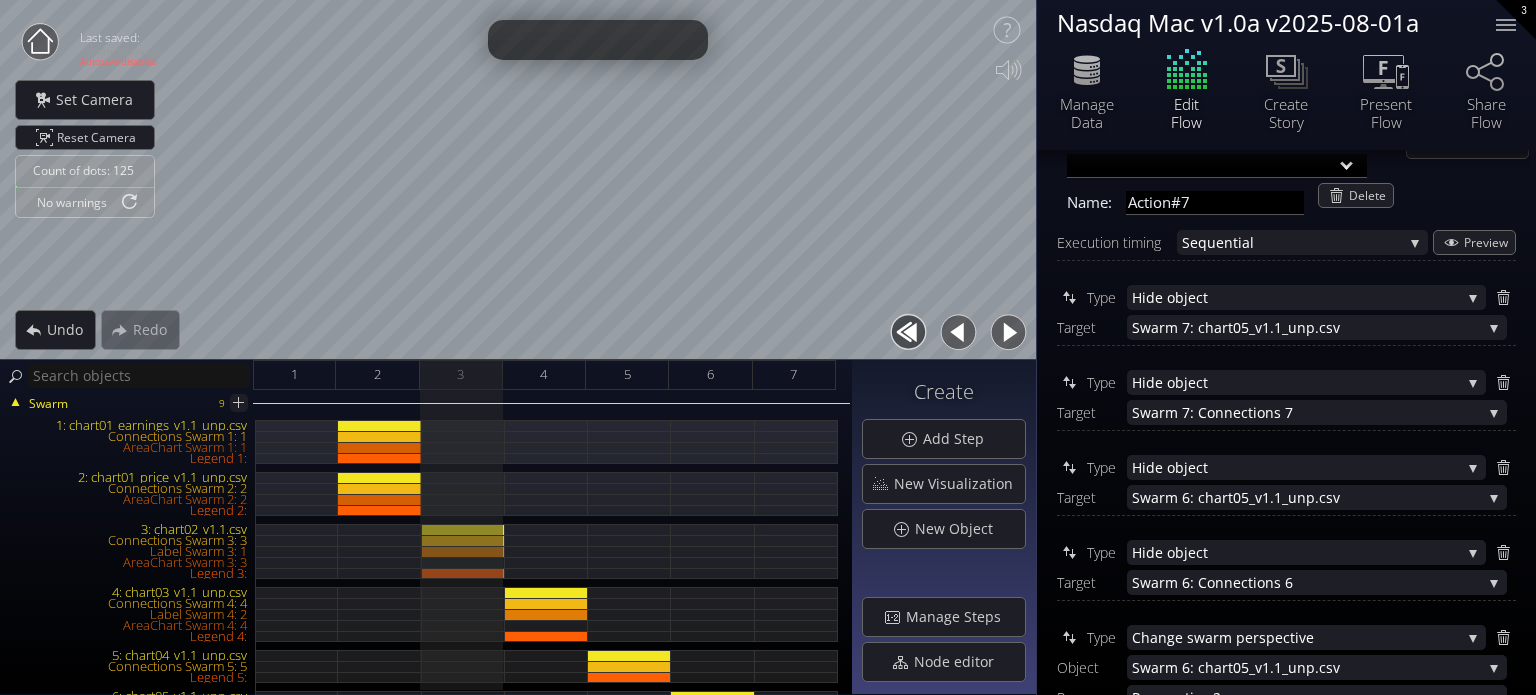 scroll, scrollTop: 0, scrollLeft: 0, axis: both 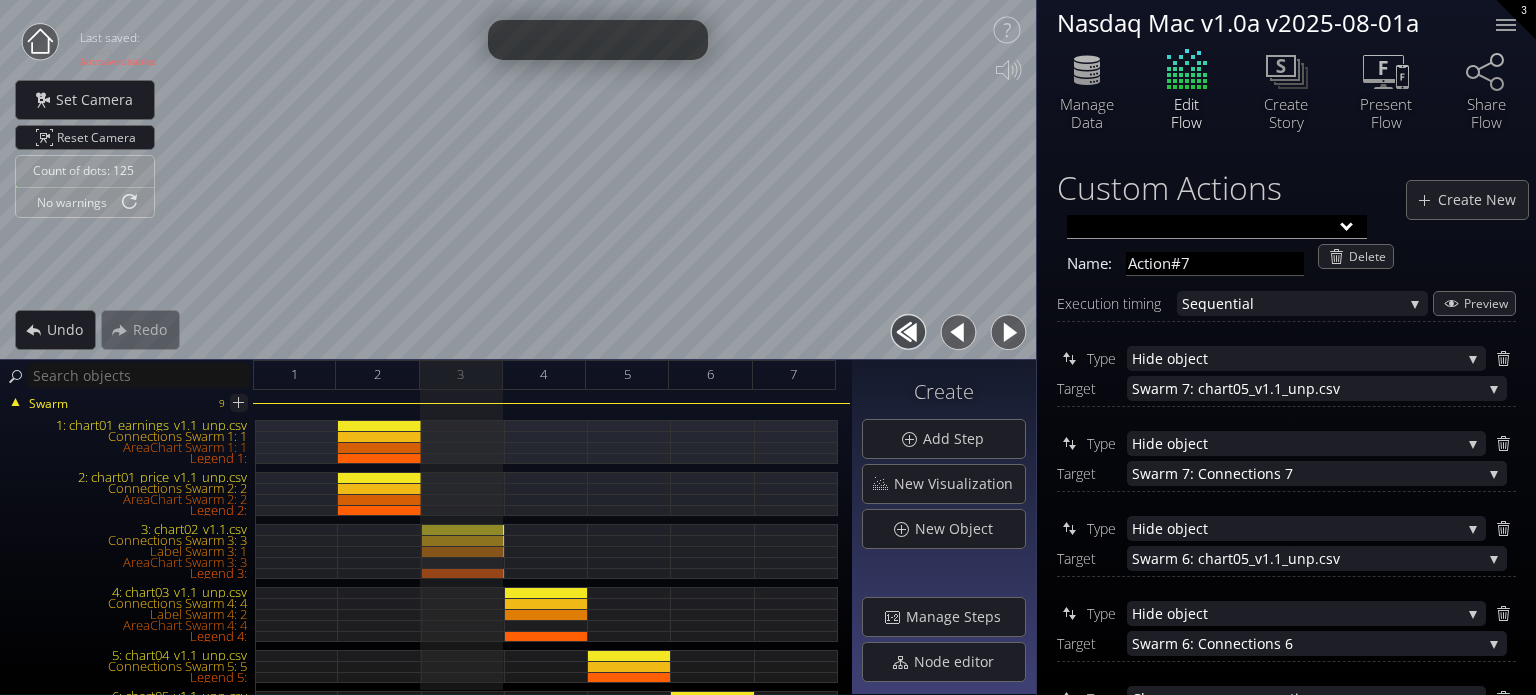 click at bounding box center [1217, 227] 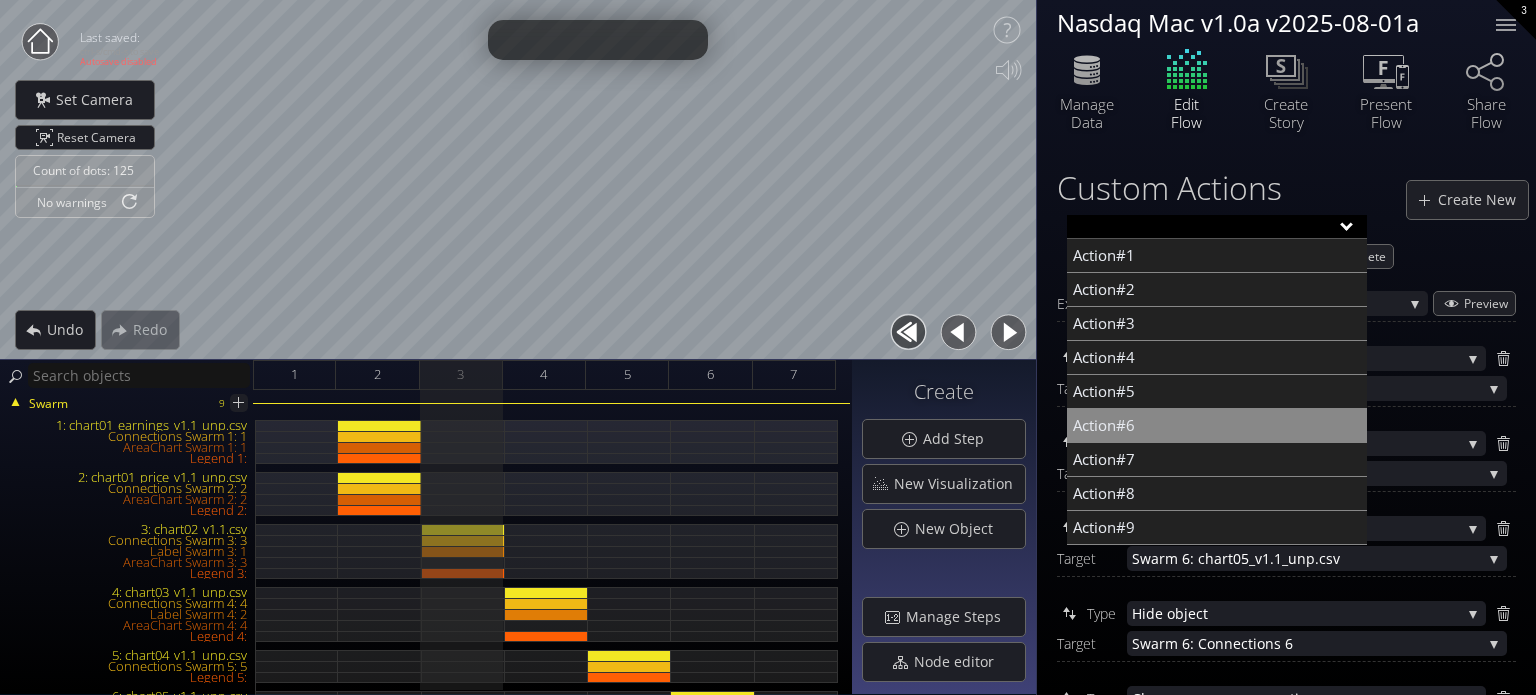click on "Action#6" at bounding box center [1217, 426] 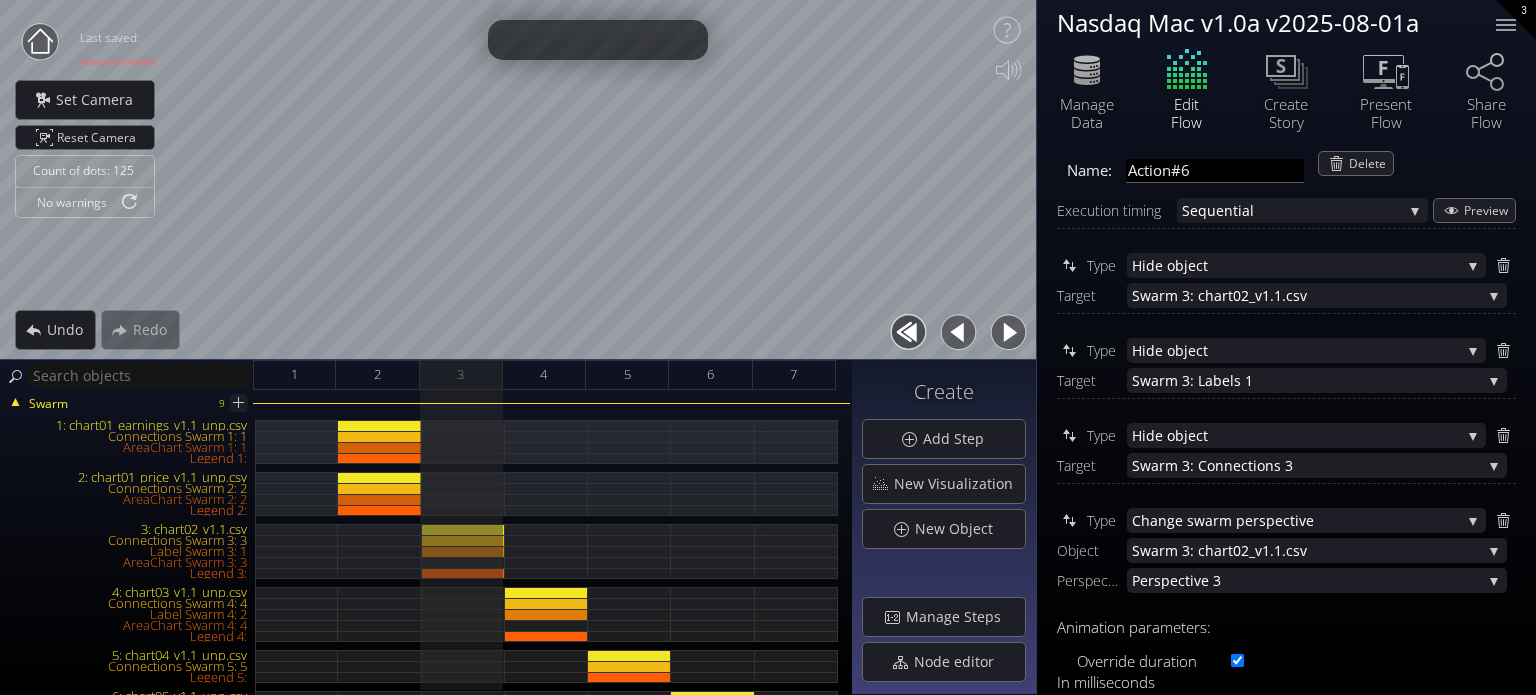 scroll, scrollTop: 100, scrollLeft: 0, axis: vertical 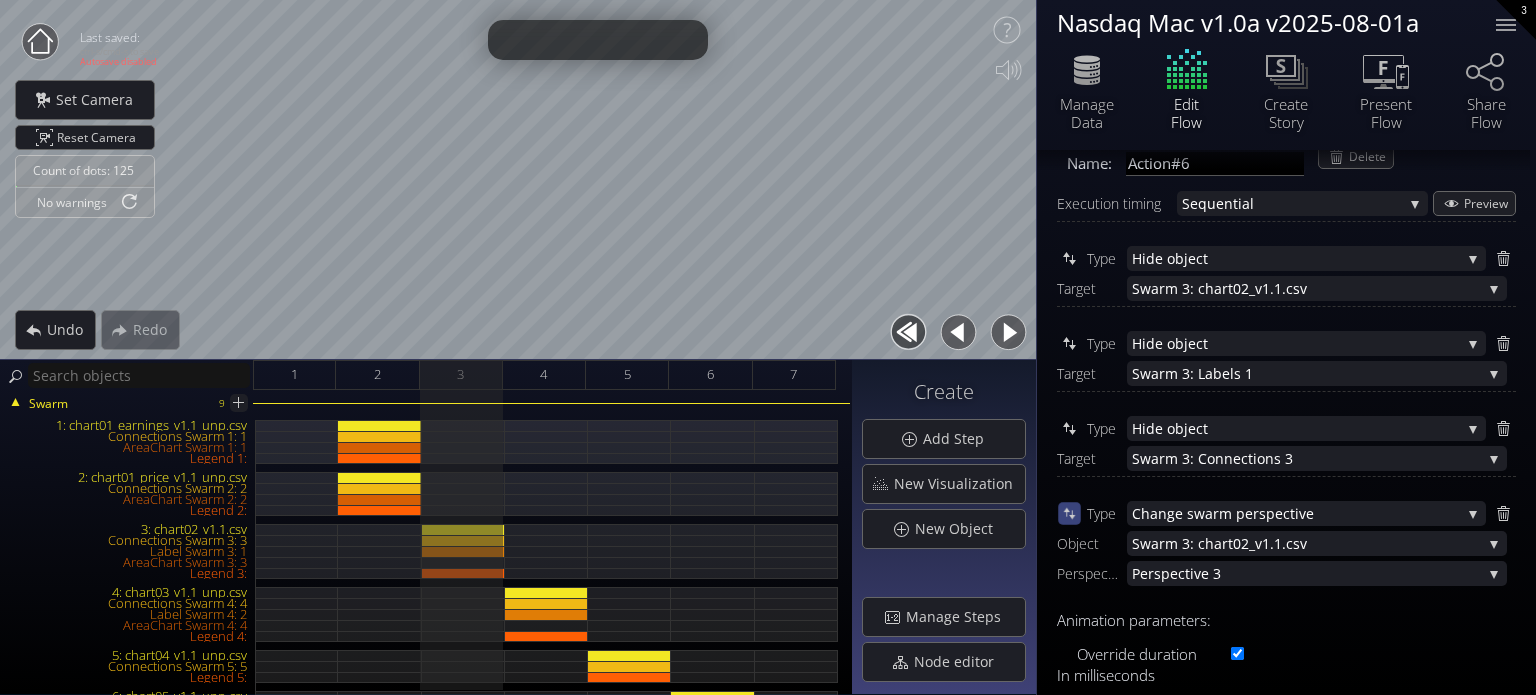 type 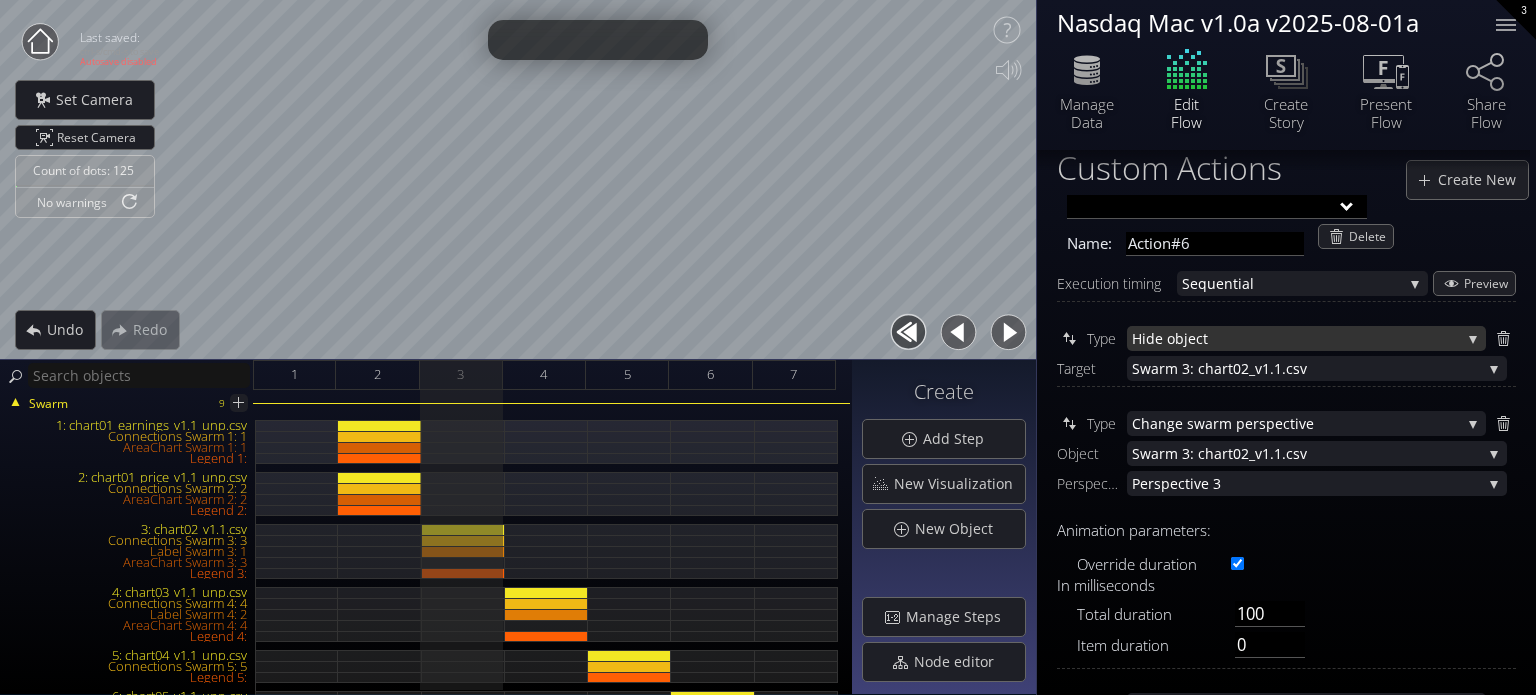 scroll, scrollTop: 17, scrollLeft: 0, axis: vertical 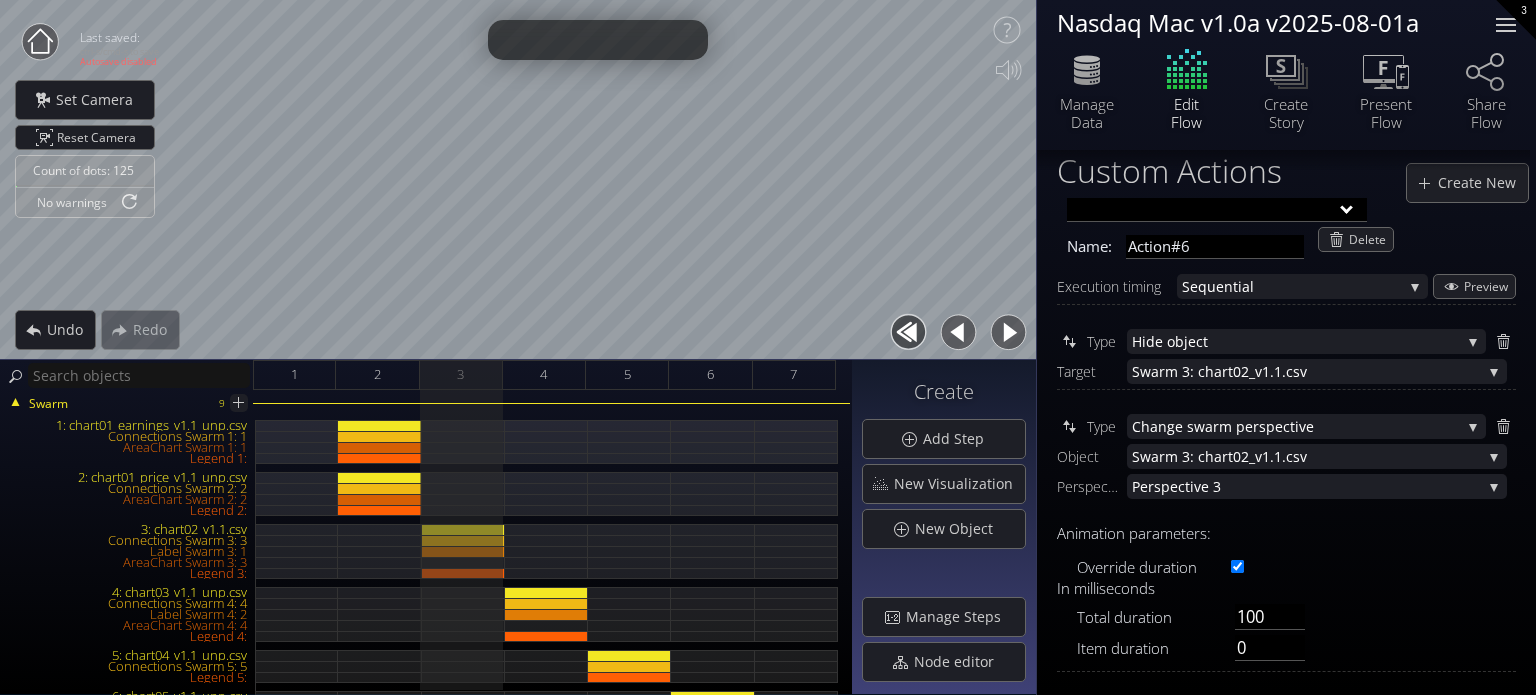 click at bounding box center [1506, 25] 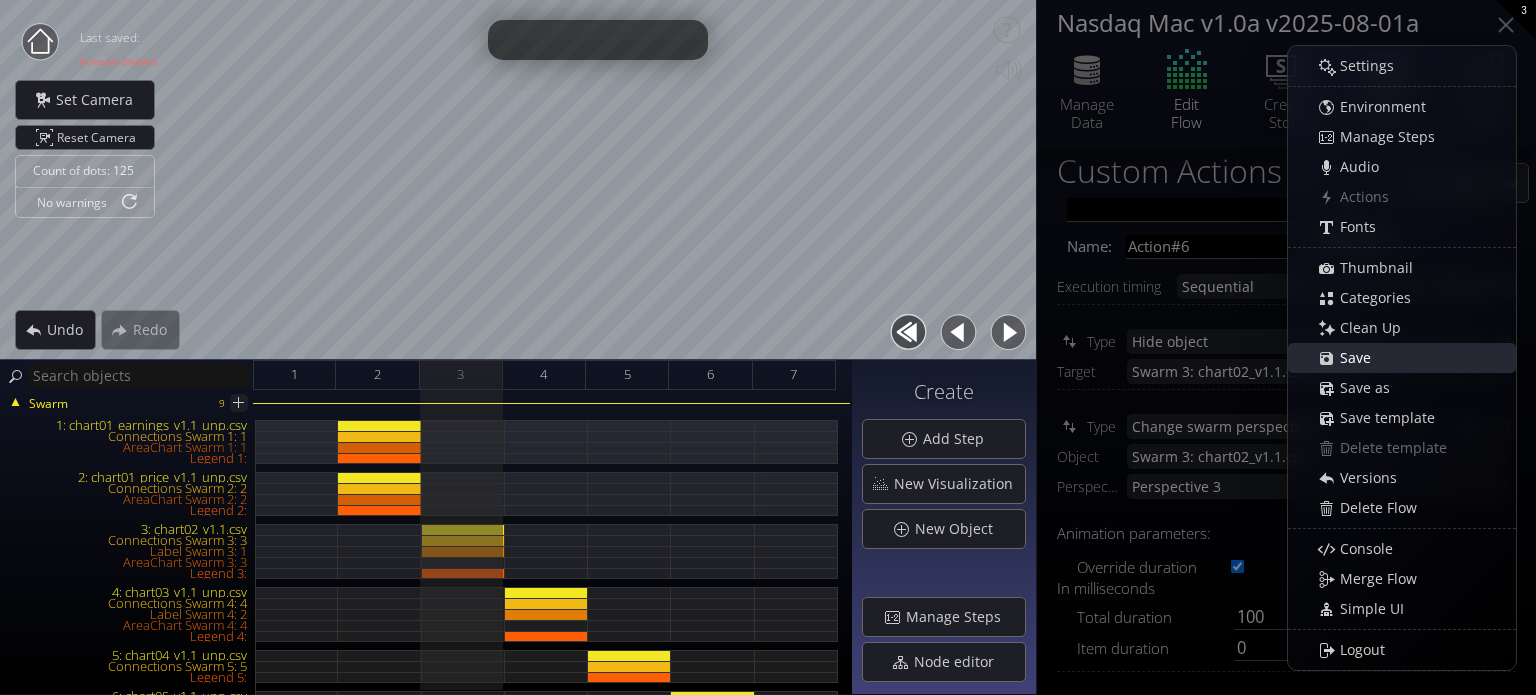 click on "Save" at bounding box center [1412, 358] 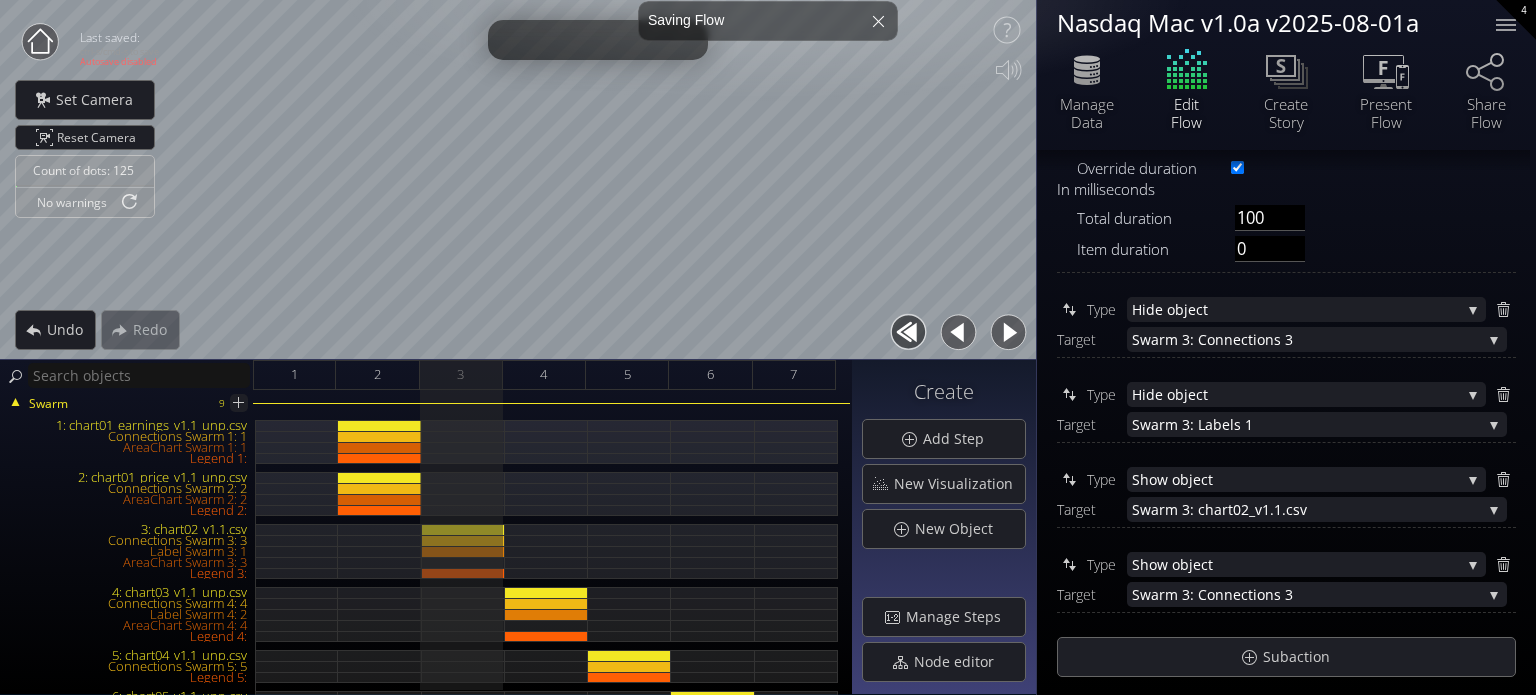 scroll, scrollTop: 417, scrollLeft: 0, axis: vertical 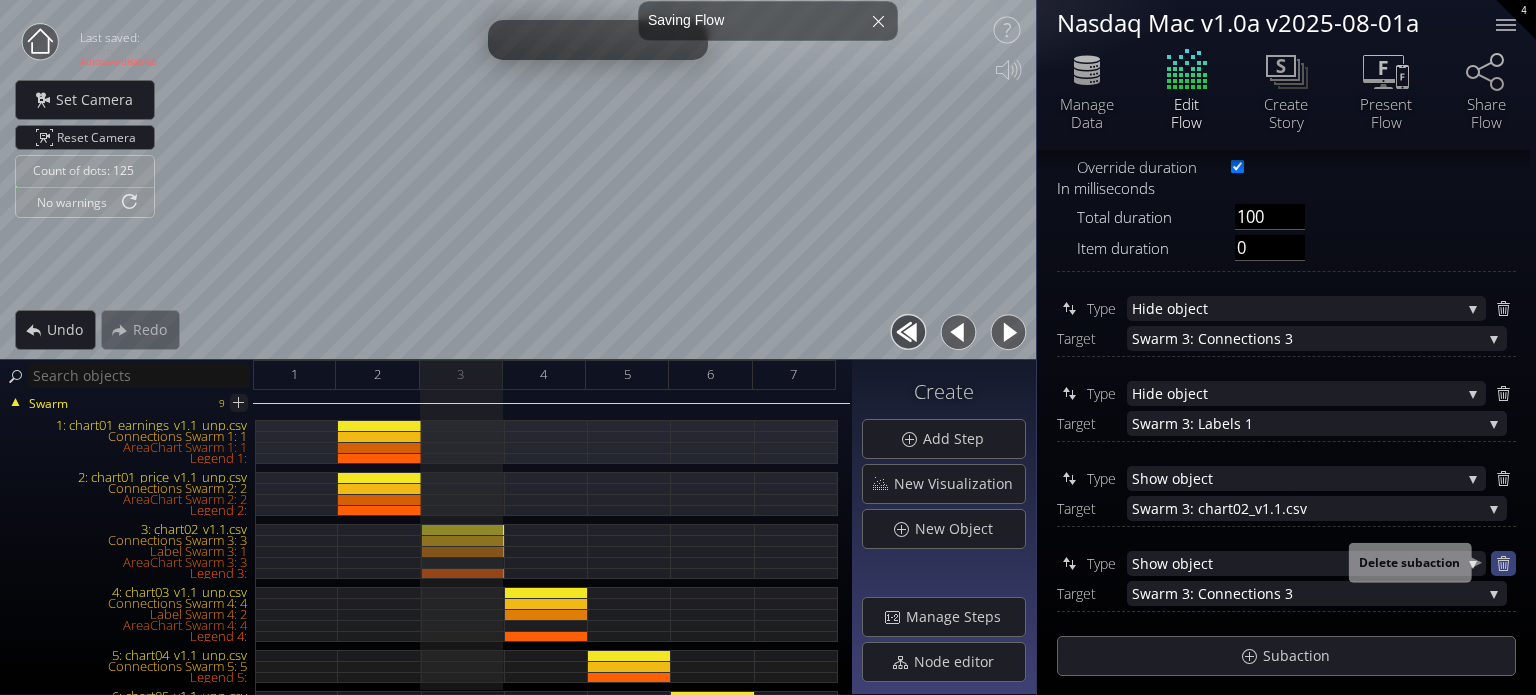 click 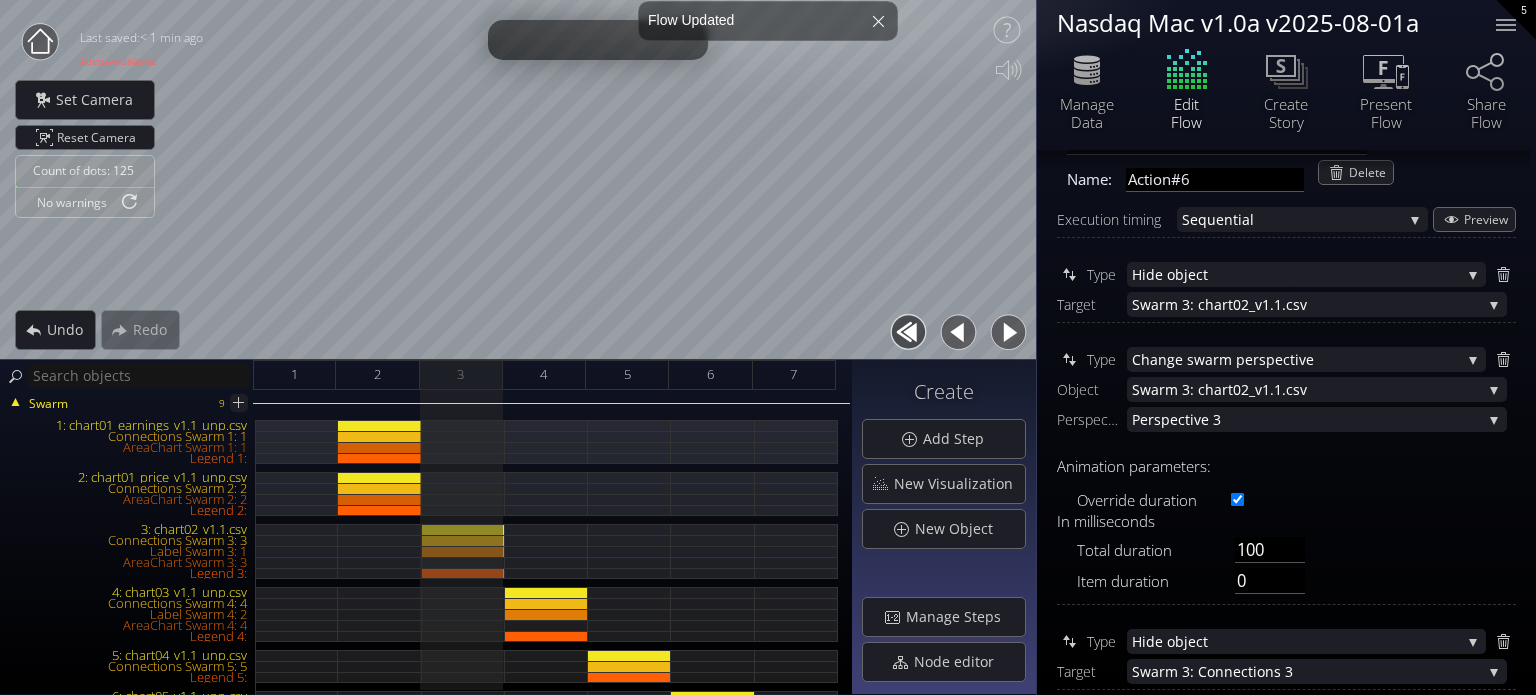 scroll, scrollTop: 0, scrollLeft: 0, axis: both 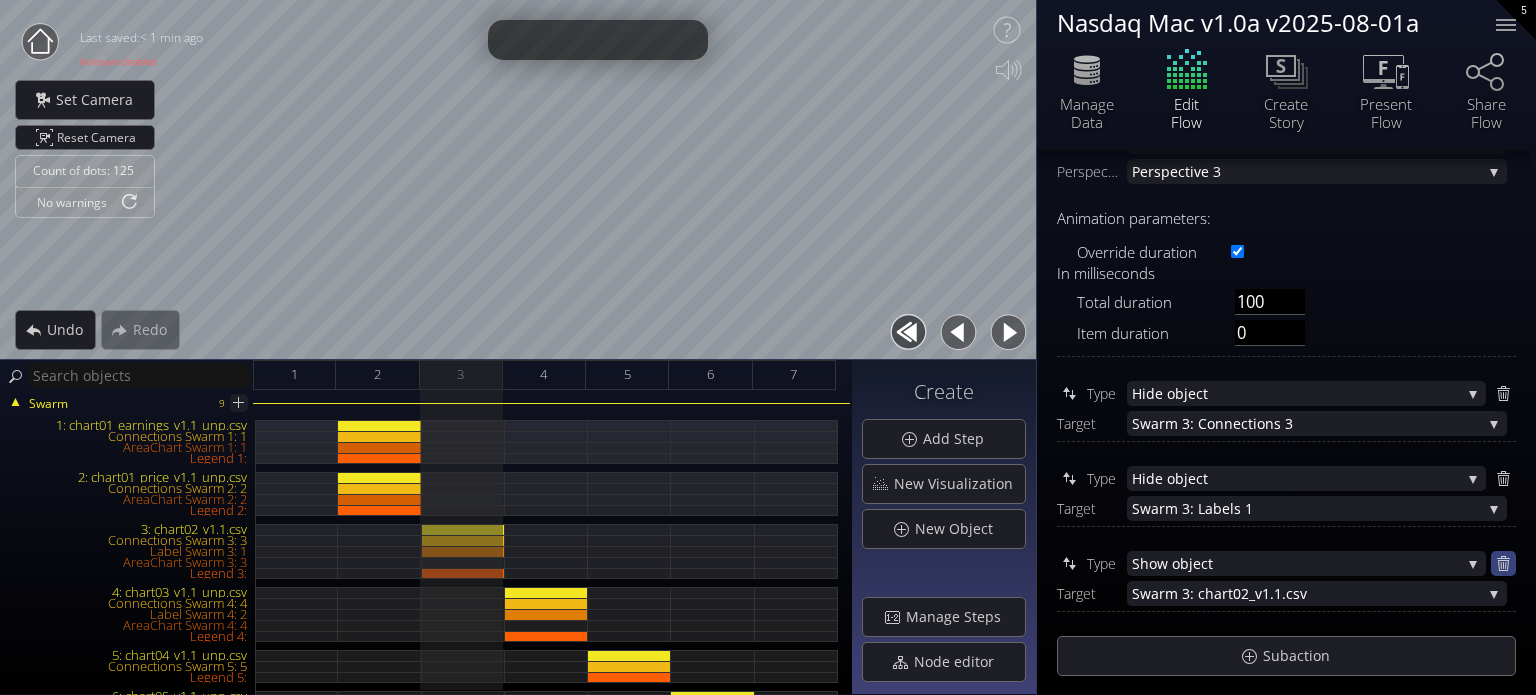 click 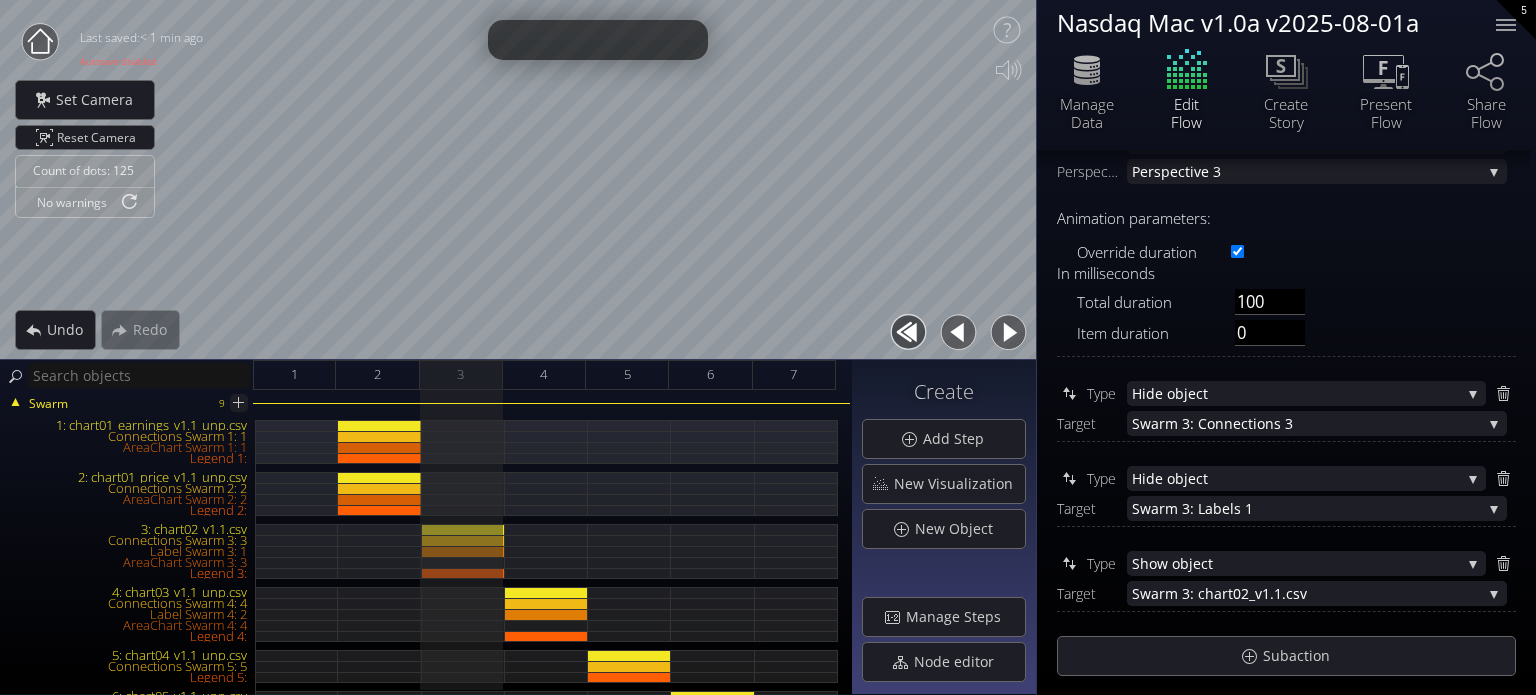 scroll, scrollTop: 248, scrollLeft: 0, axis: vertical 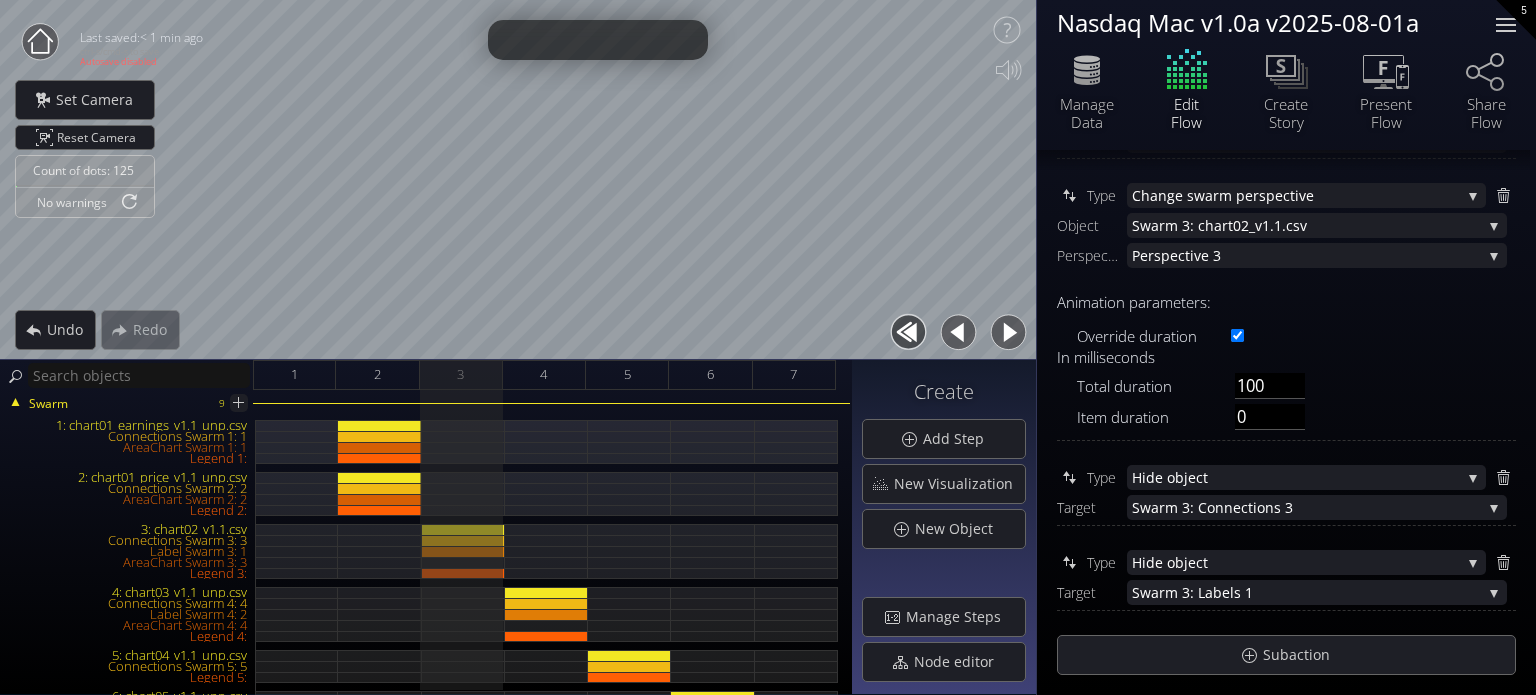 click at bounding box center (1506, 25) 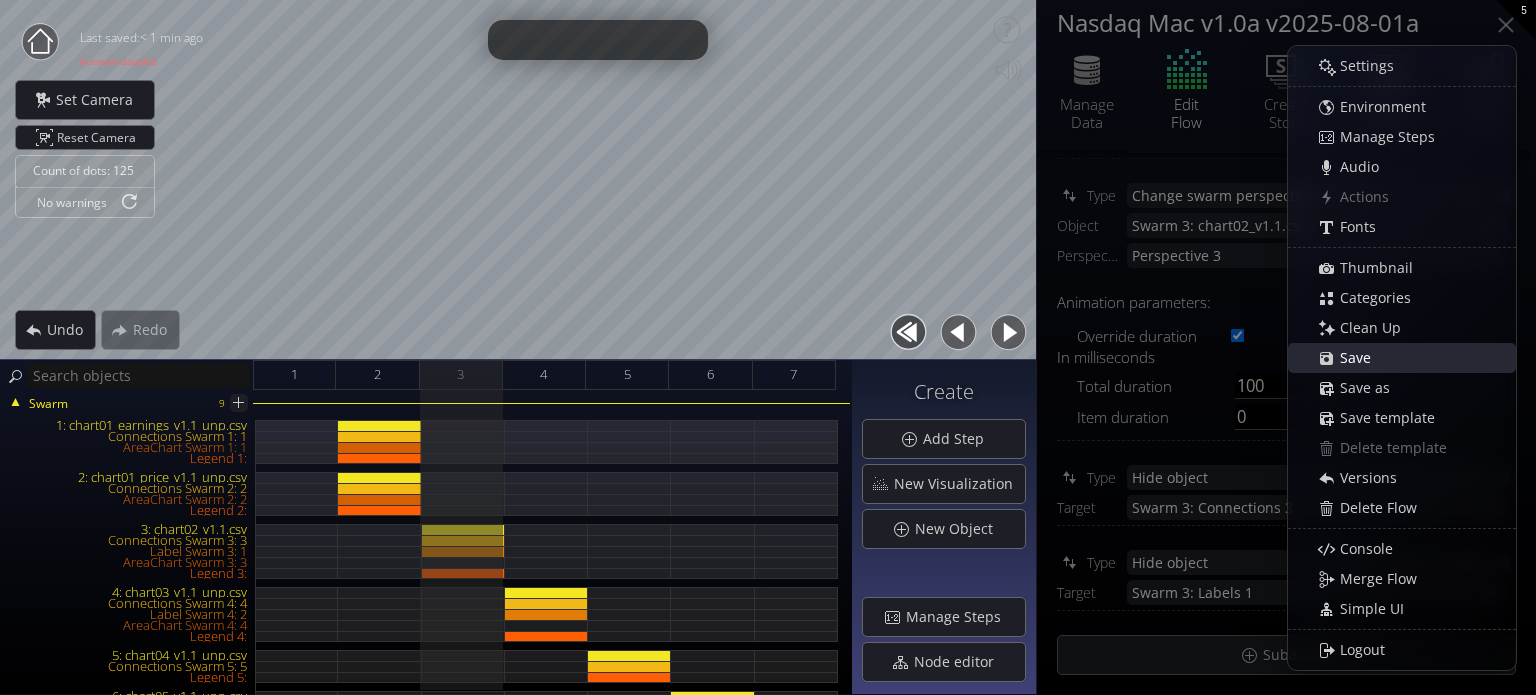 click on "Save" at bounding box center (1361, 358) 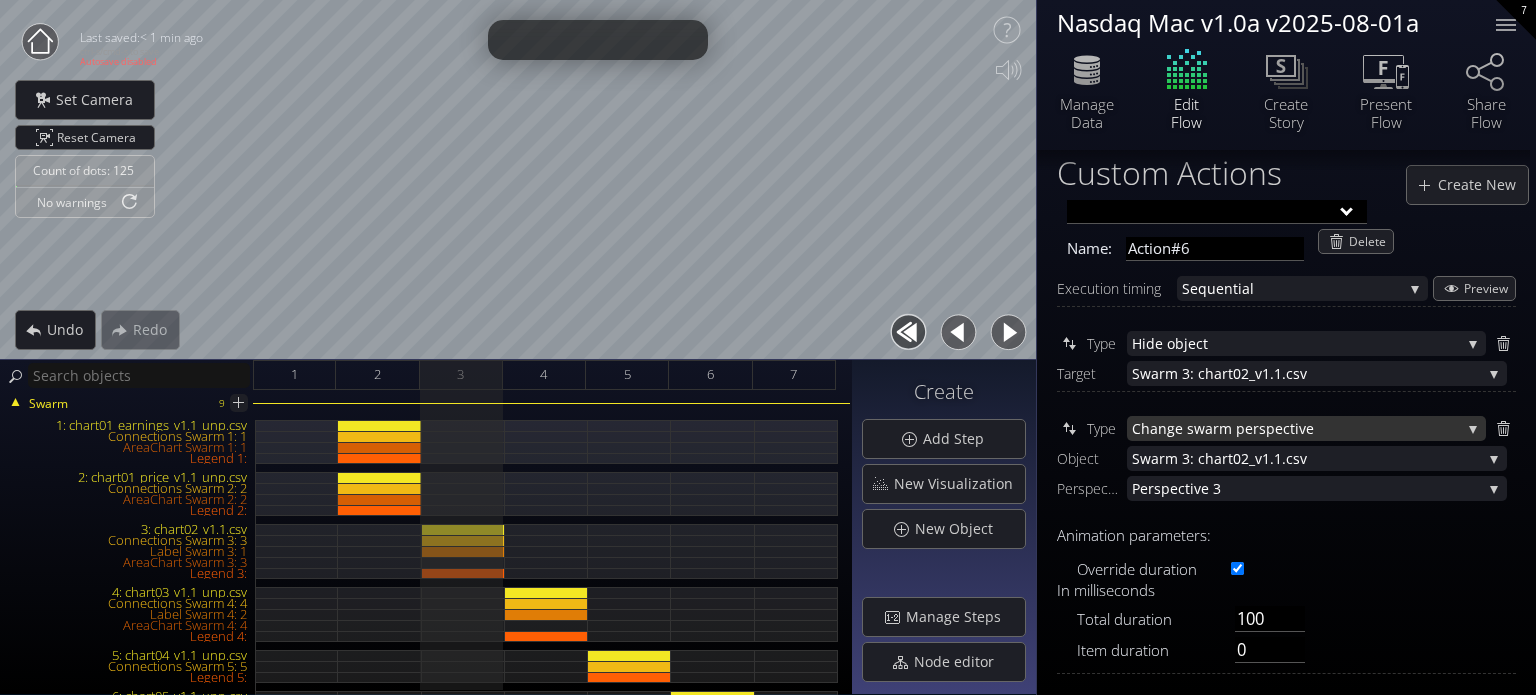 scroll, scrollTop: 0, scrollLeft: 0, axis: both 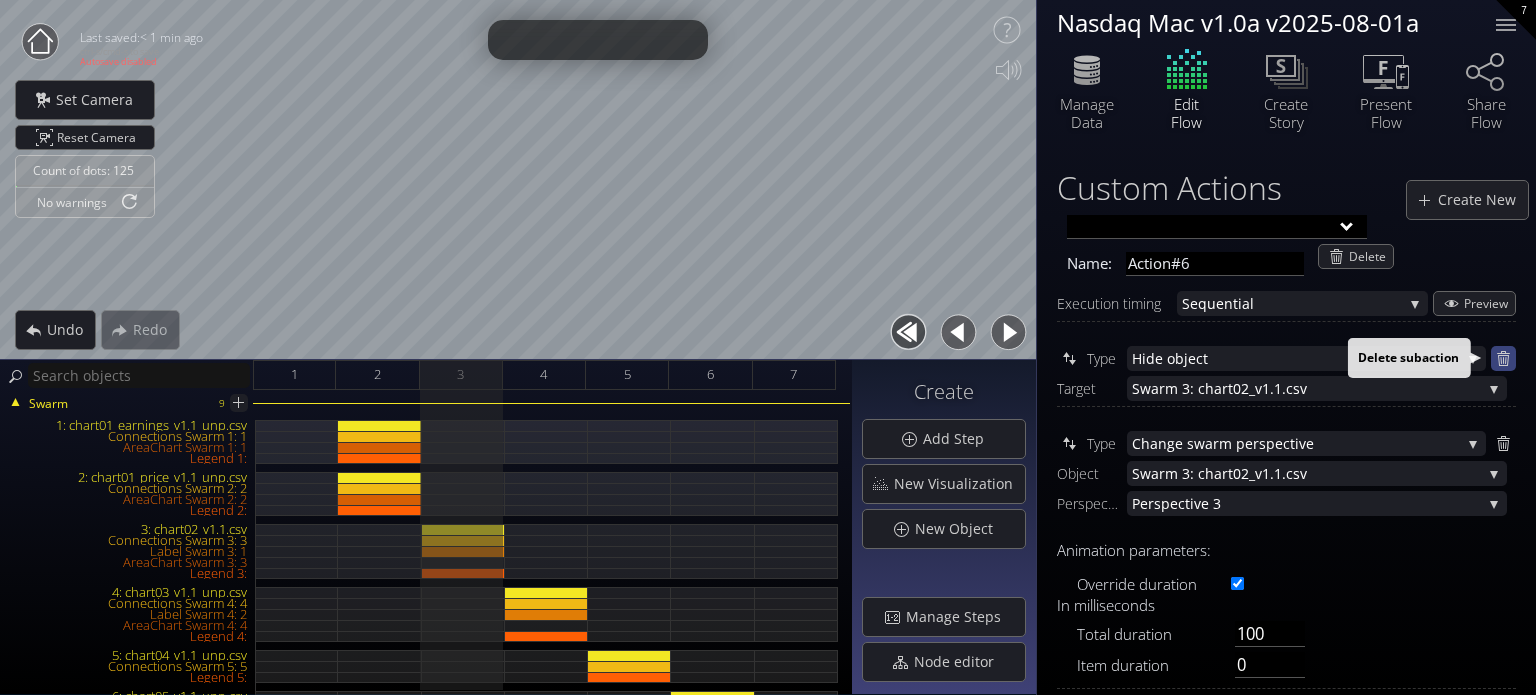 click 